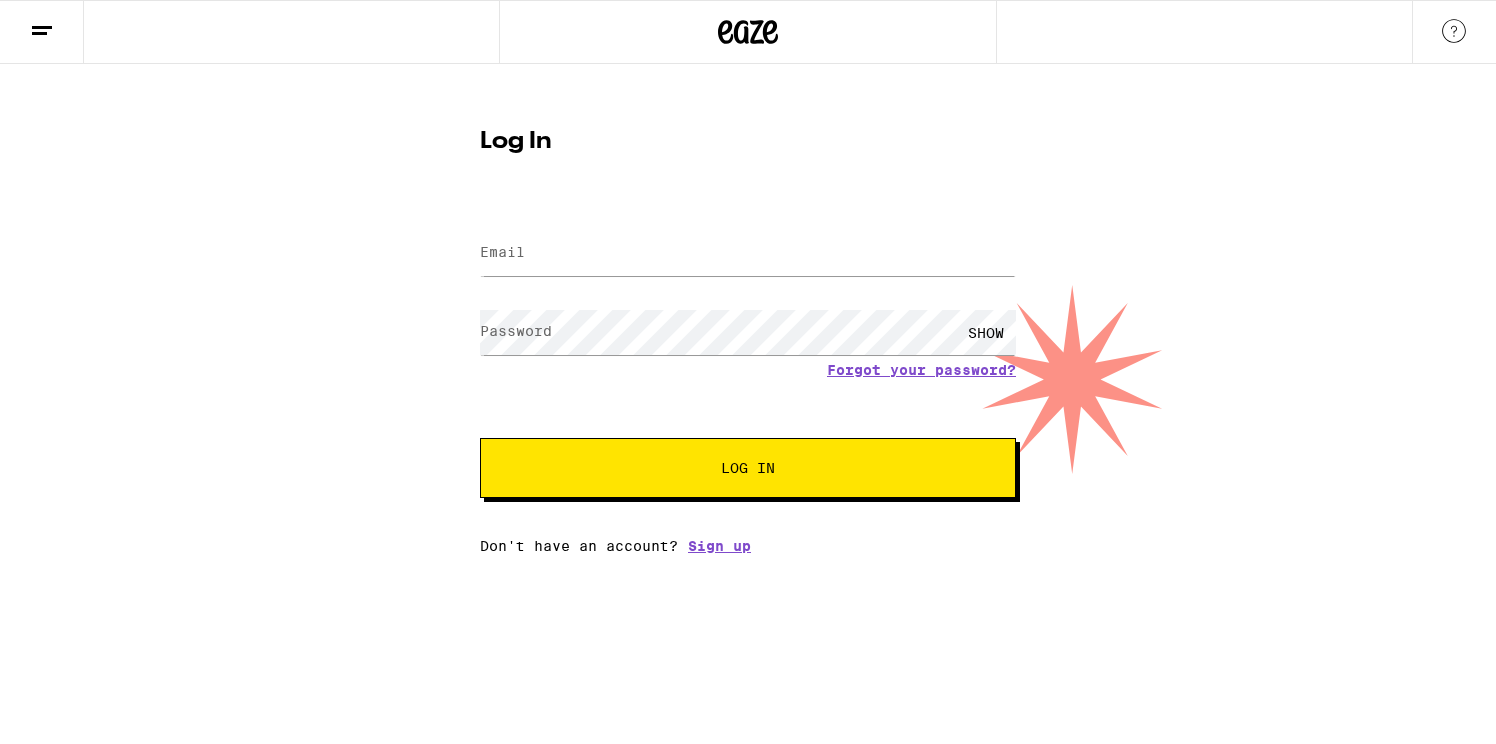 scroll, scrollTop: 0, scrollLeft: 0, axis: both 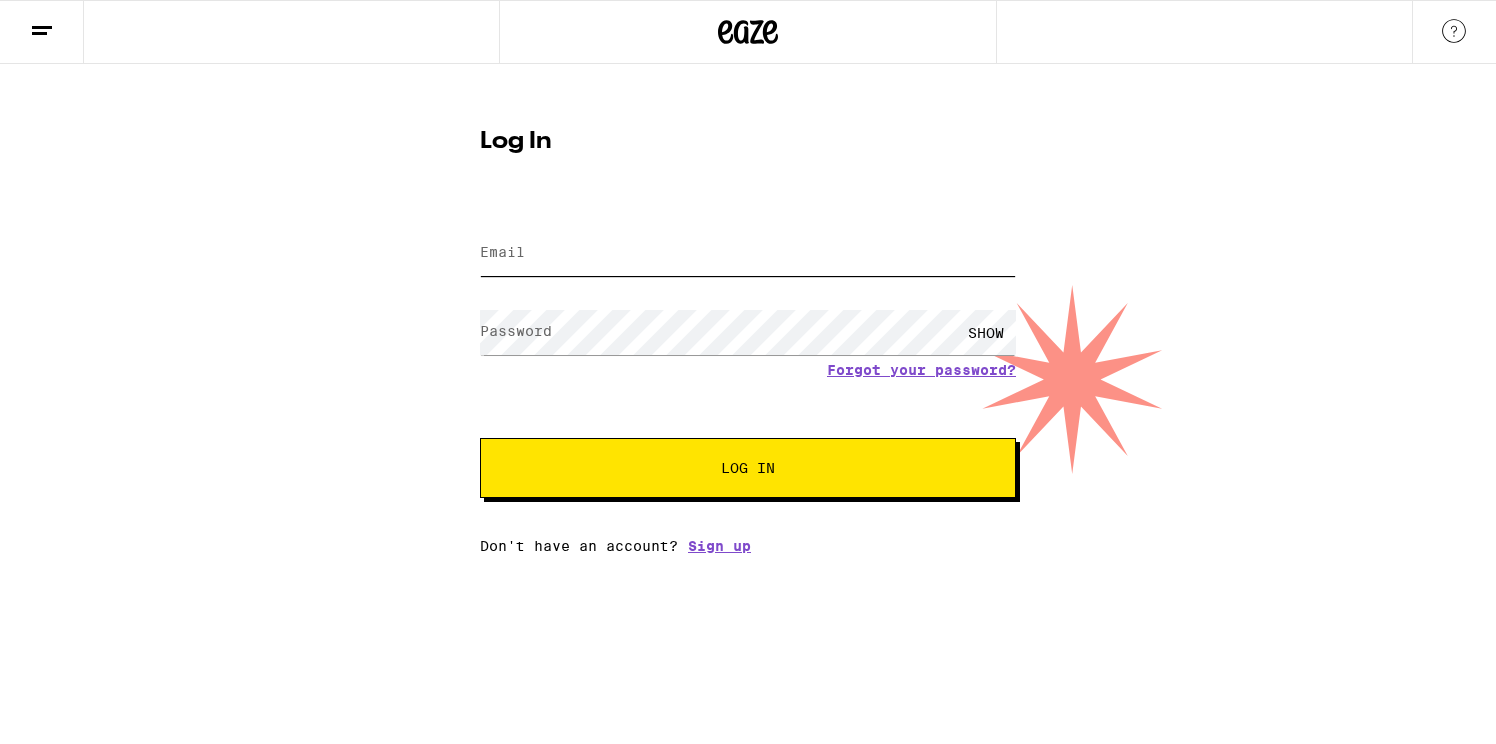 click on "Email" at bounding box center (748, 253) 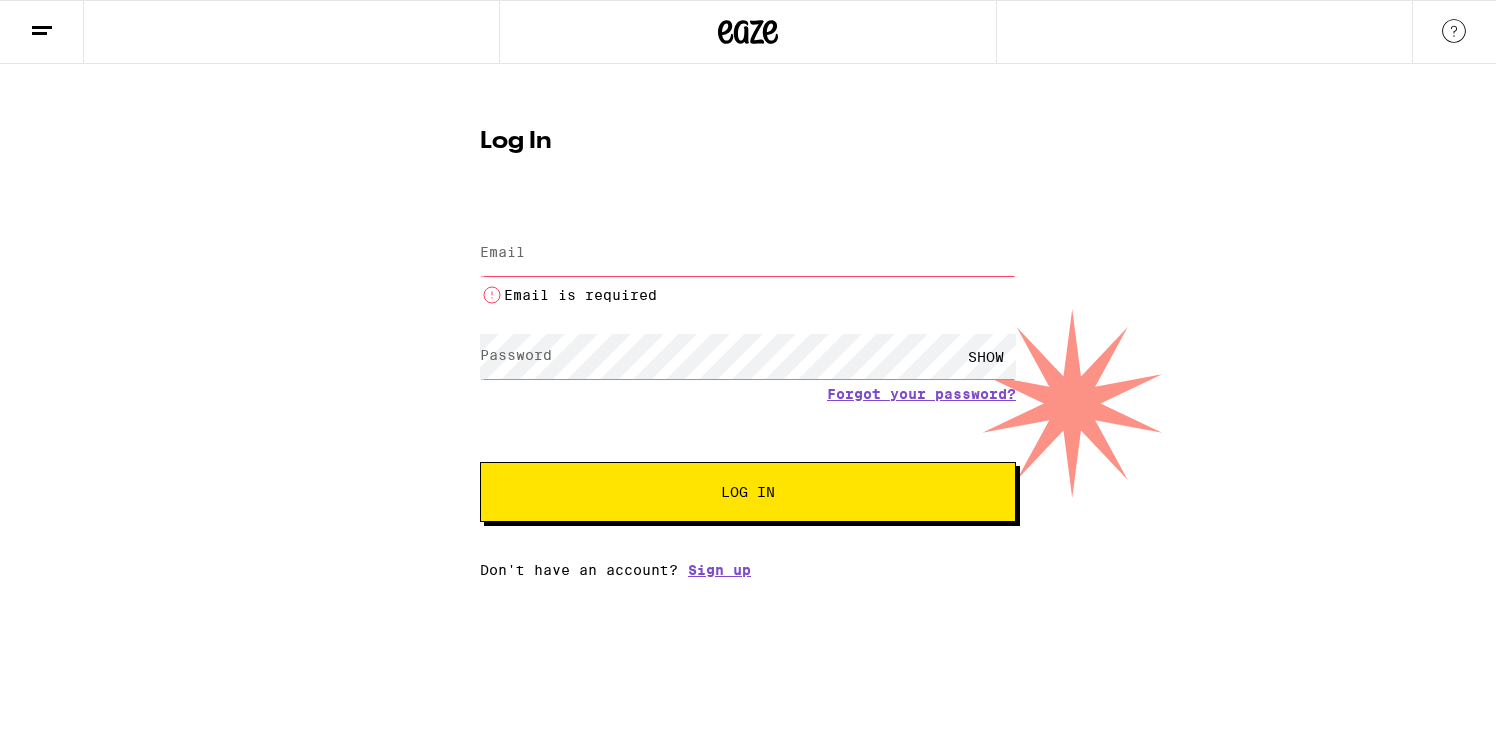 type on "[EMAIL]" 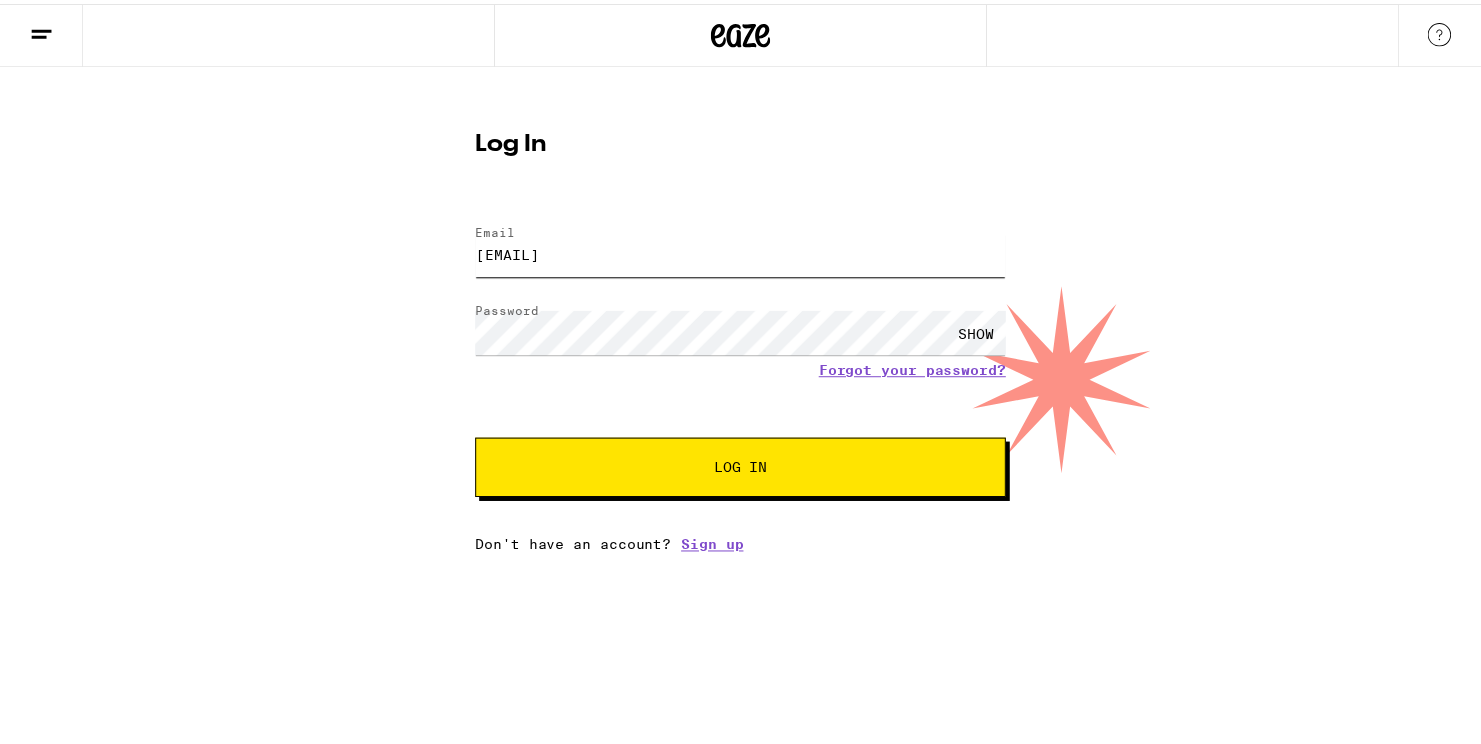 scroll, scrollTop: 0, scrollLeft: 0, axis: both 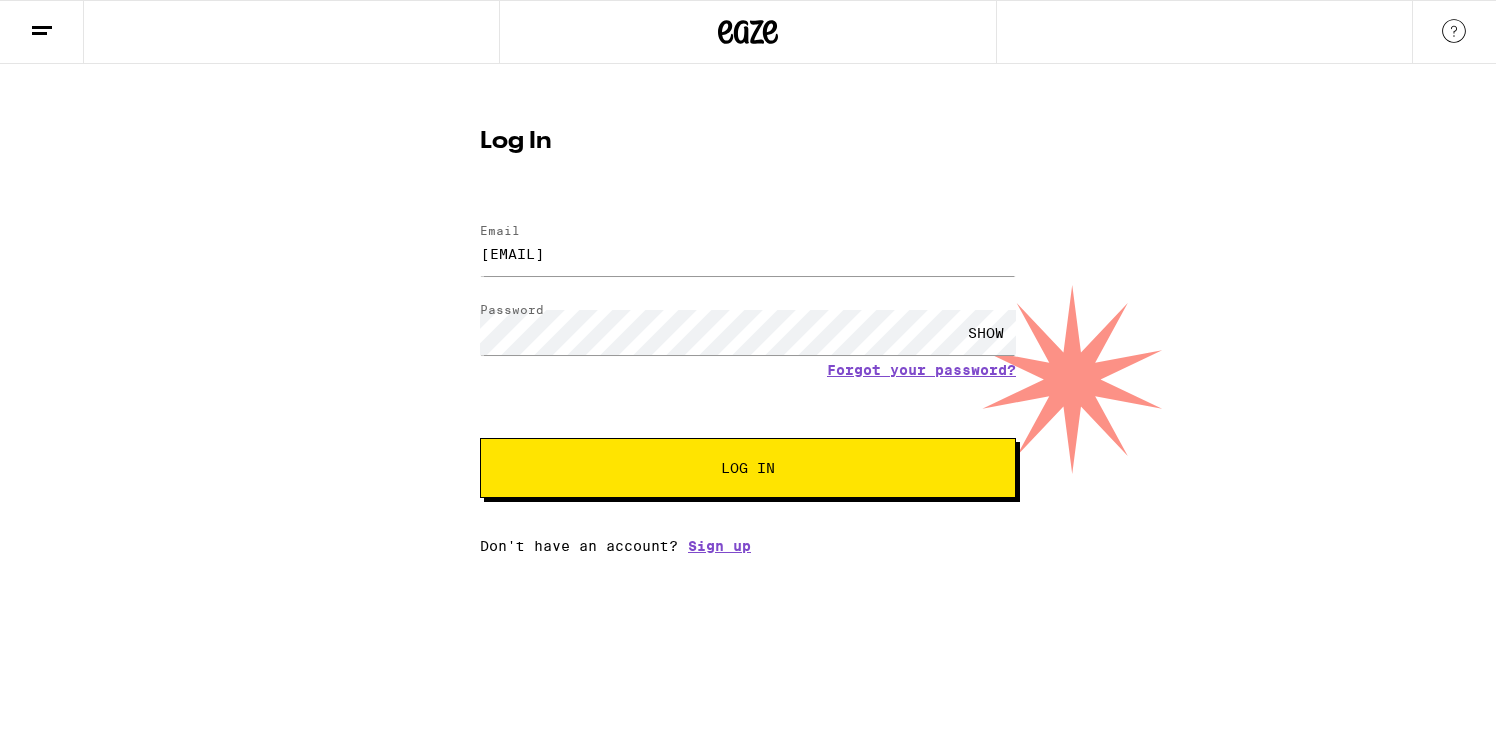 click on "Log In" at bounding box center (748, 468) 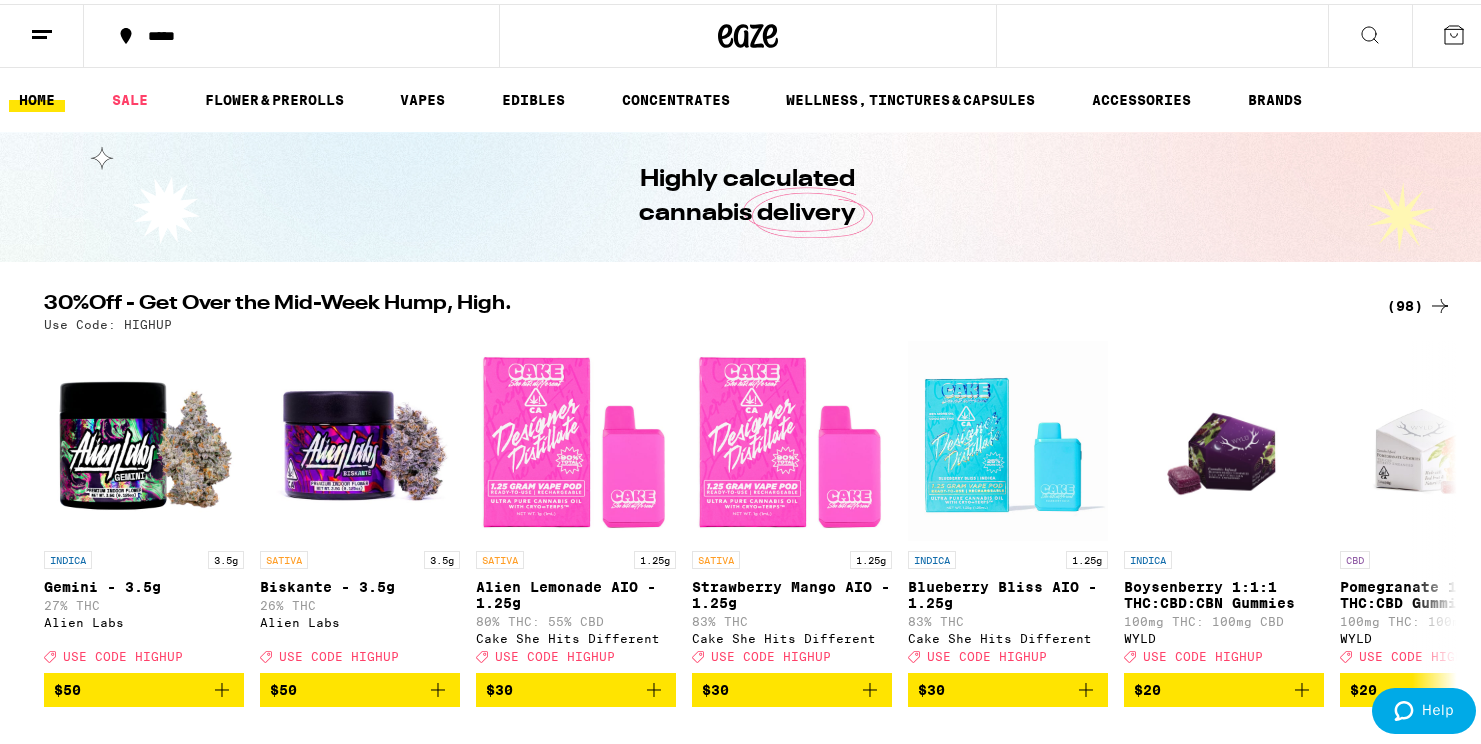 scroll, scrollTop: 0, scrollLeft: 0, axis: both 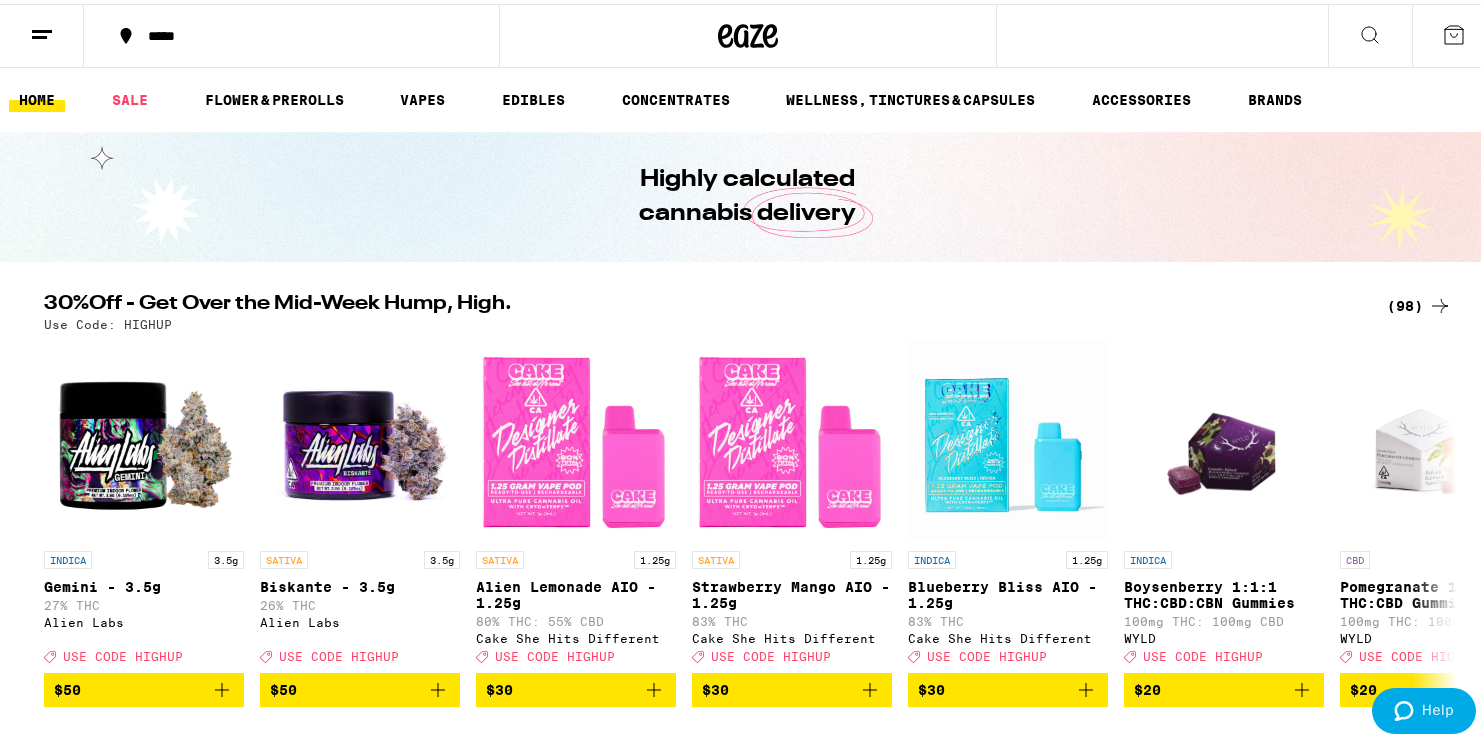 click on "*****" at bounding box center [301, 32] 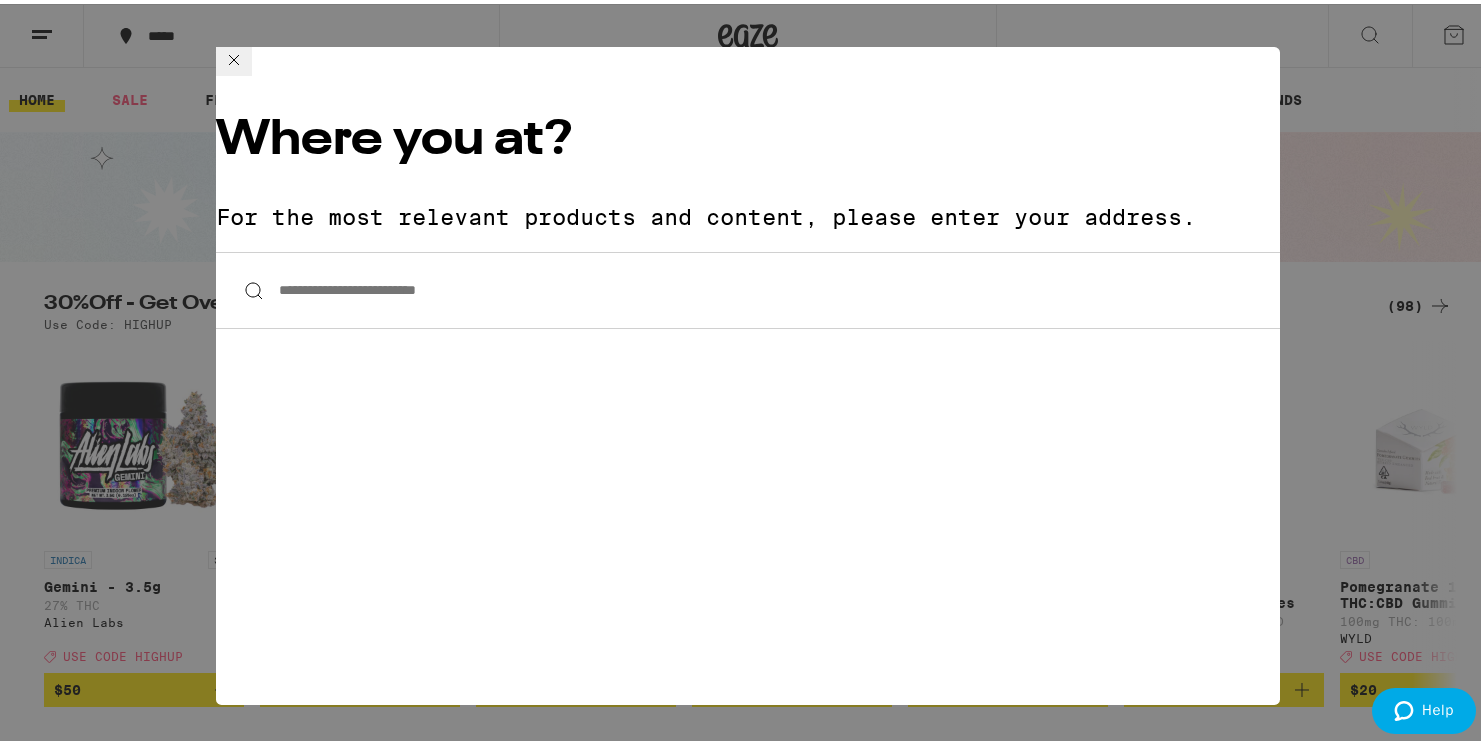 click on "**********" at bounding box center [748, 286] 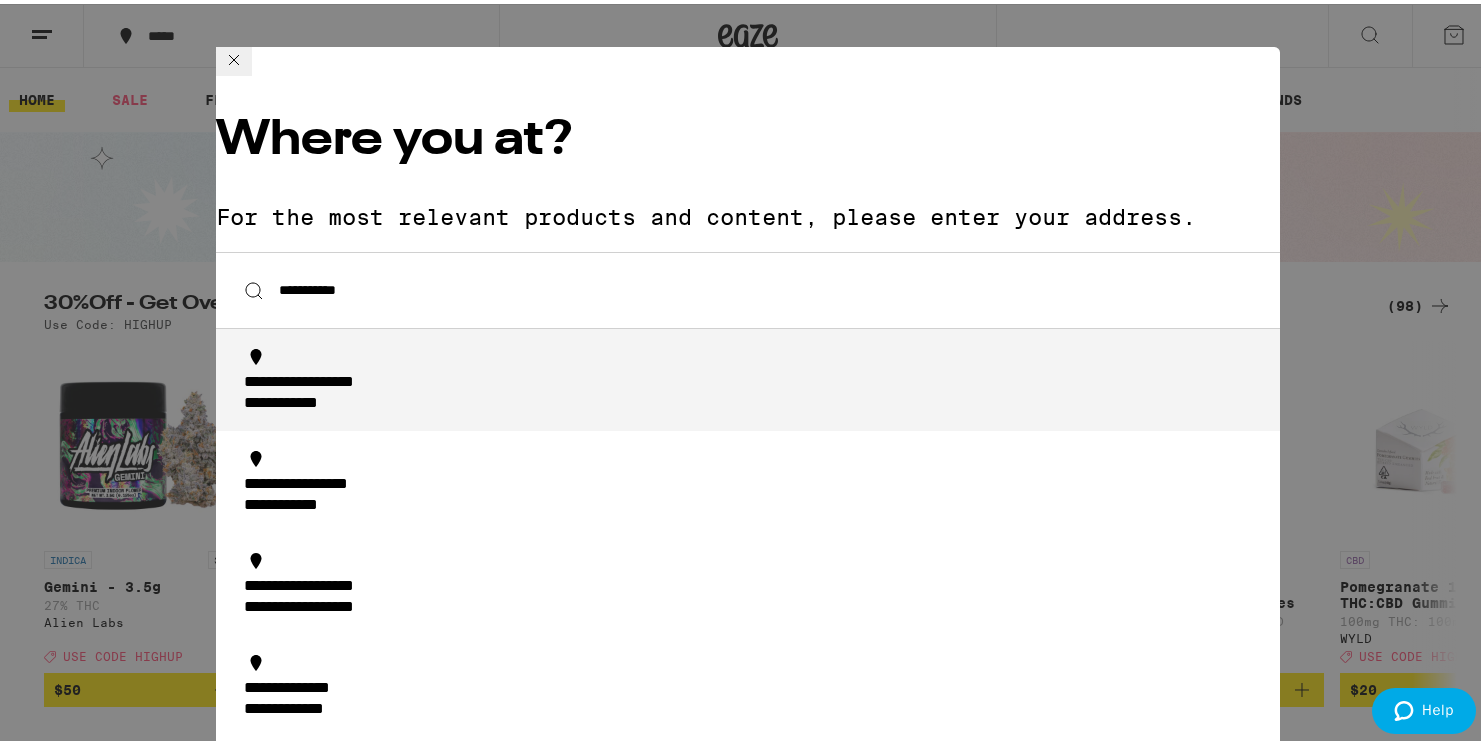 click on "**********" at bounding box center (754, 390) 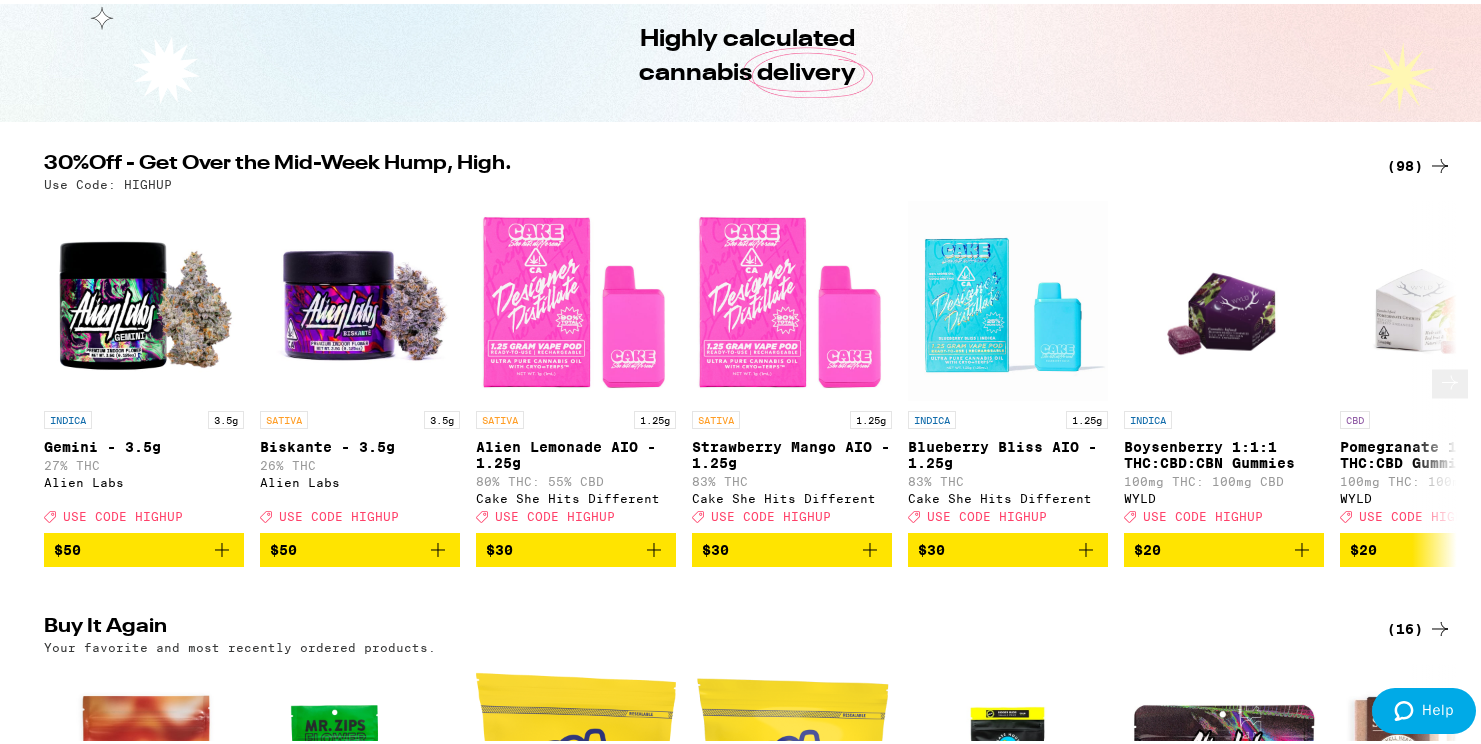scroll, scrollTop: 174, scrollLeft: 0, axis: vertical 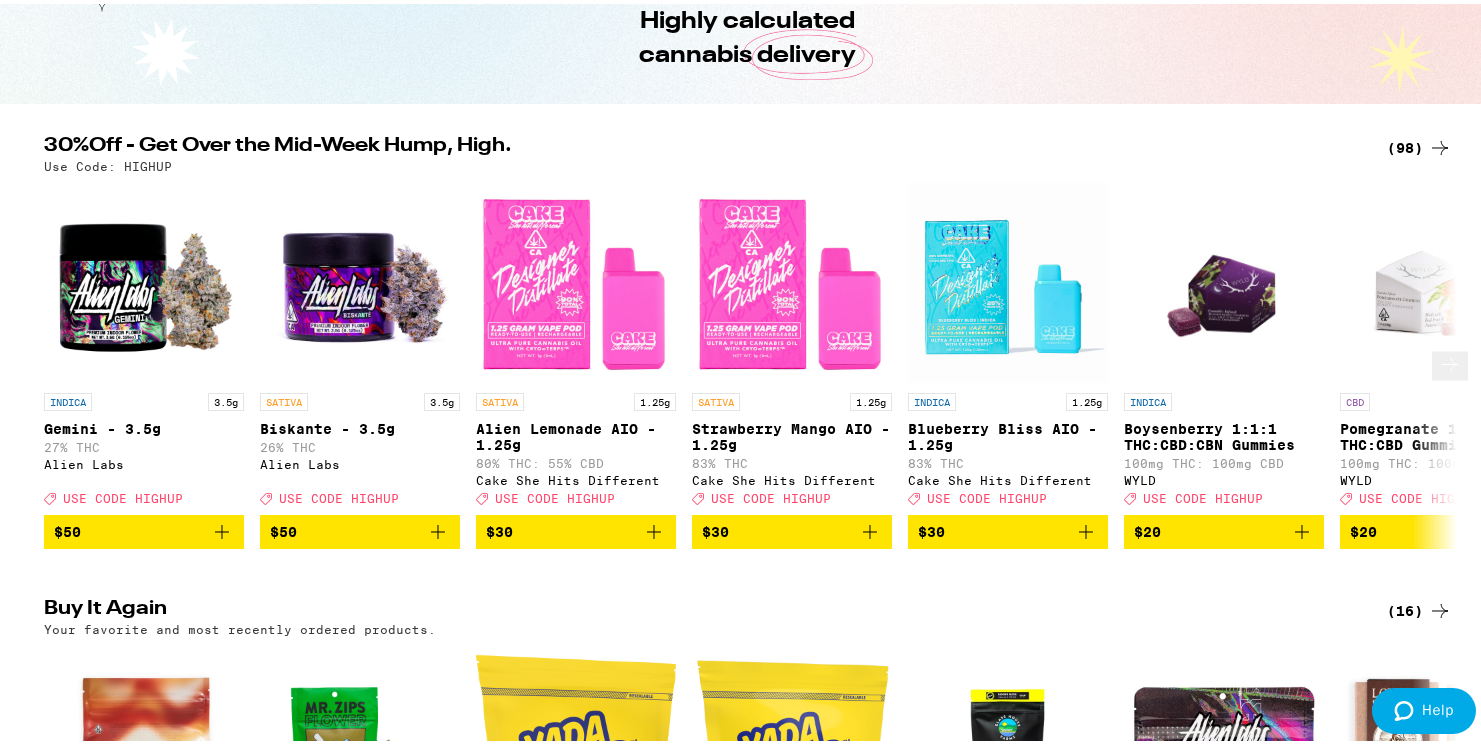 click 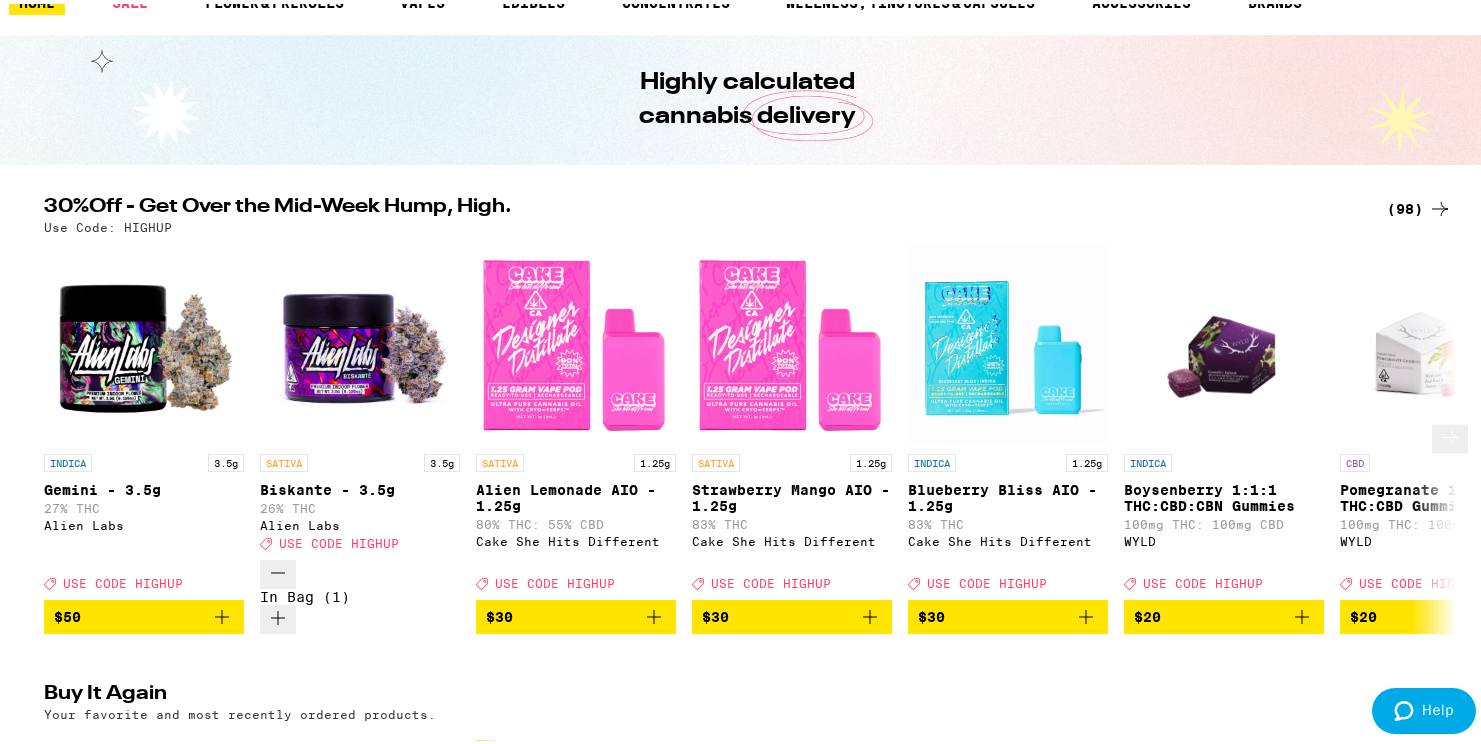 click 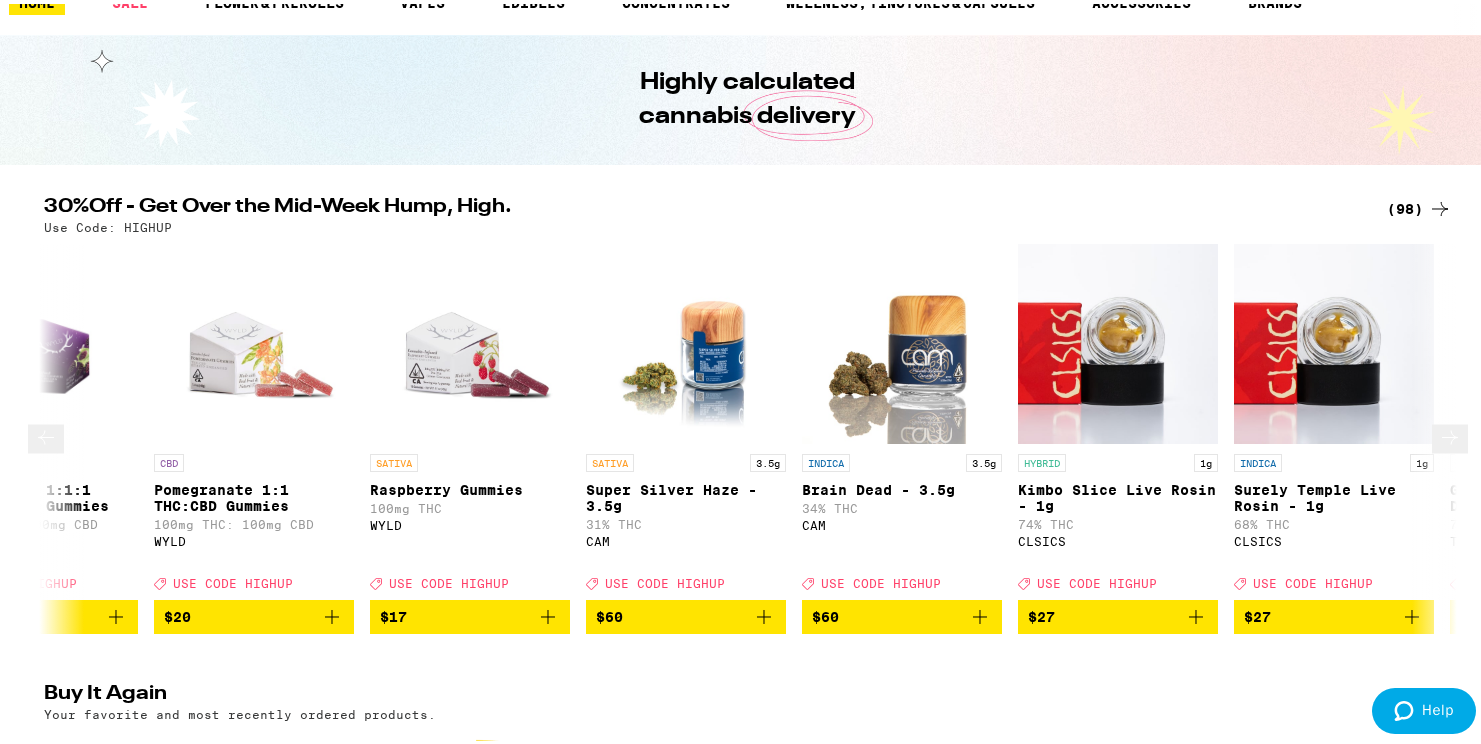 scroll, scrollTop: 0, scrollLeft: 1190, axis: horizontal 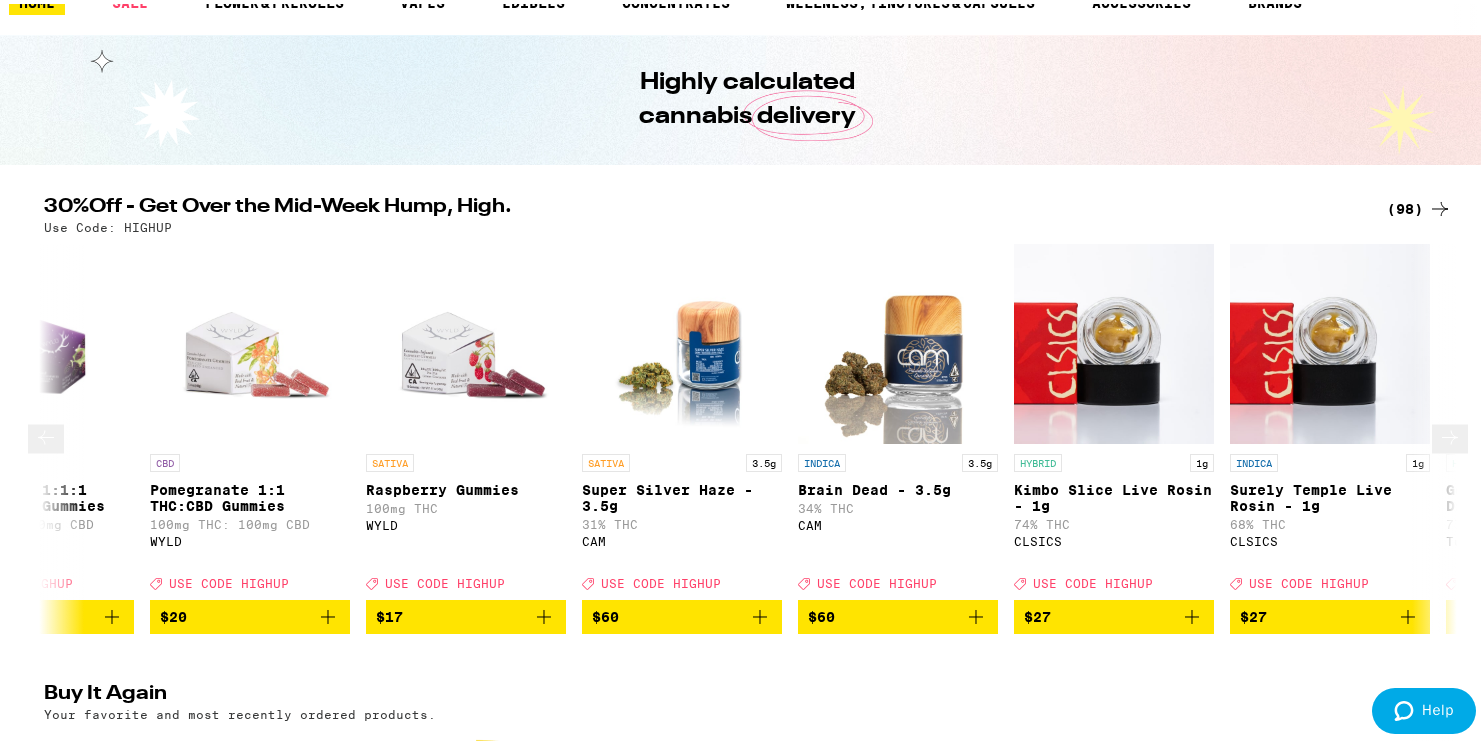 click 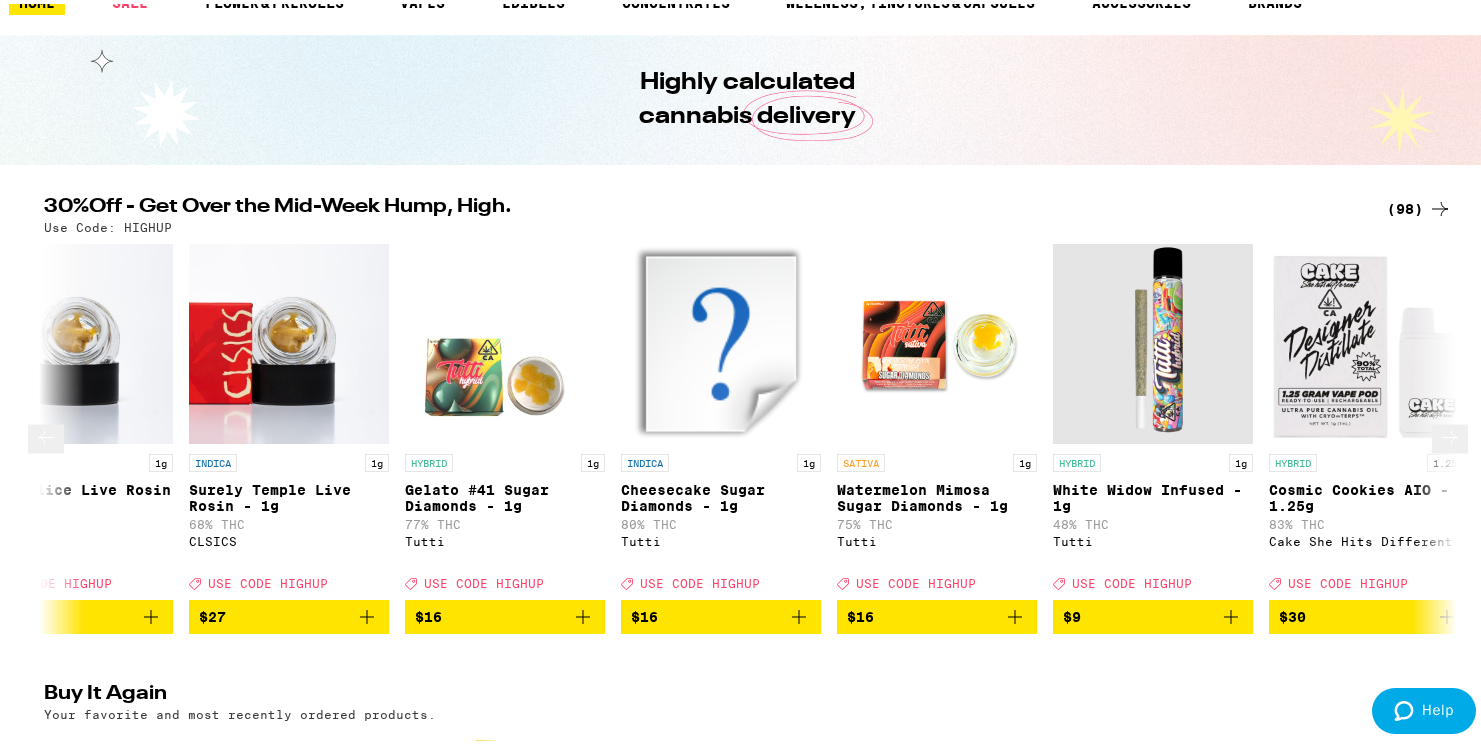 scroll, scrollTop: 0, scrollLeft: 2380, axis: horizontal 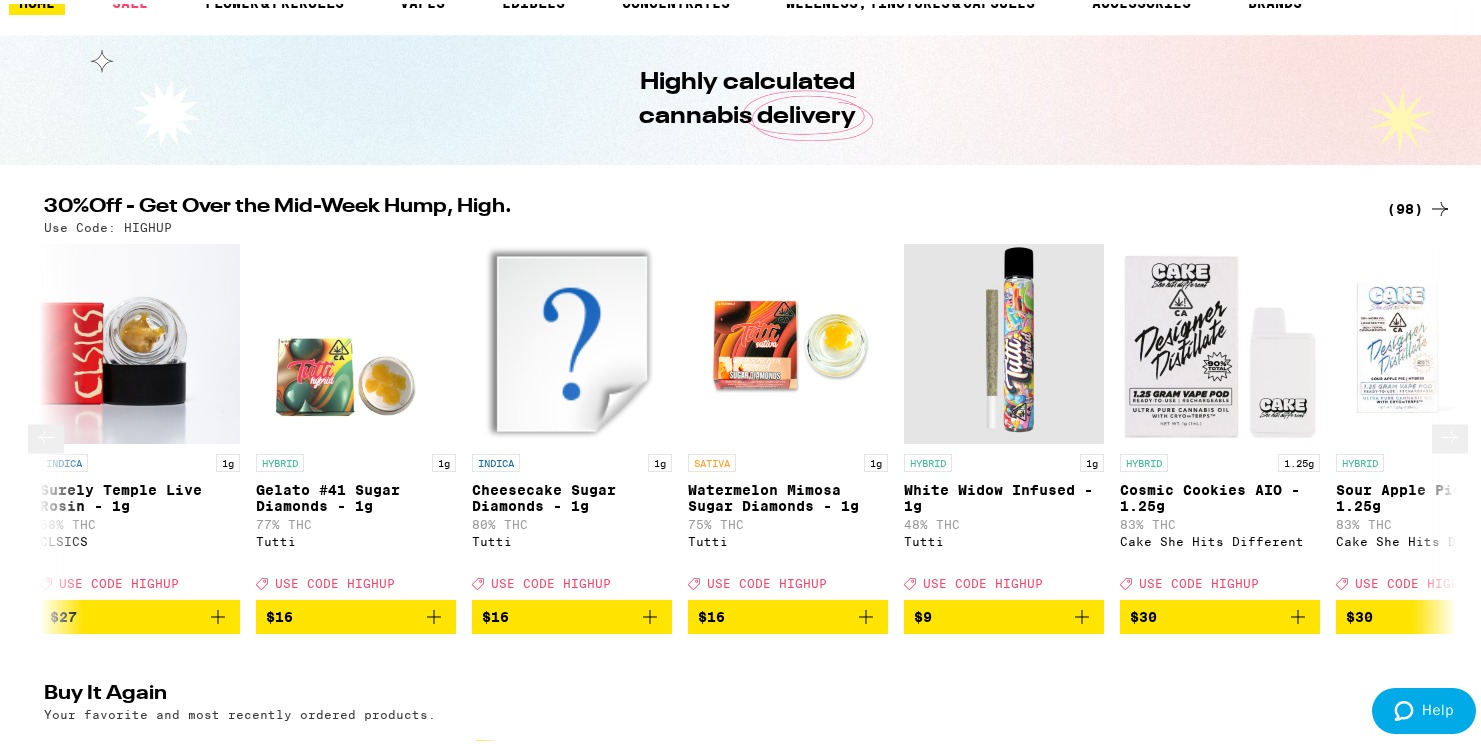 click 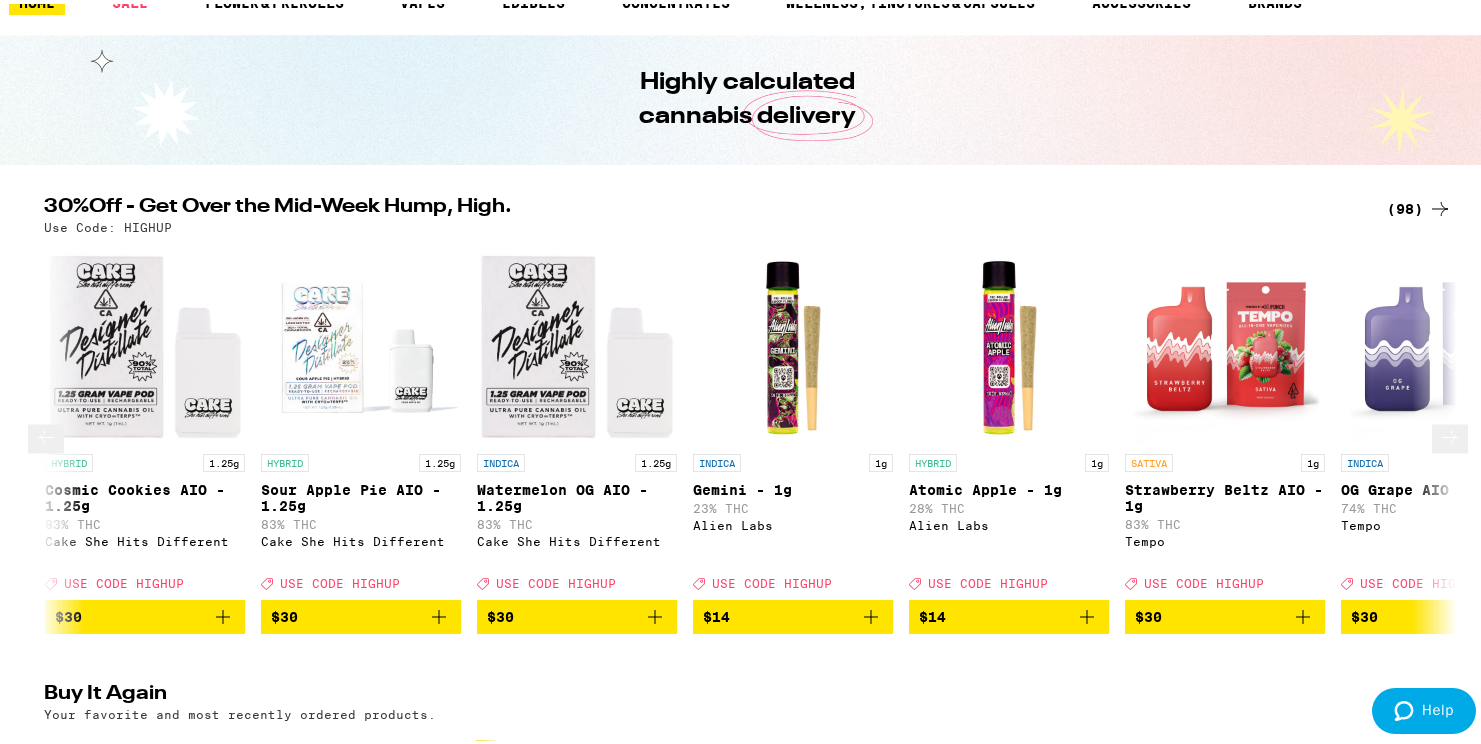 scroll, scrollTop: 0, scrollLeft: 3570, axis: horizontal 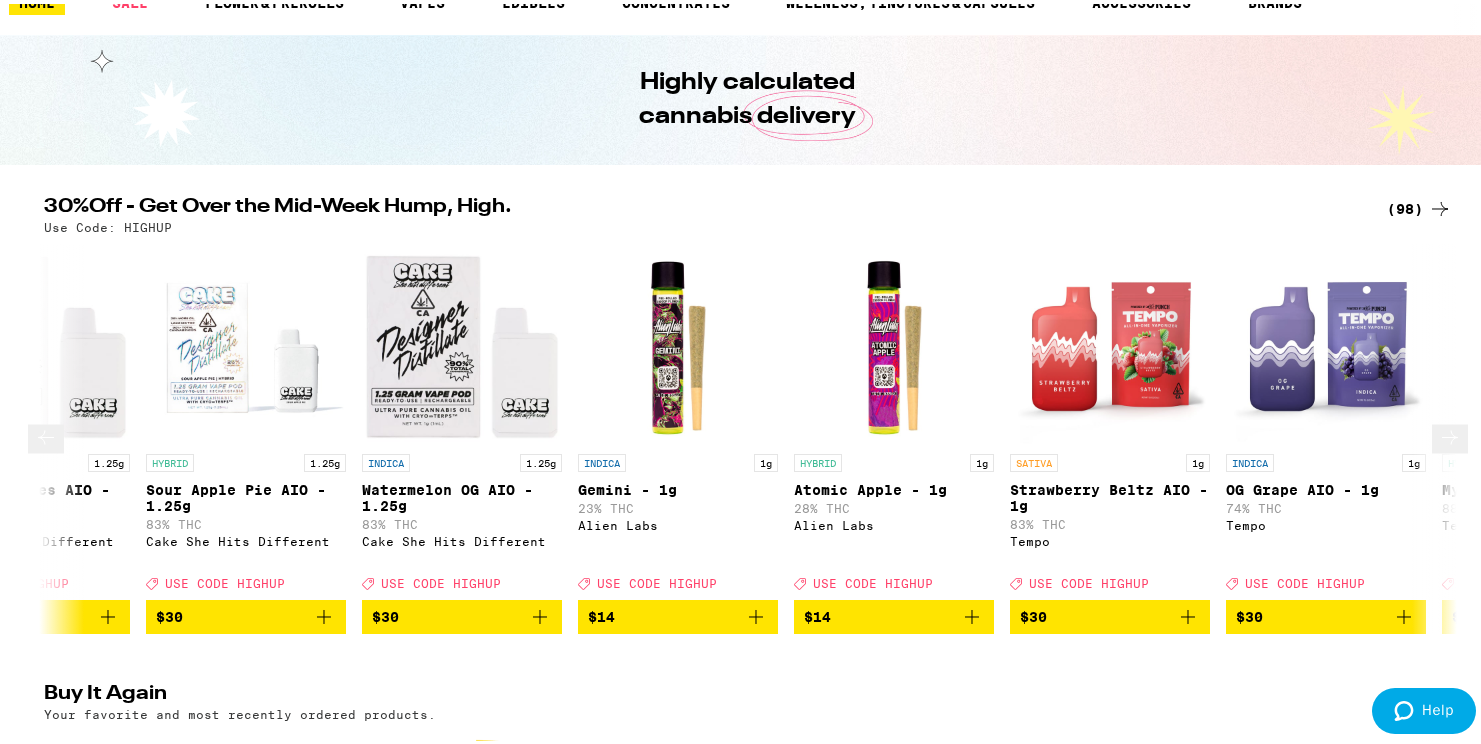 click 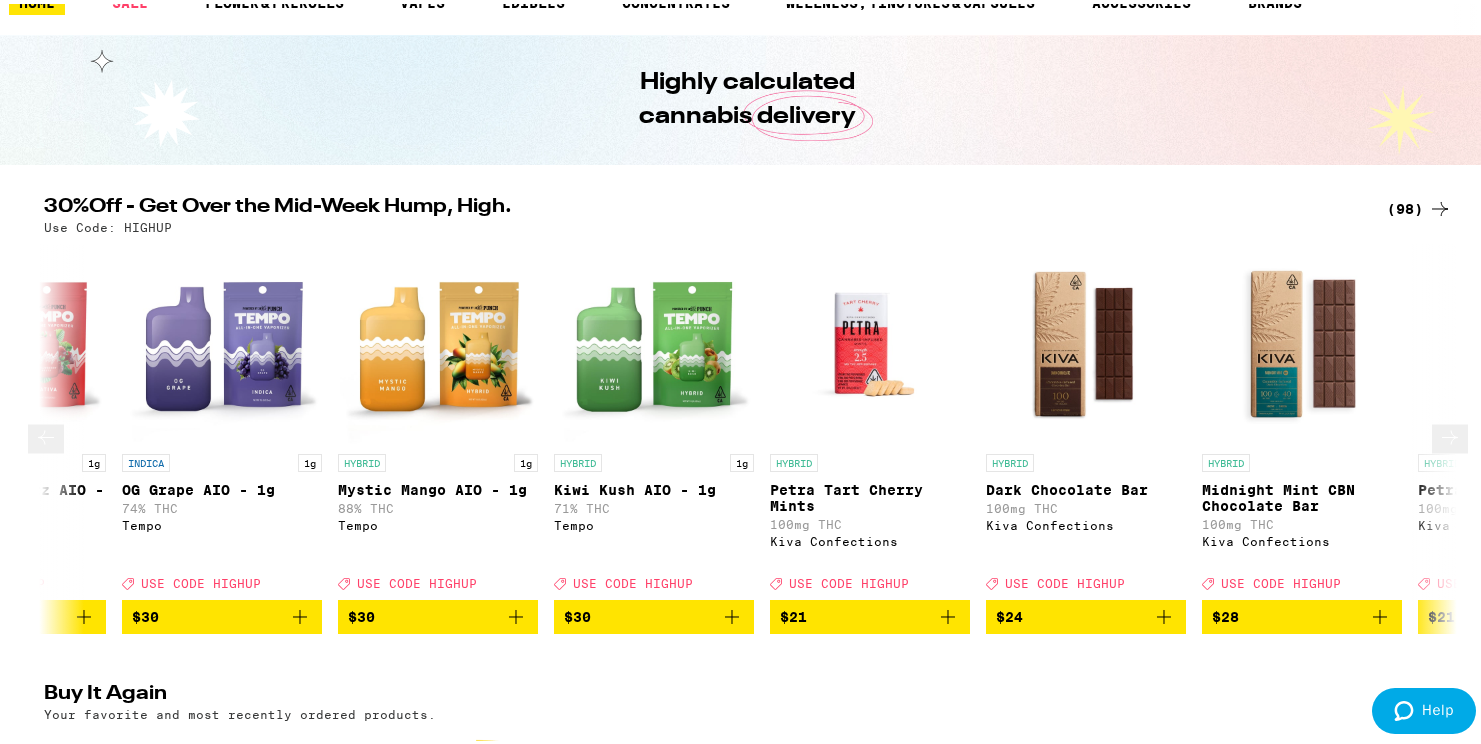 scroll, scrollTop: 0, scrollLeft: 4760, axis: horizontal 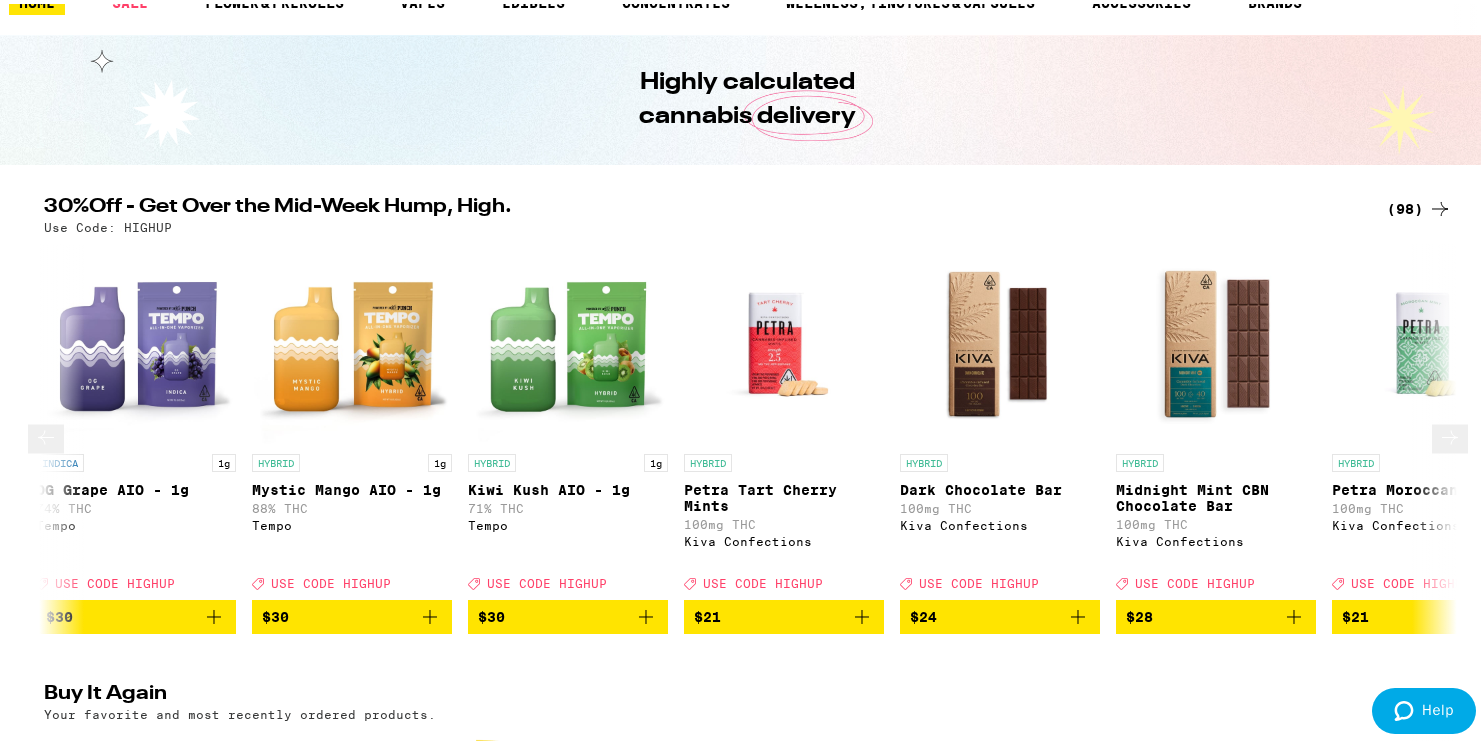 click 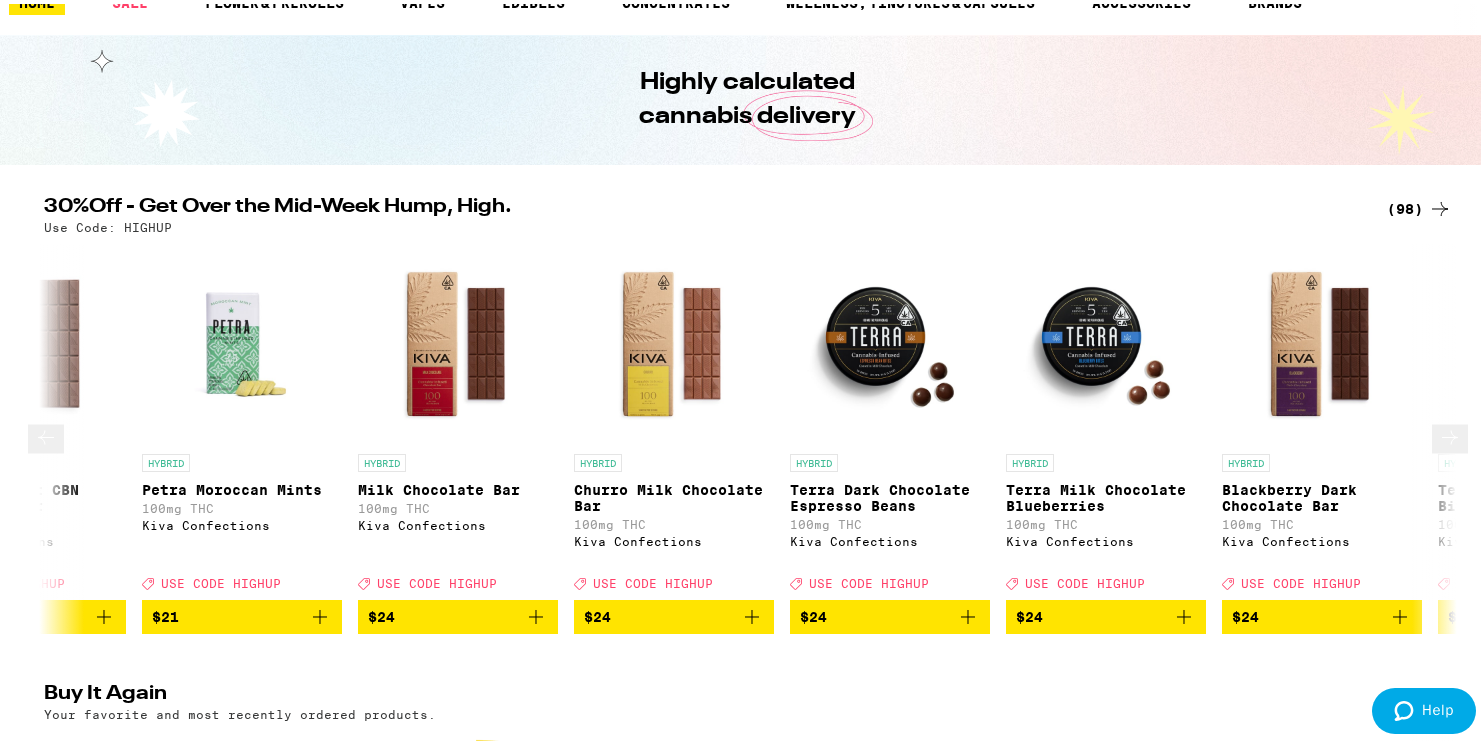 click 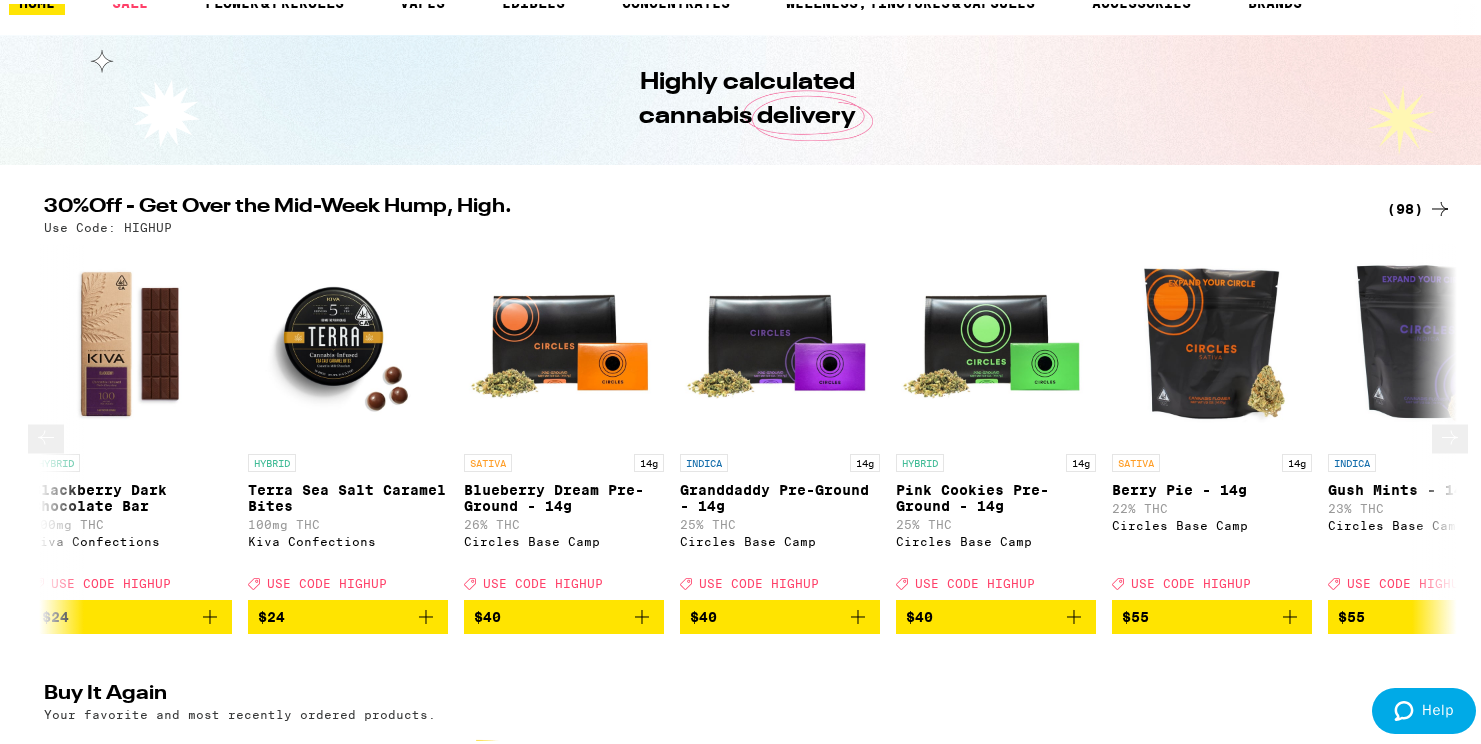 click 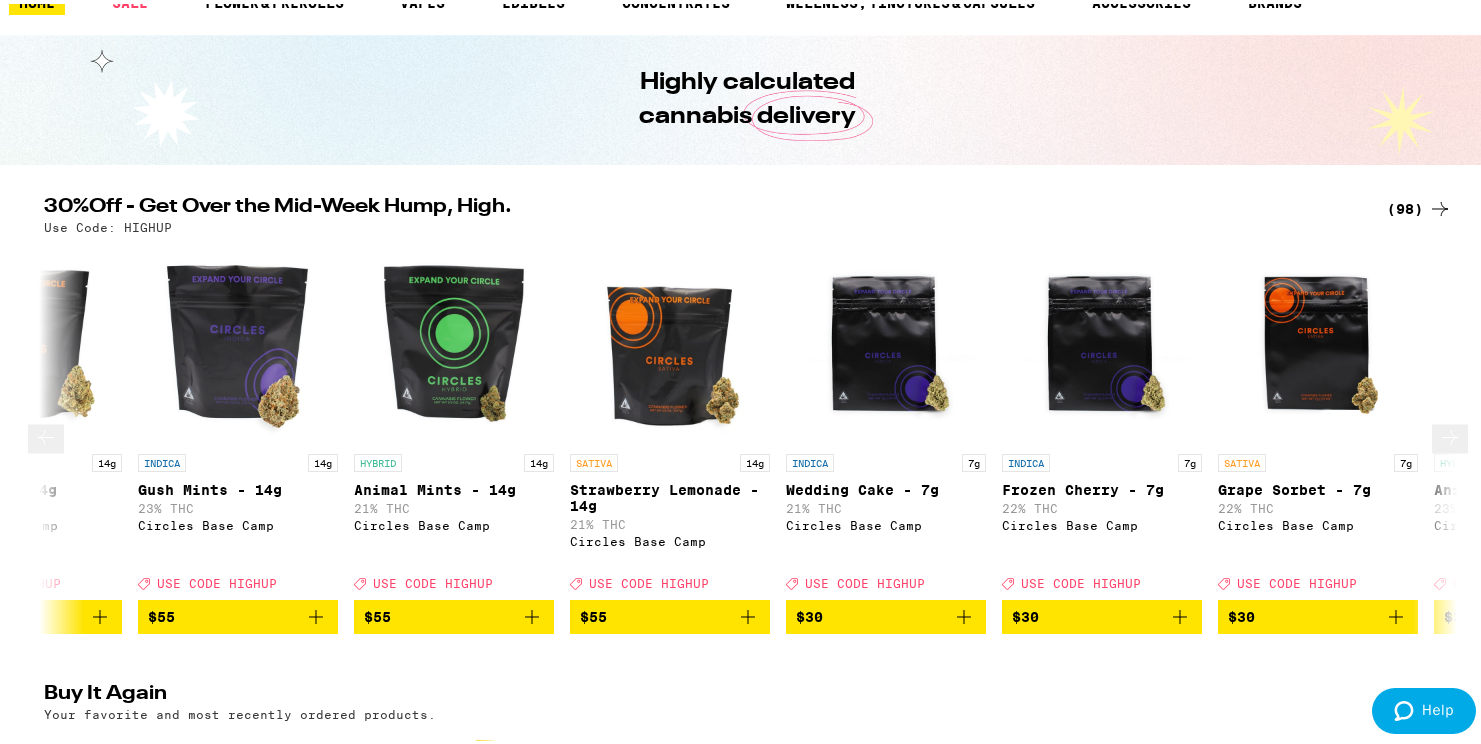 click 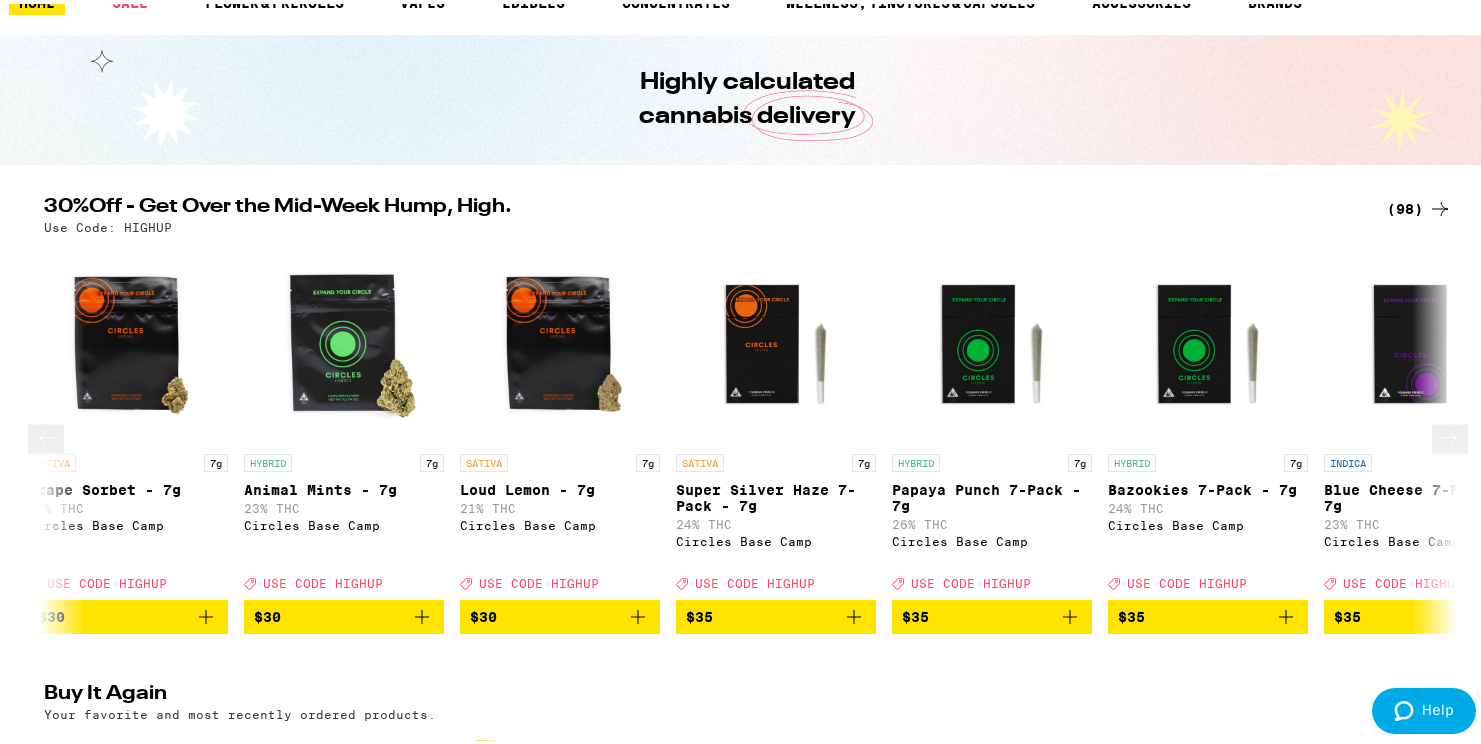 click 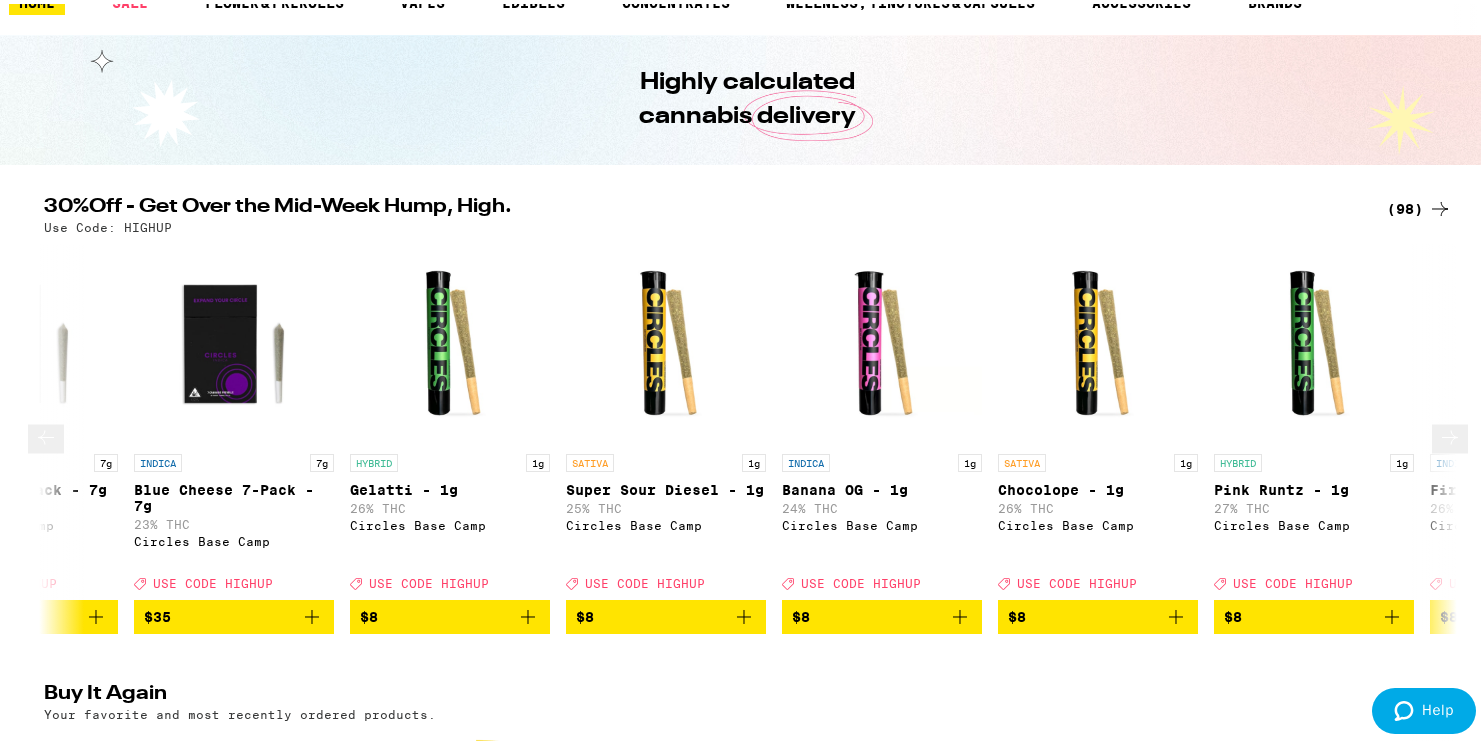 click 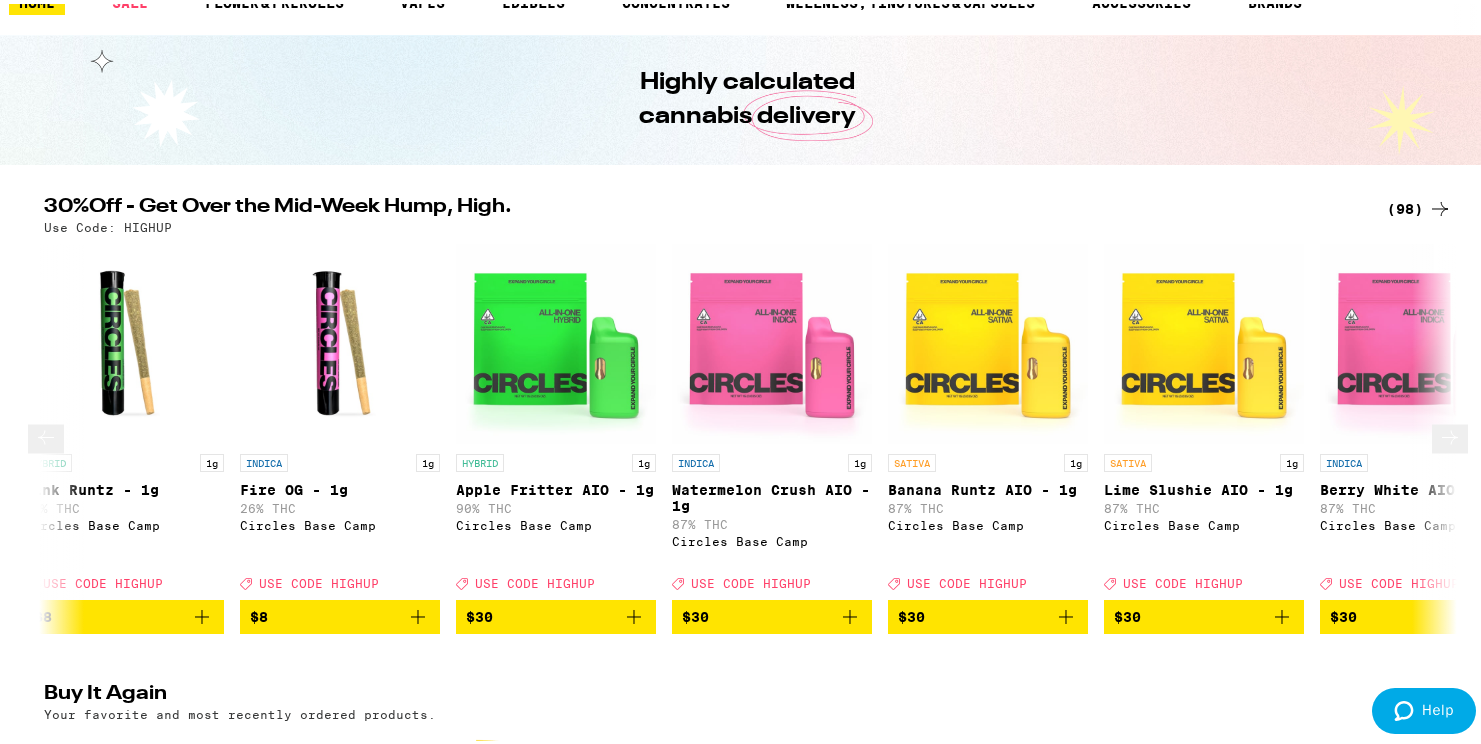 click 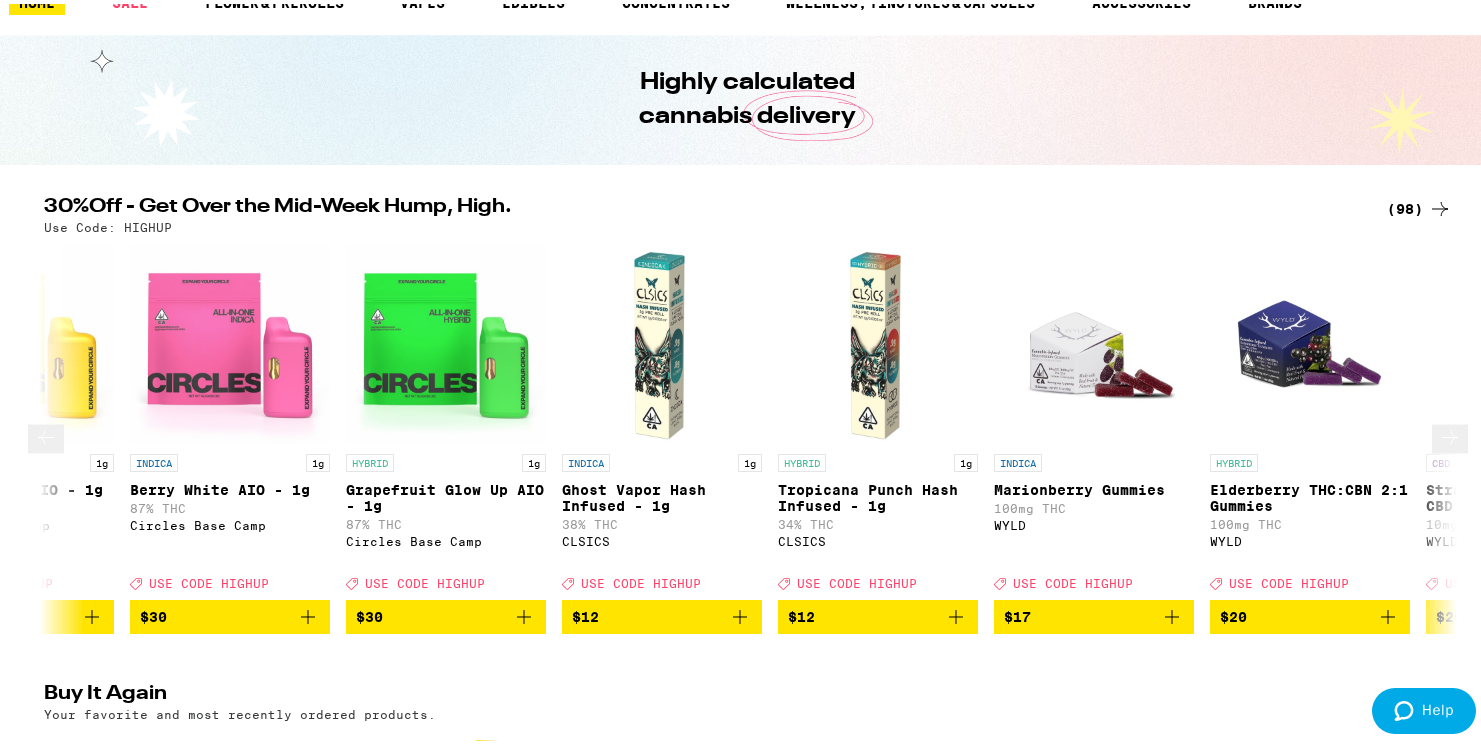 click 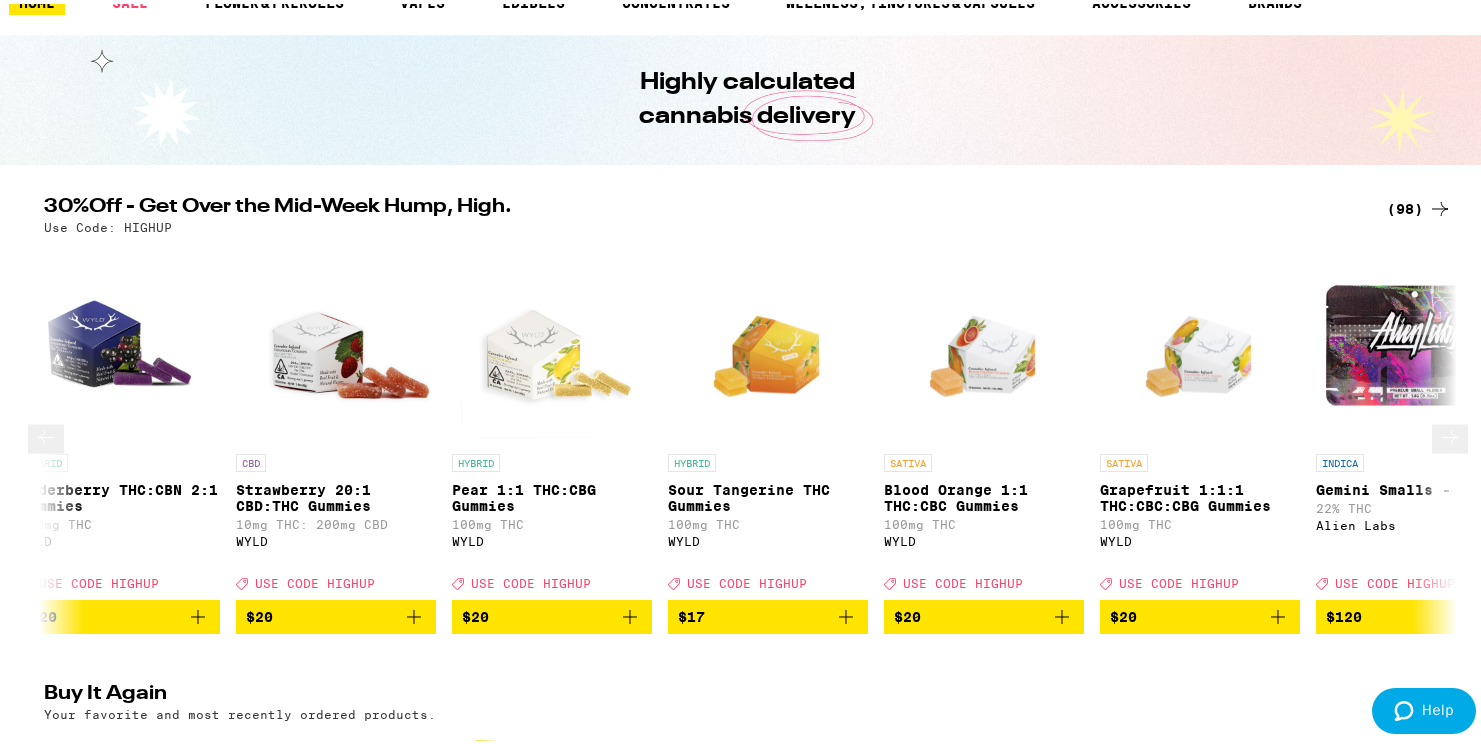 click 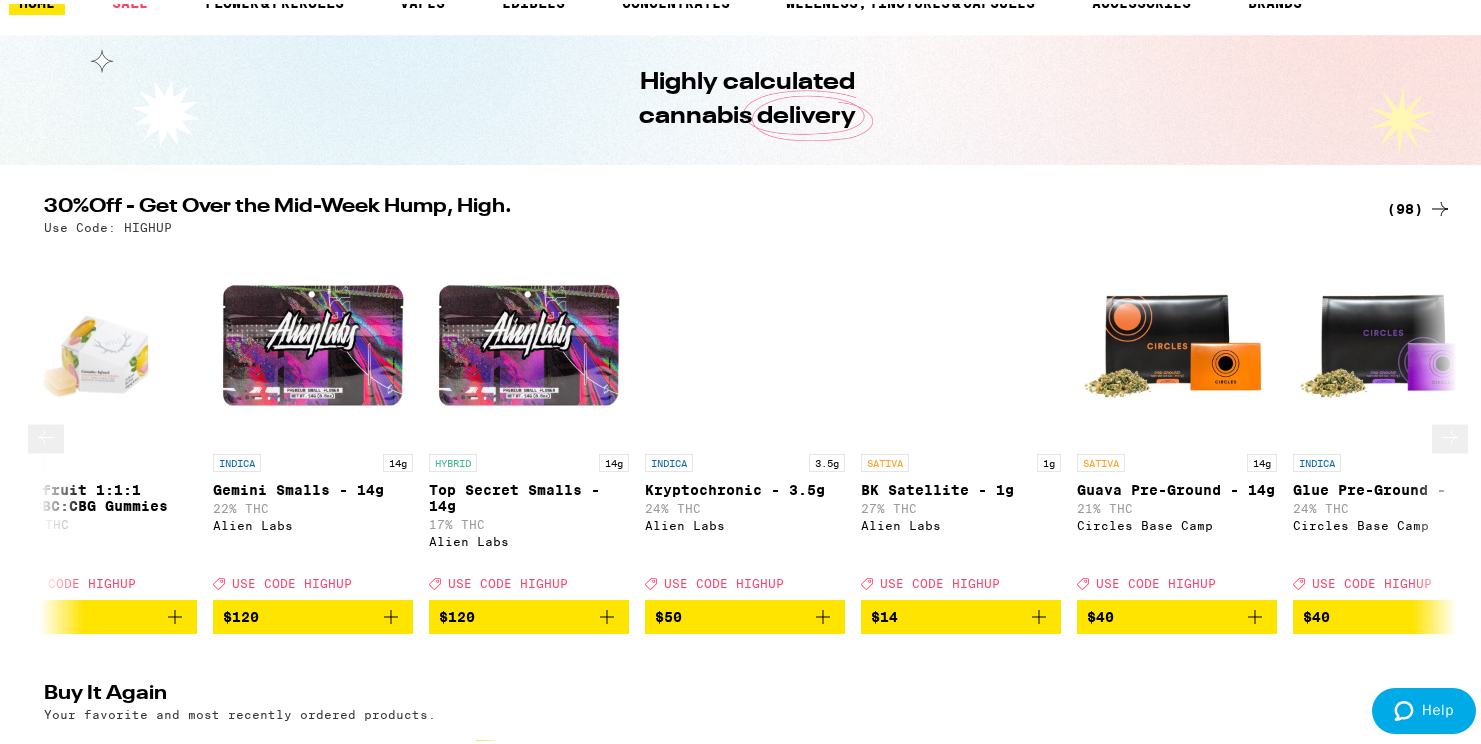 scroll, scrollTop: 0, scrollLeft: 15470, axis: horizontal 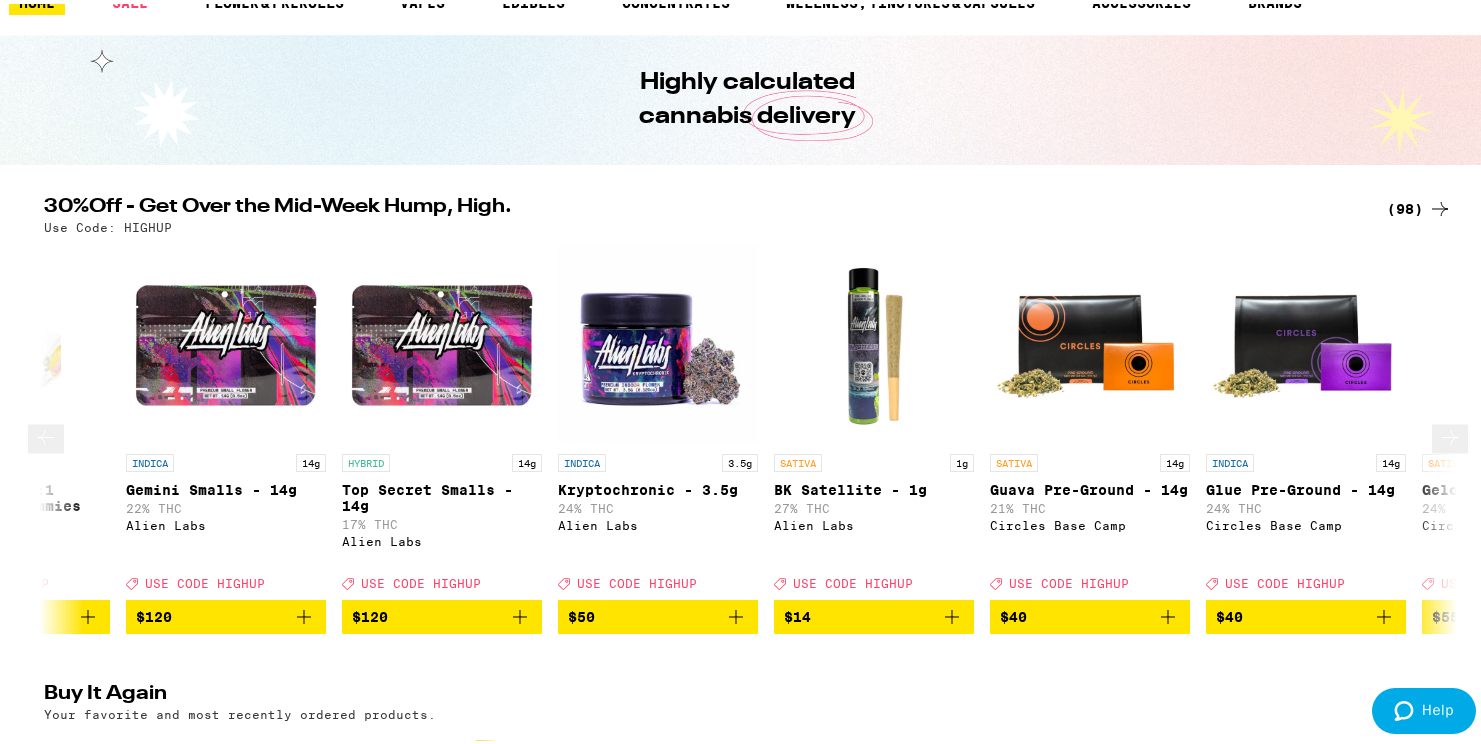 click 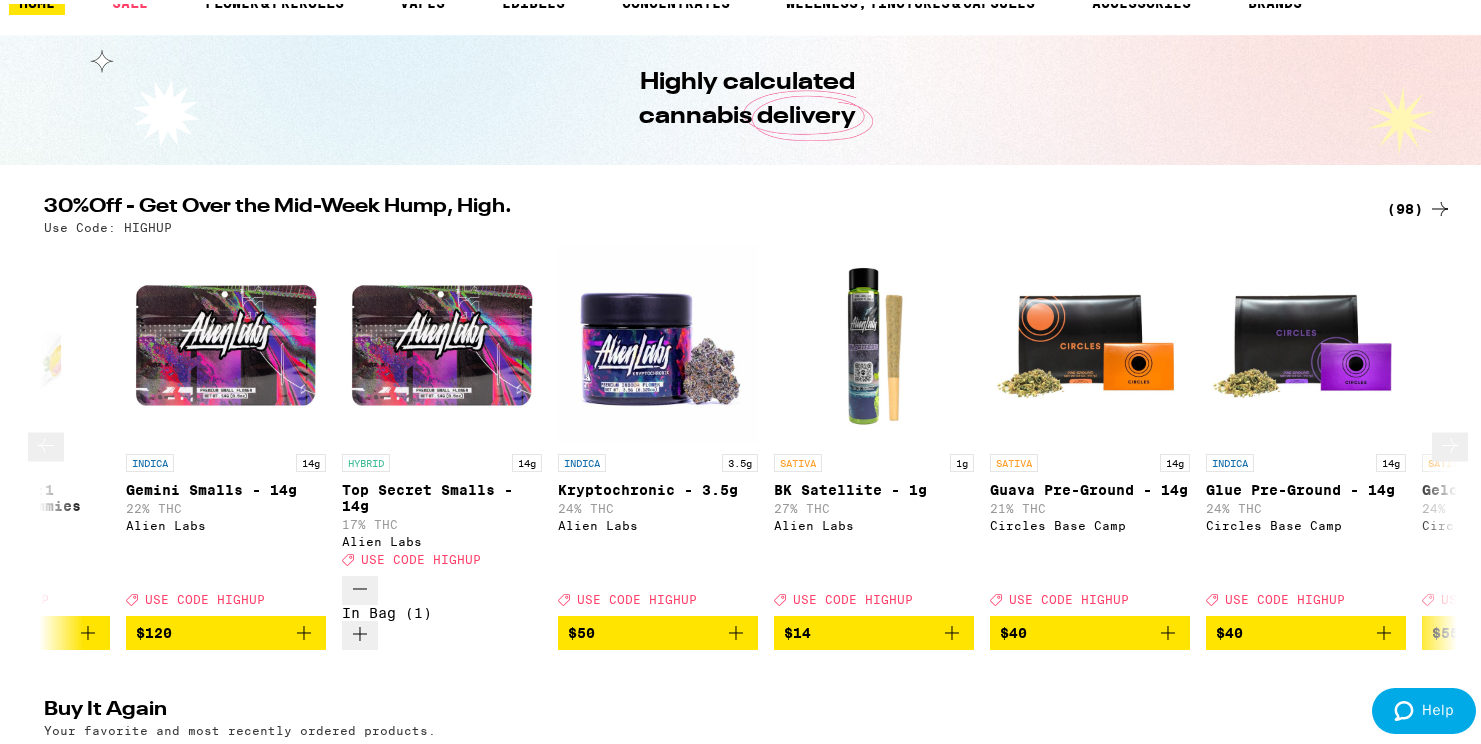 click 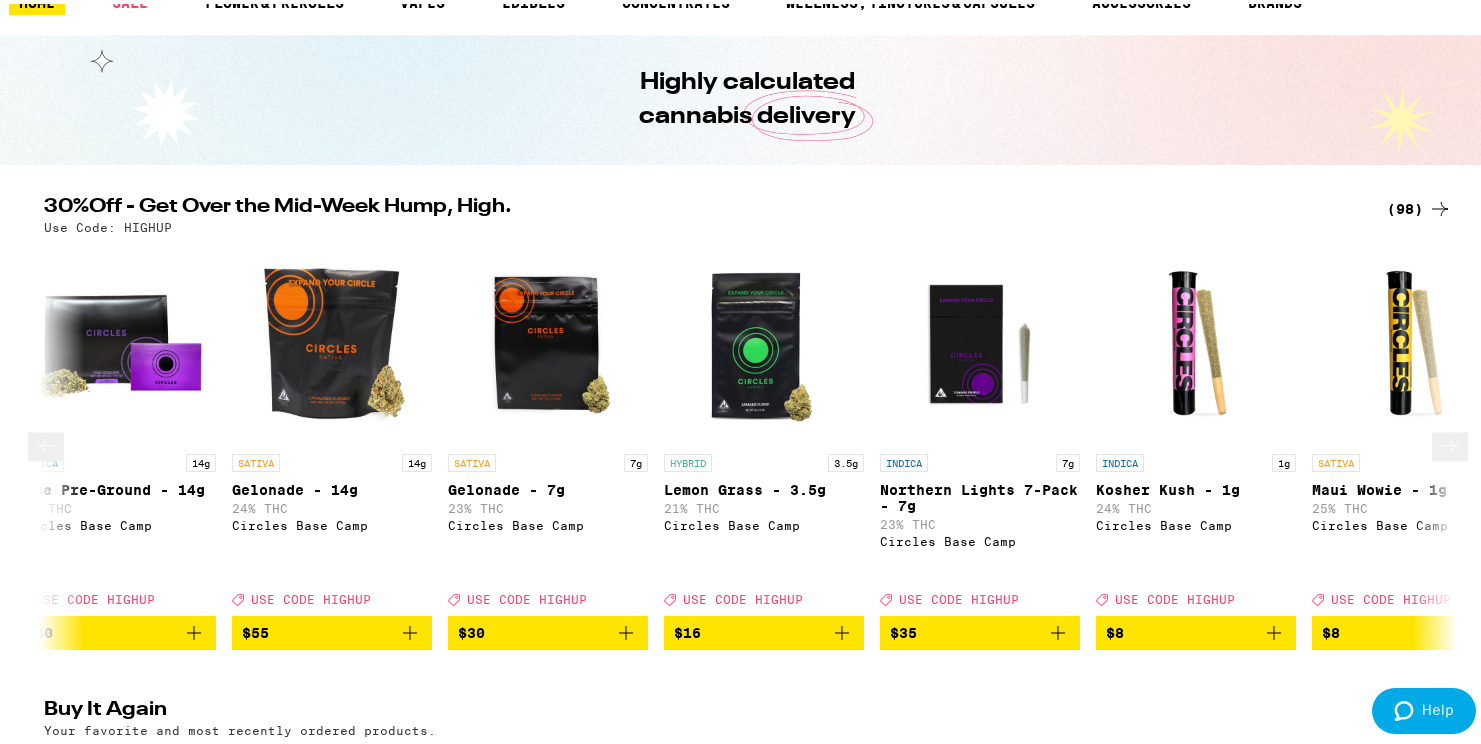 click 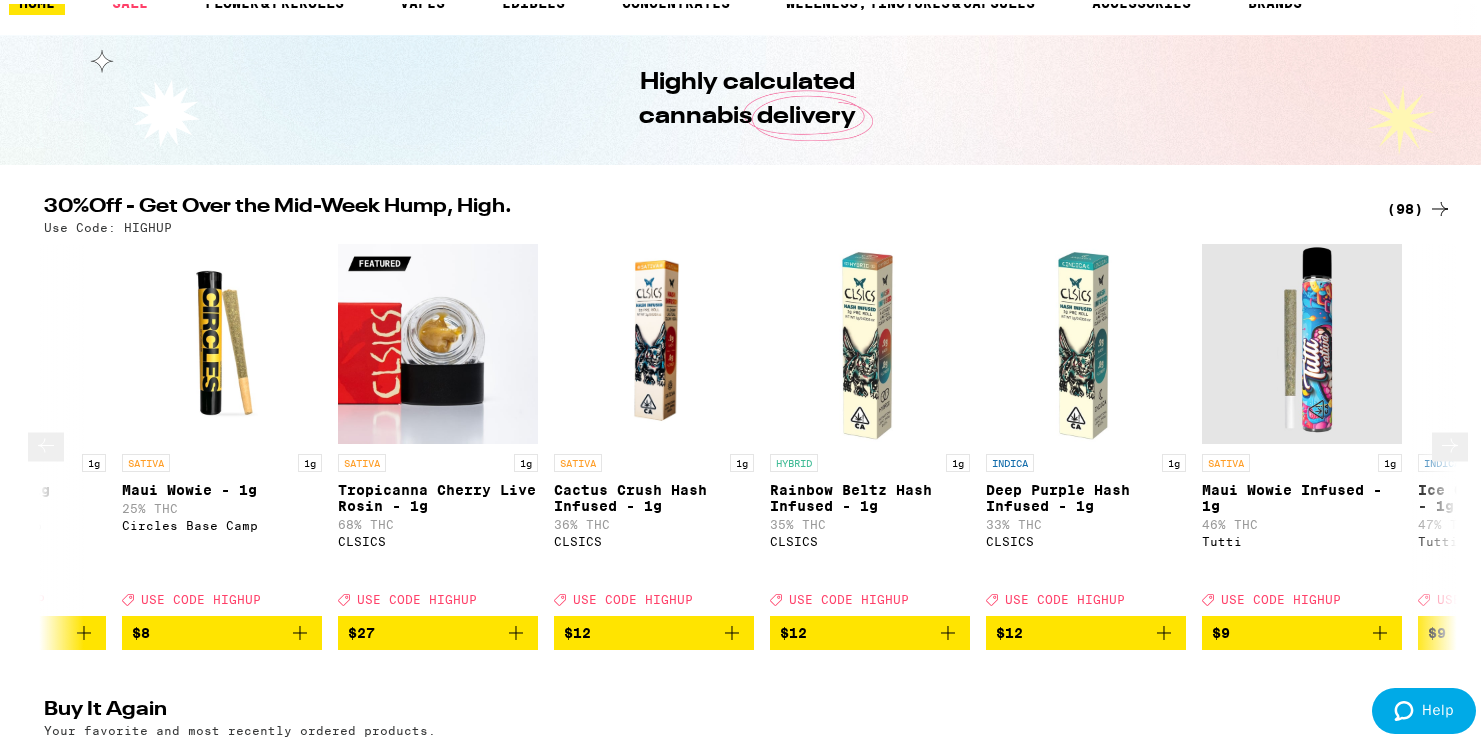 click 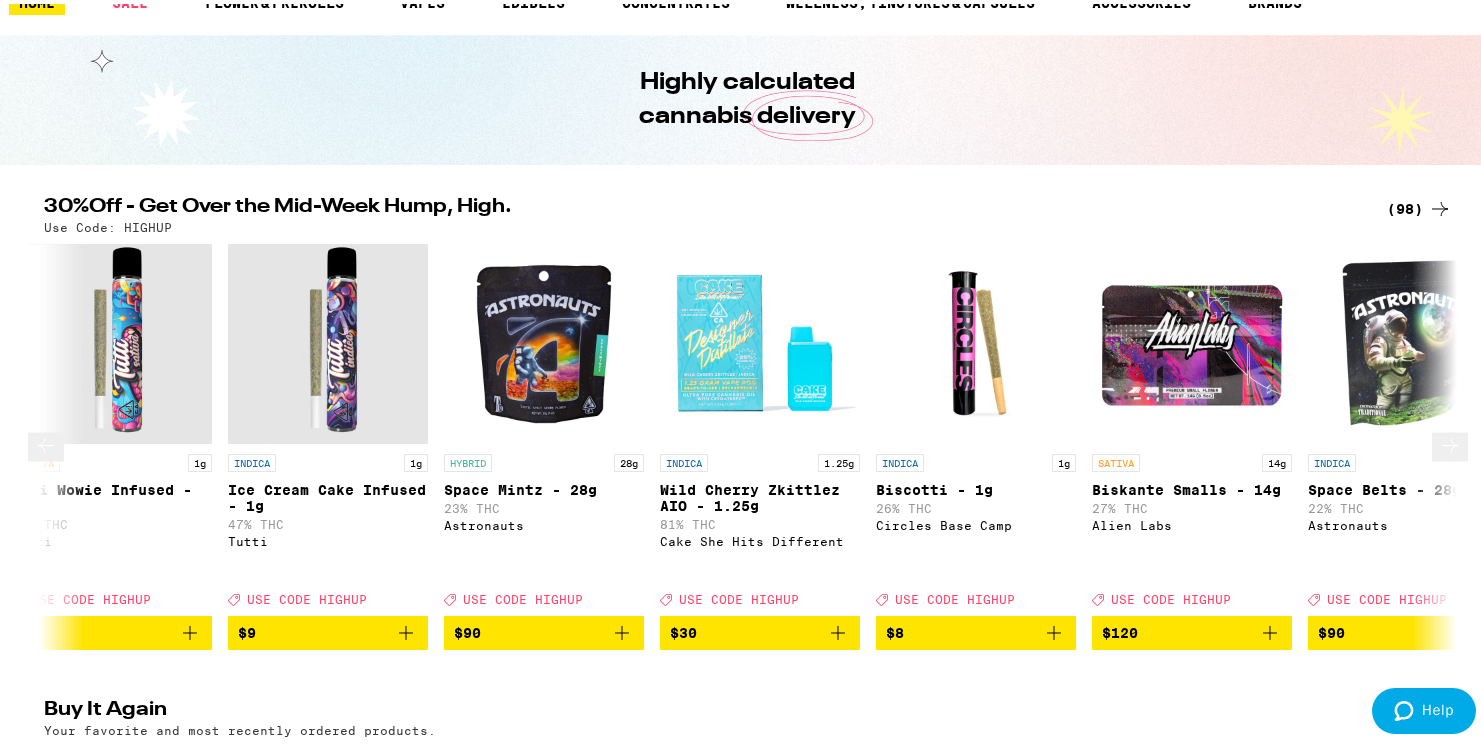 click 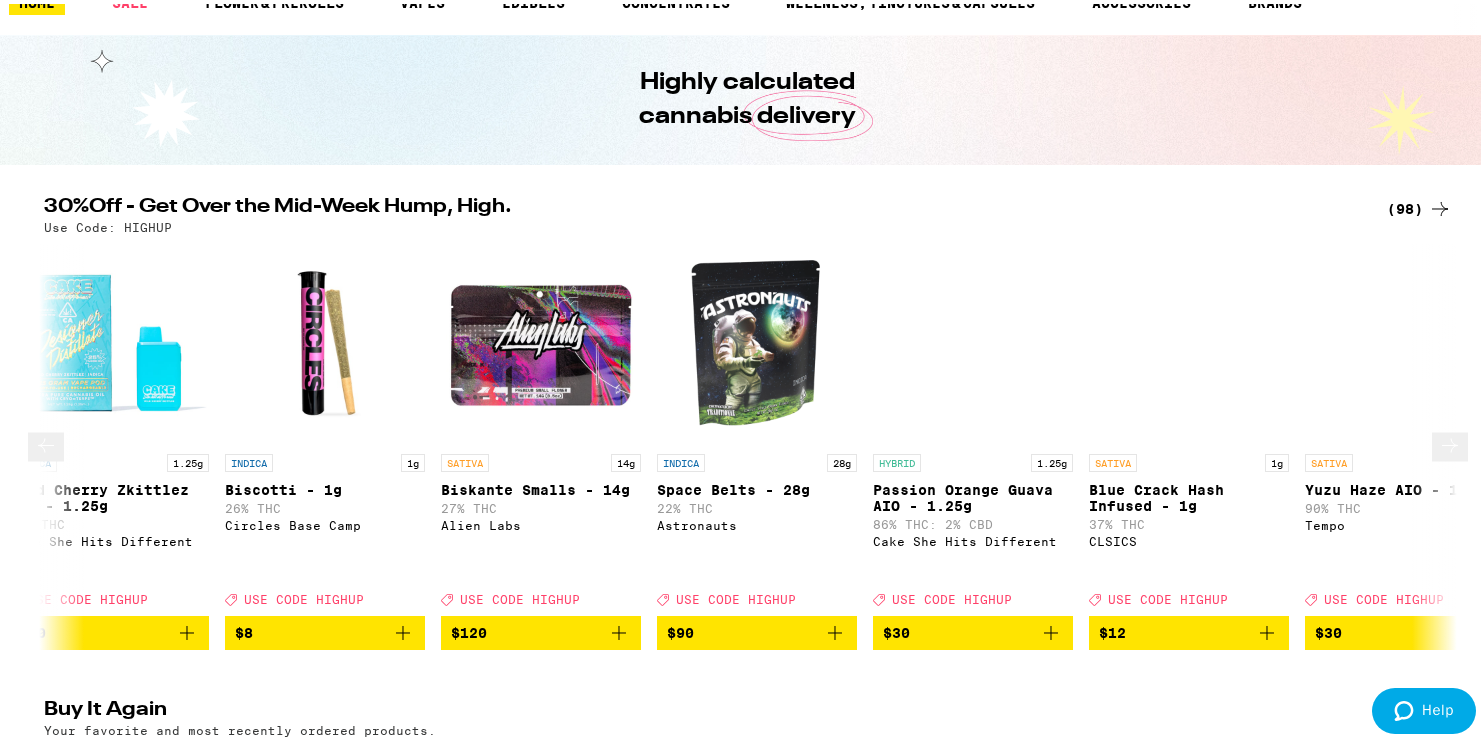 scroll, scrollTop: 0, scrollLeft: 19760, axis: horizontal 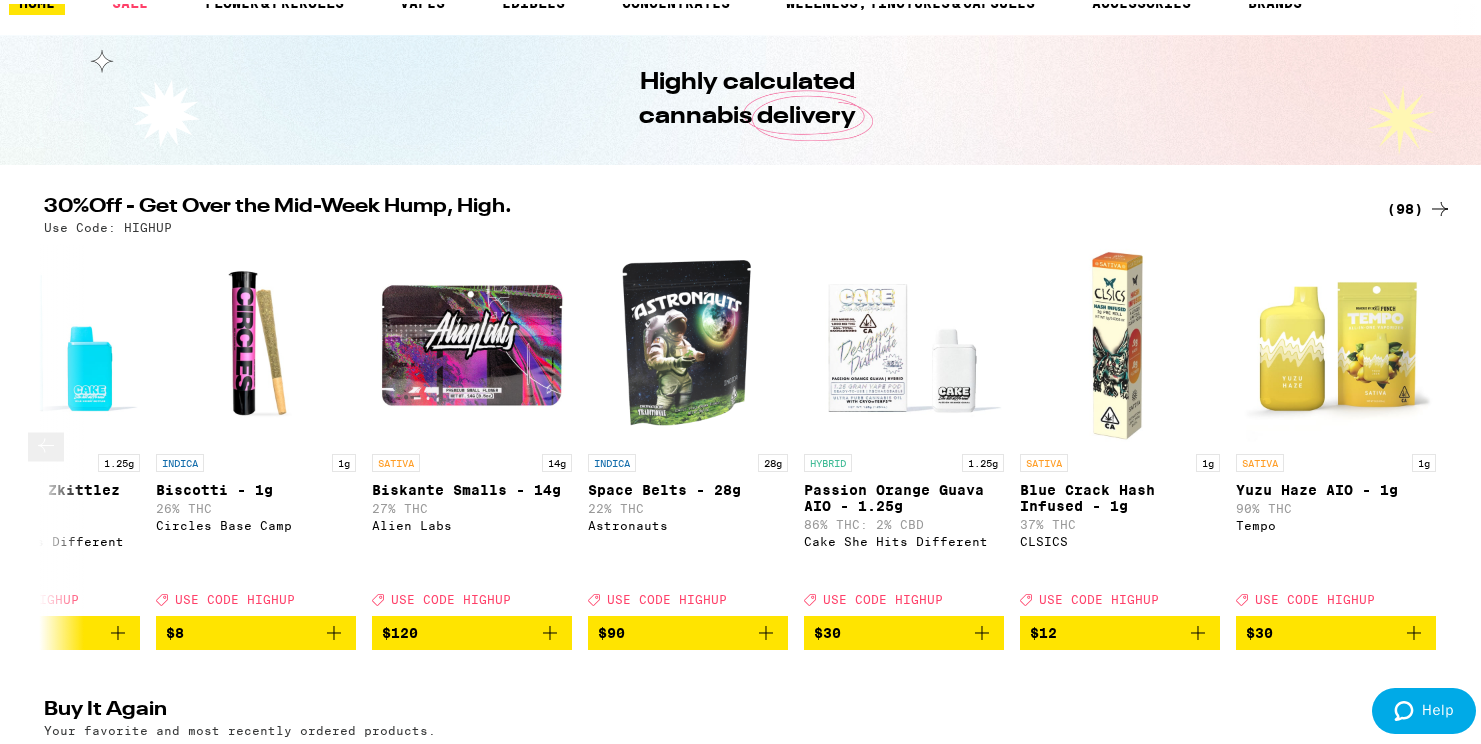click 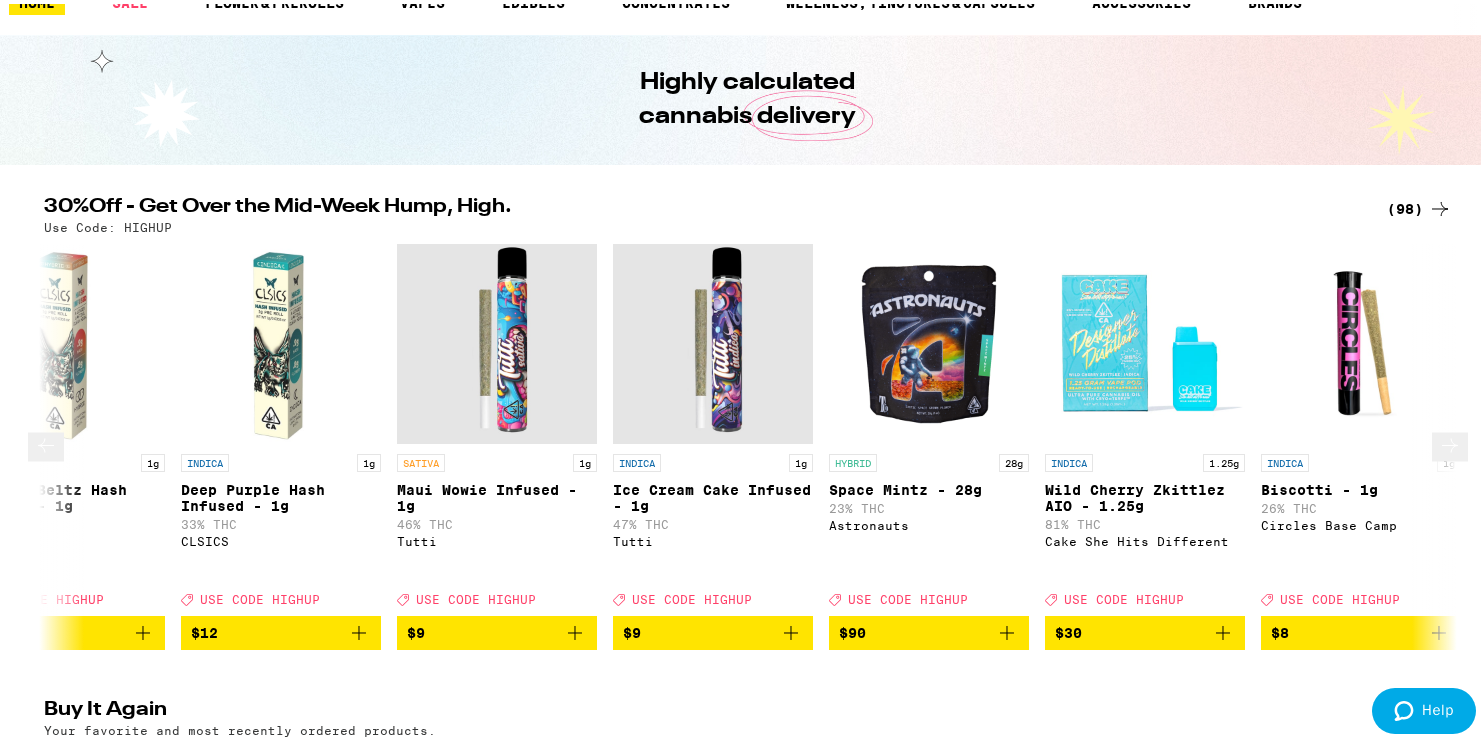 scroll, scrollTop: 0, scrollLeft: 18570, axis: horizontal 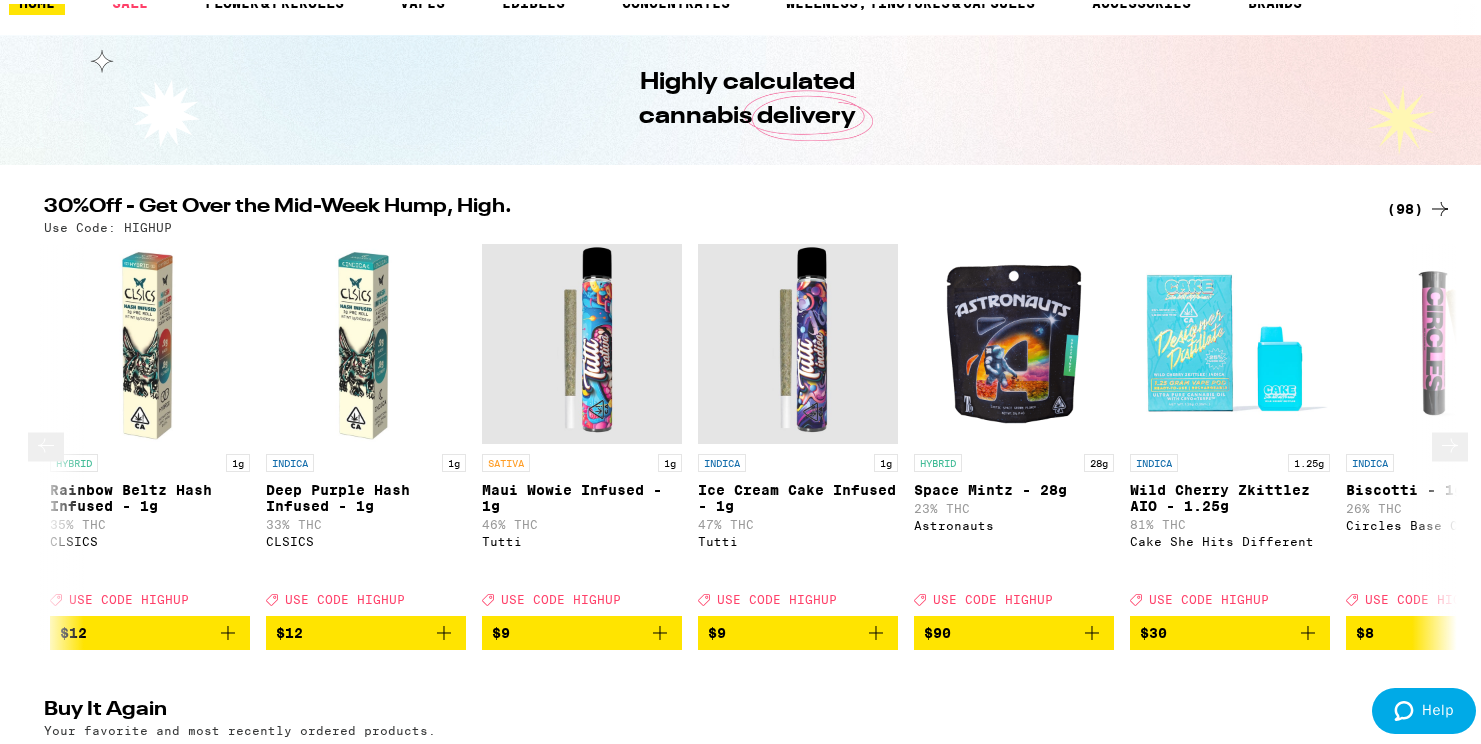click 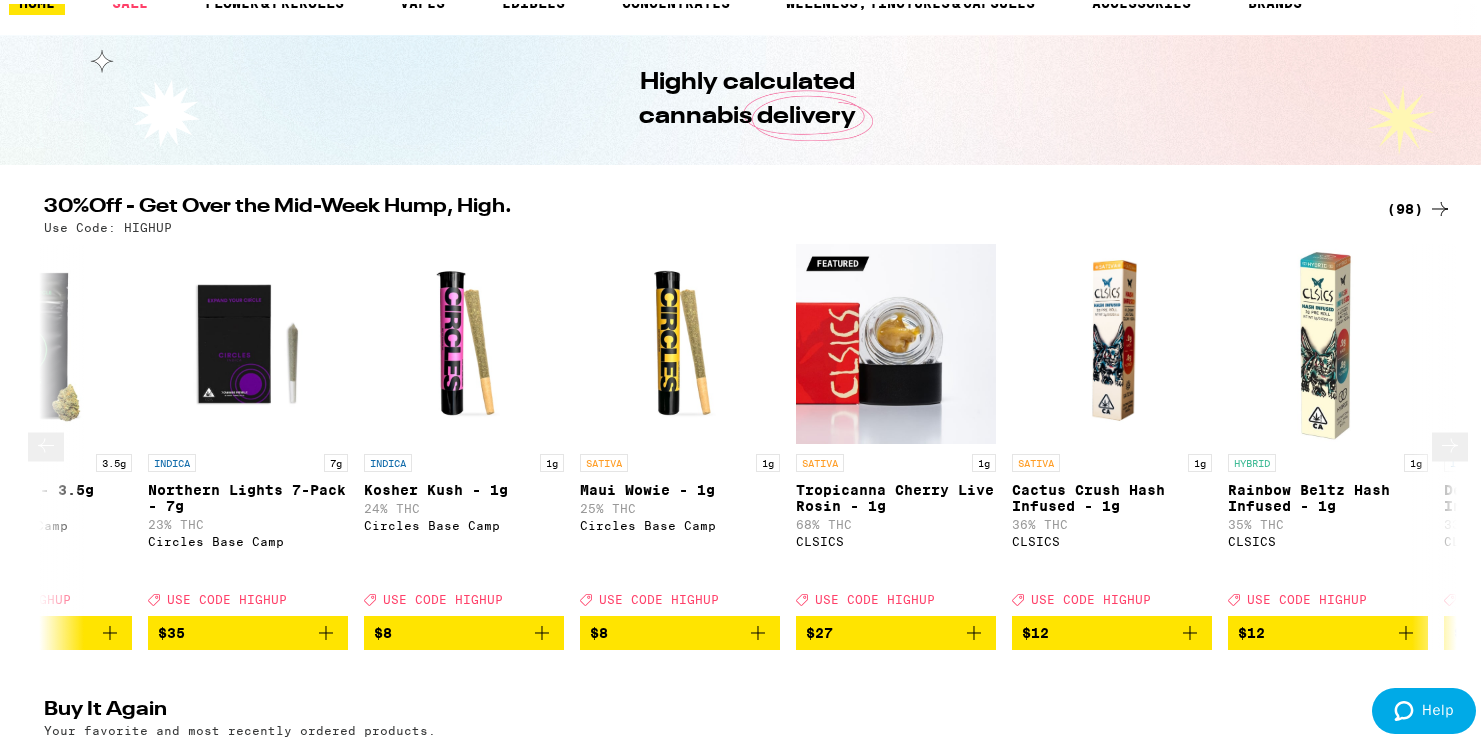 scroll, scrollTop: 0, scrollLeft: 17380, axis: horizontal 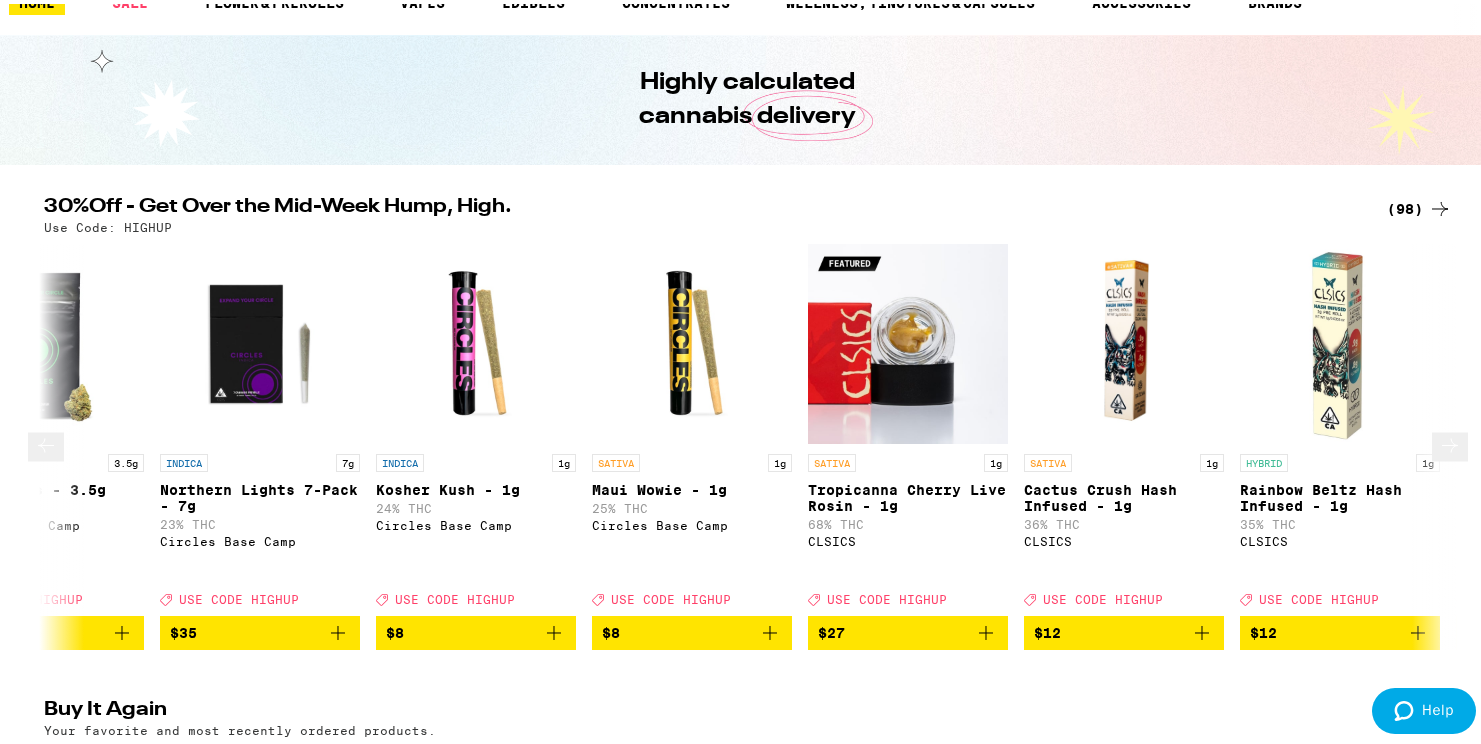 click 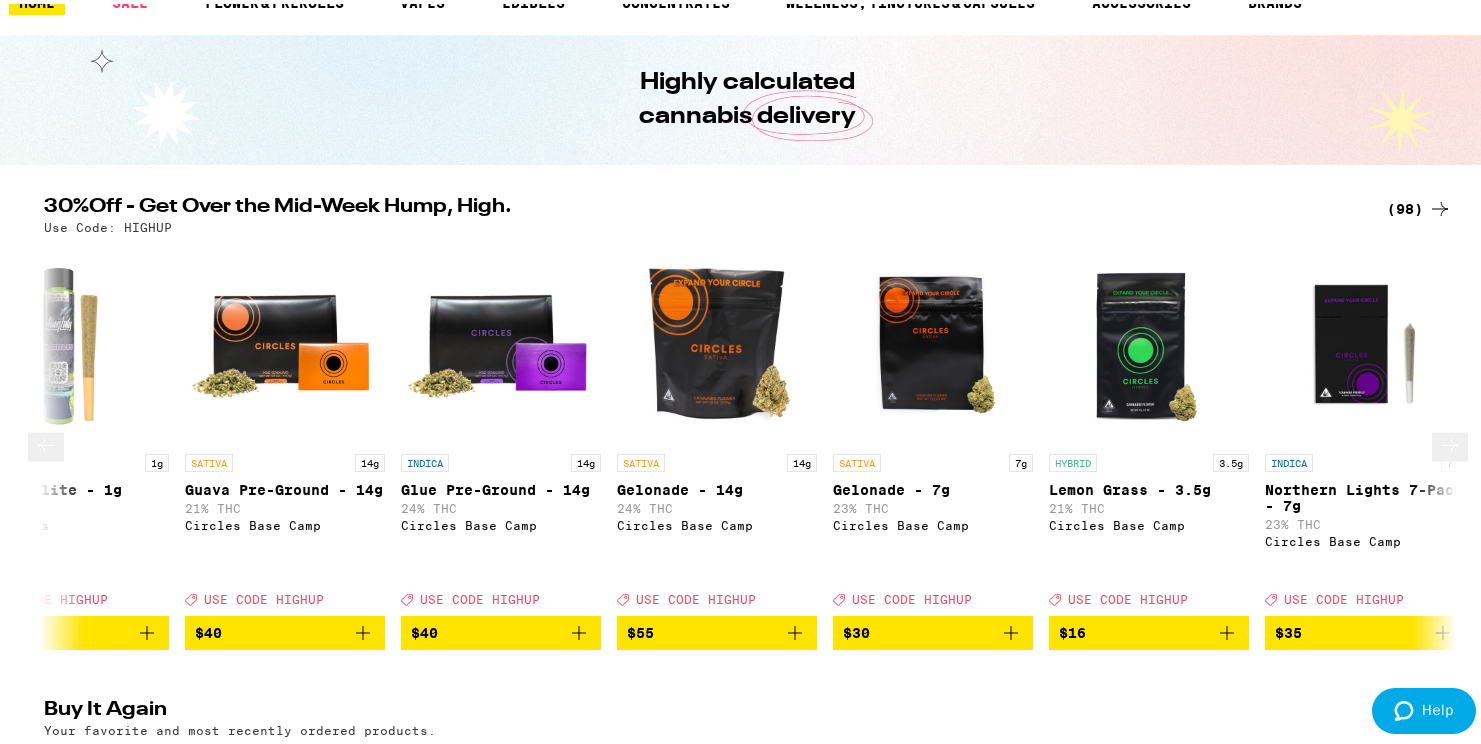 scroll, scrollTop: 0, scrollLeft: 16190, axis: horizontal 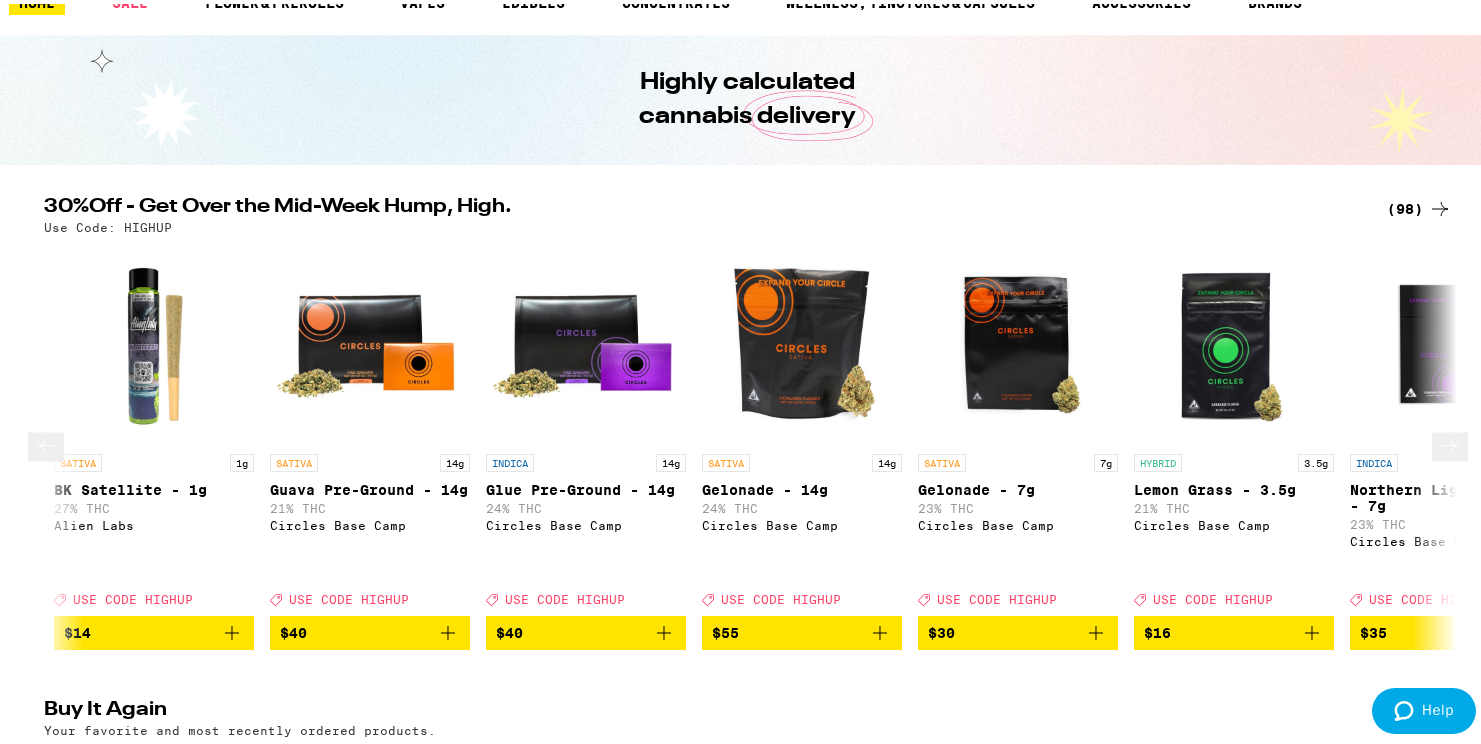 click 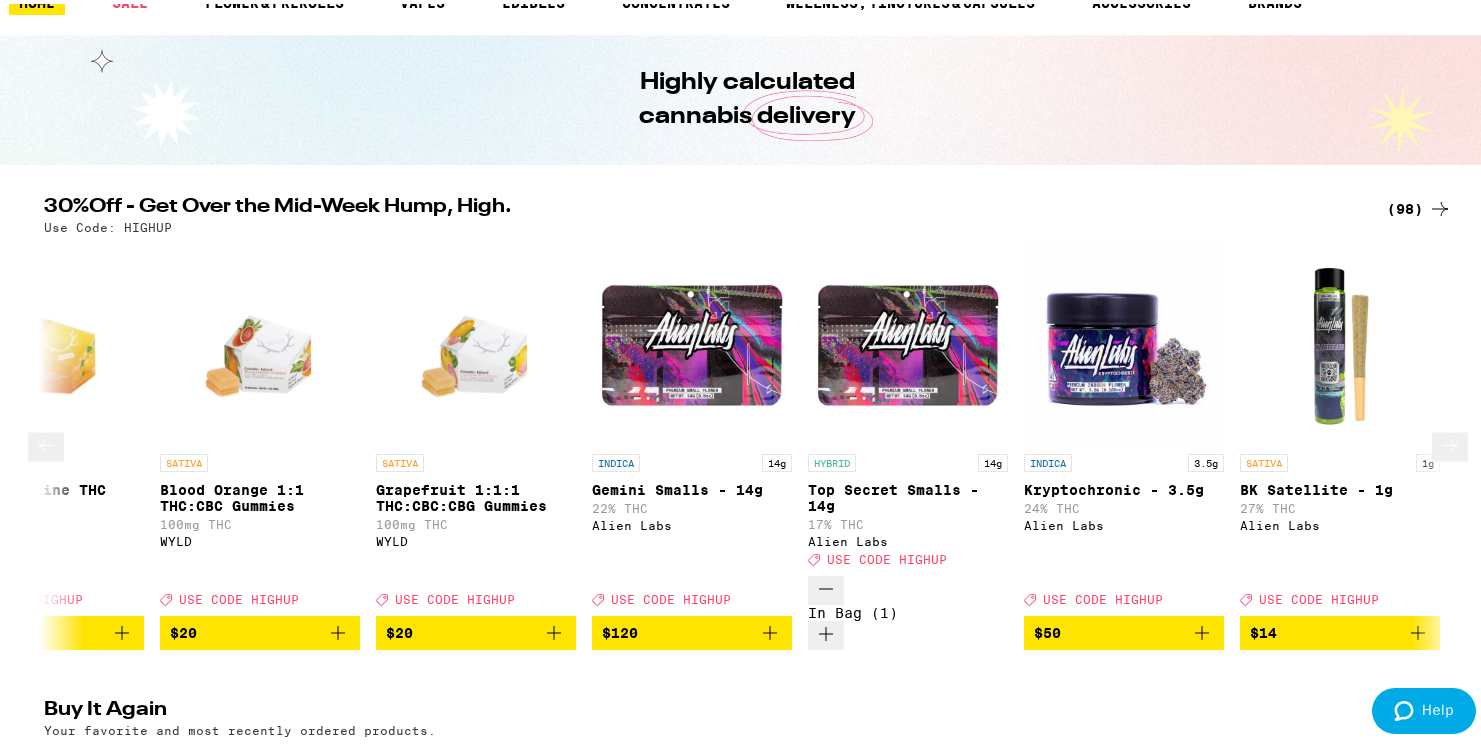 scroll, scrollTop: 0, scrollLeft: 15000, axis: horizontal 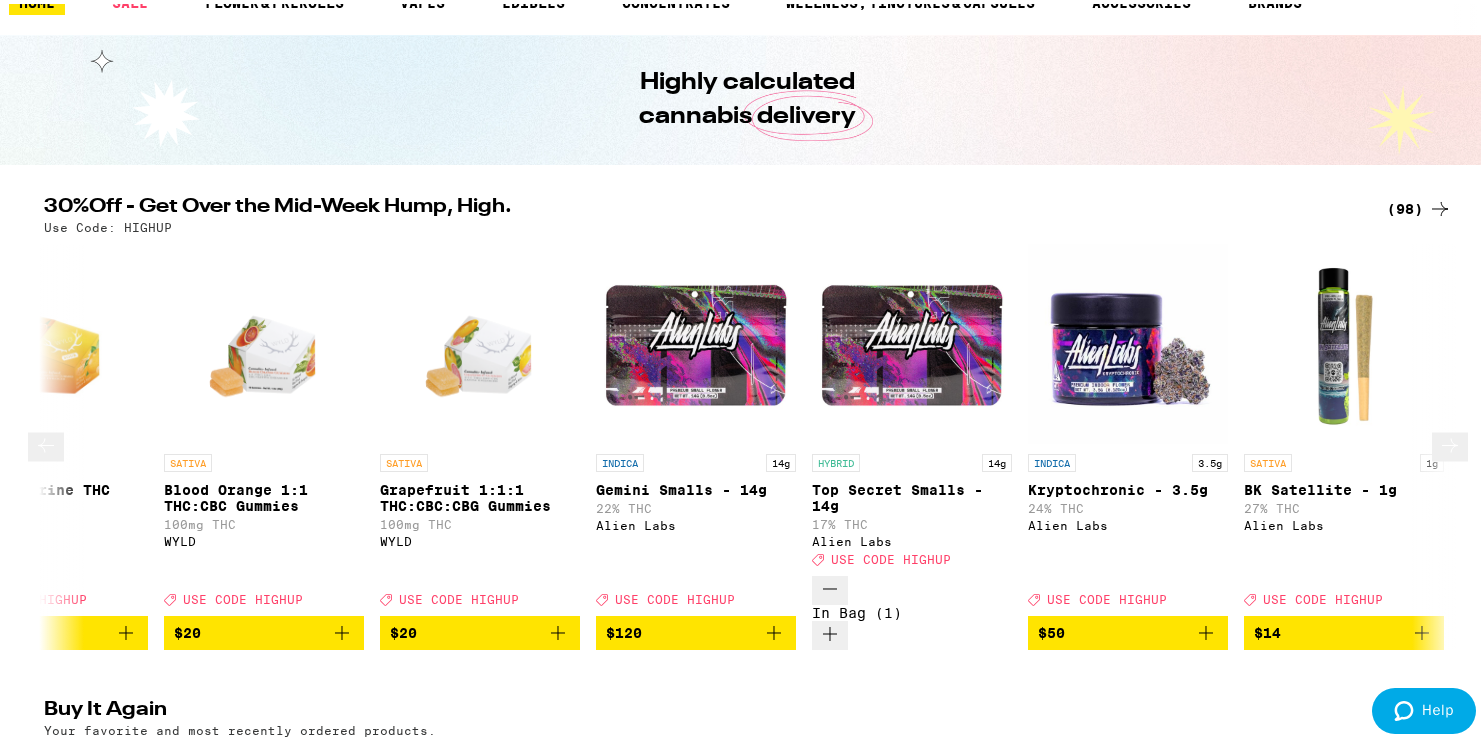 click 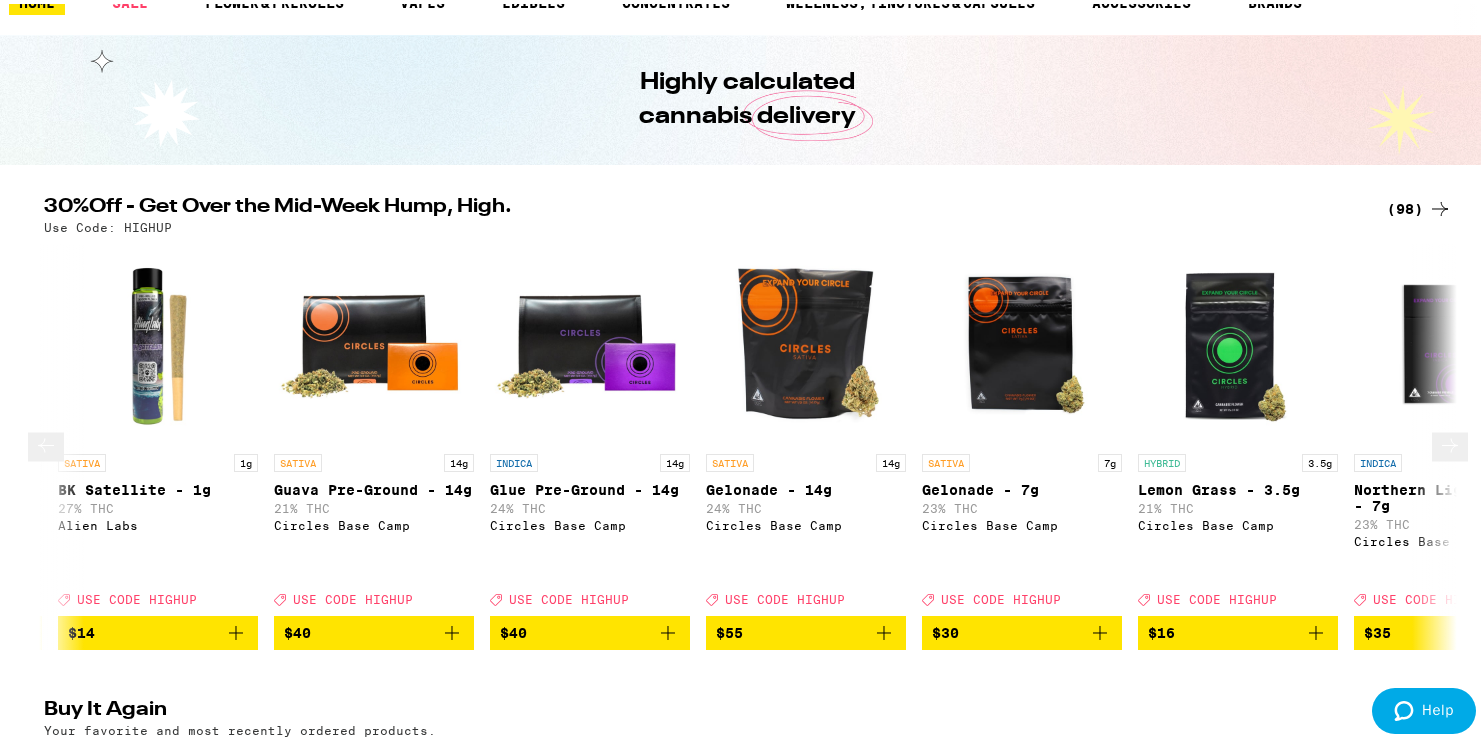 scroll, scrollTop: 0, scrollLeft: 16190, axis: horizontal 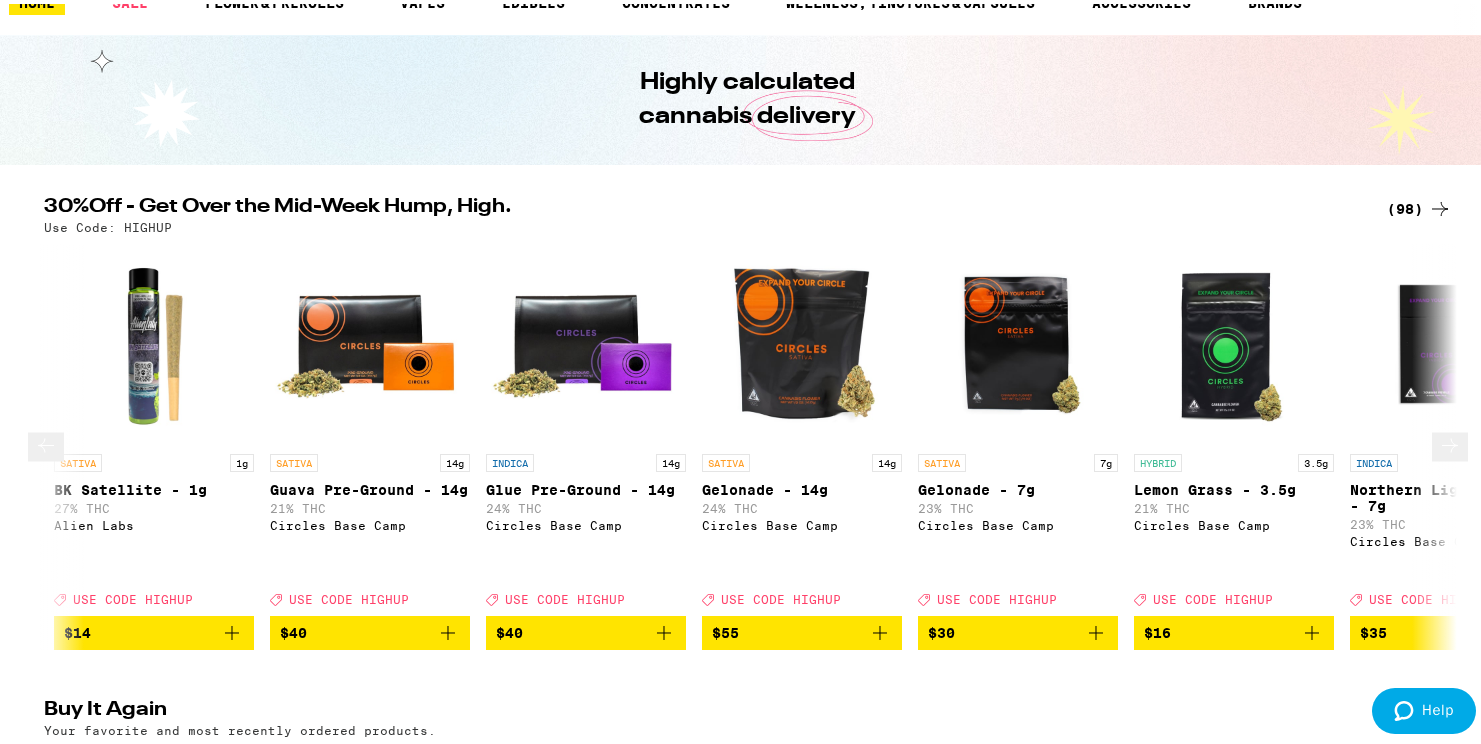 click 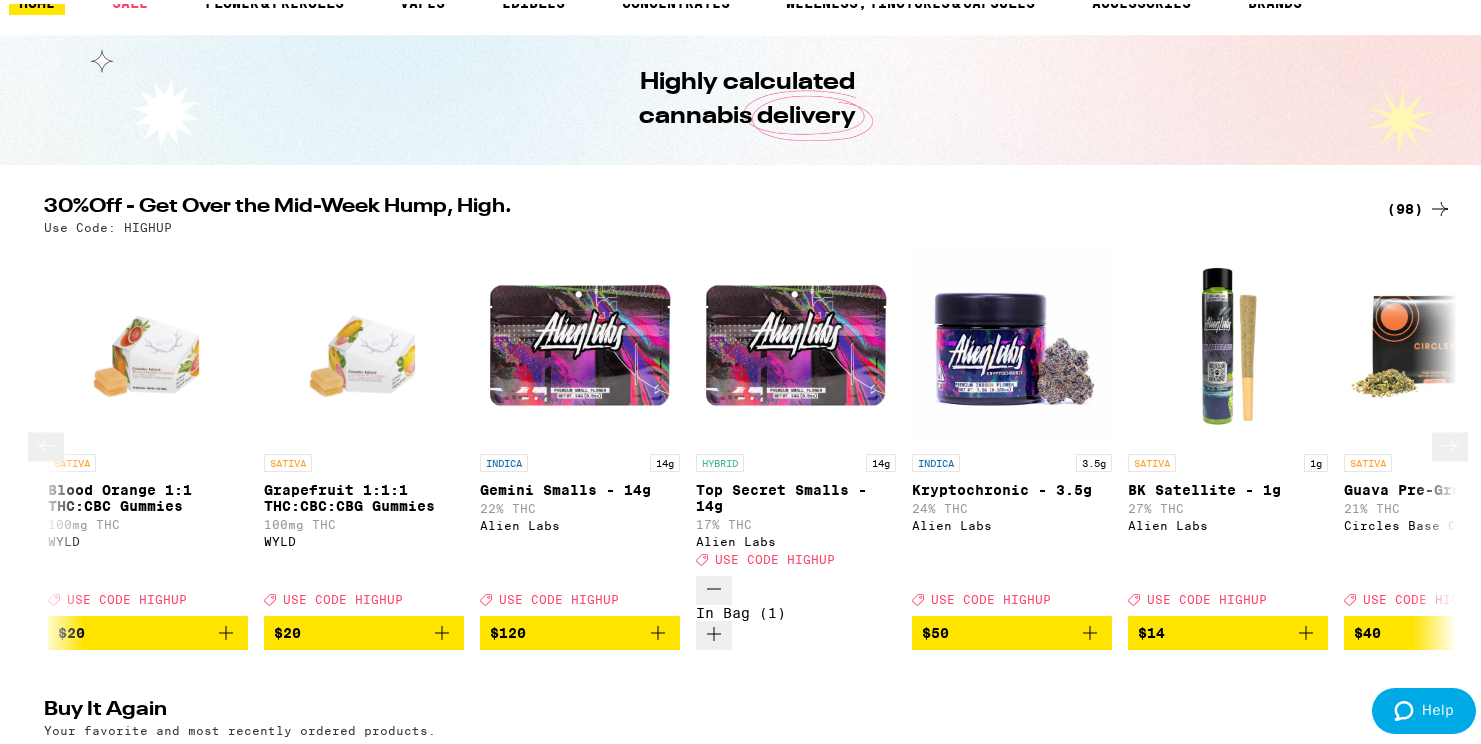 scroll, scrollTop: 0, scrollLeft: 15000, axis: horizontal 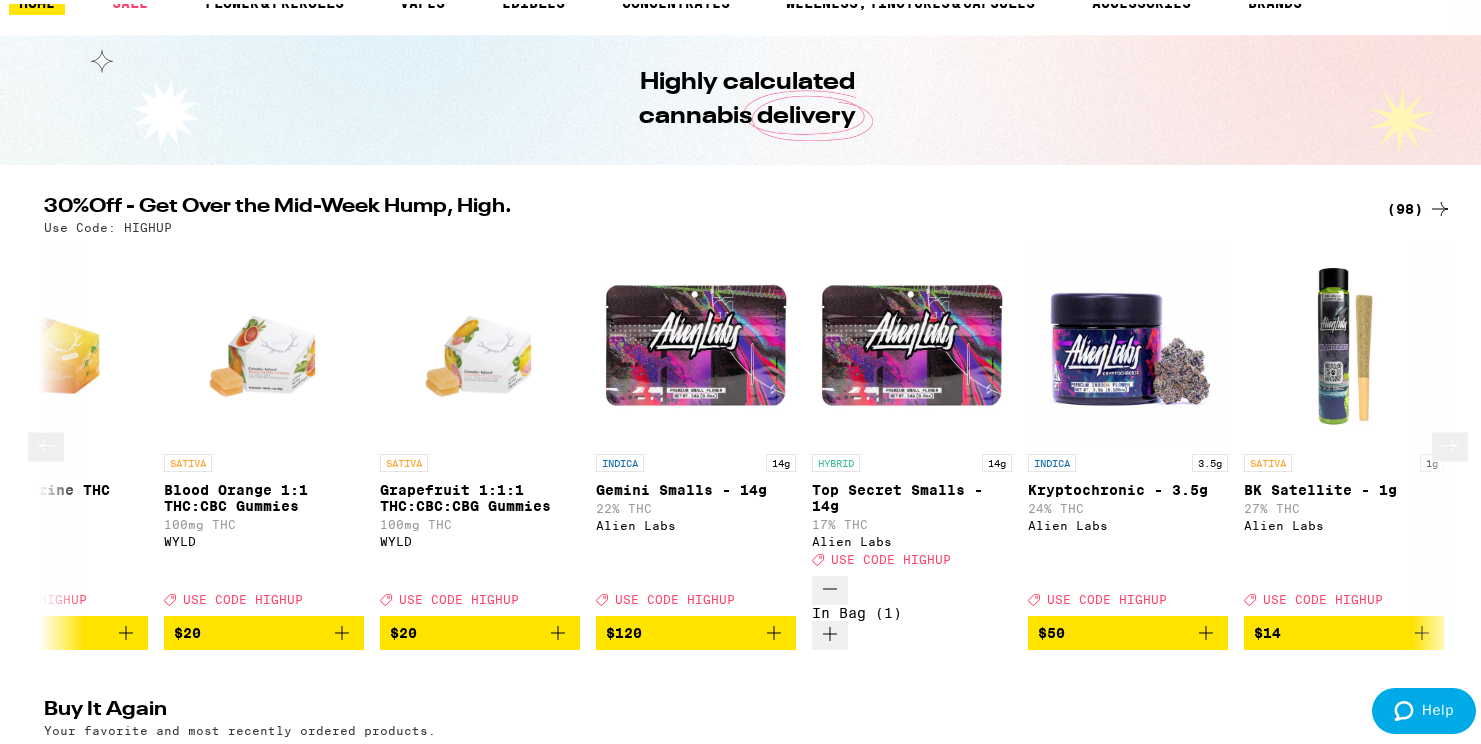 click 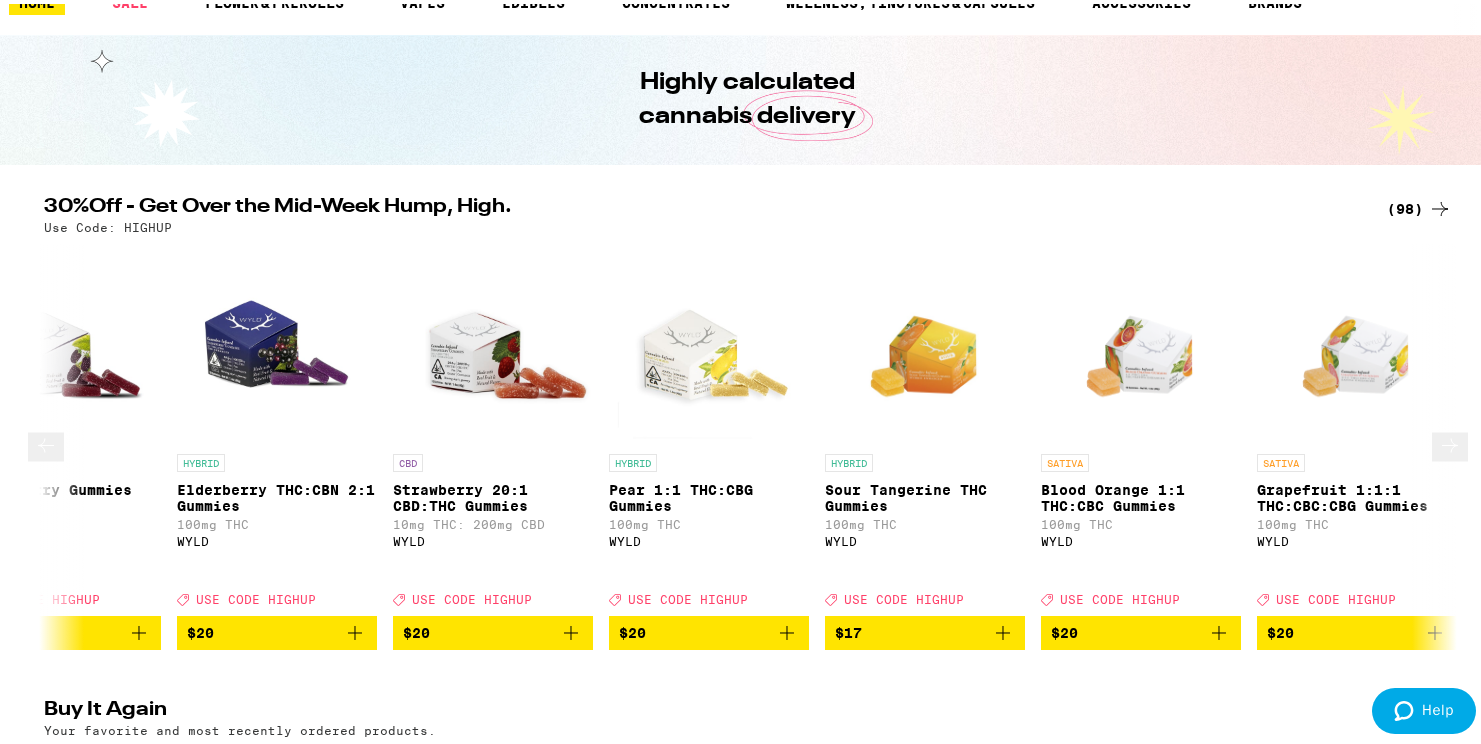 click 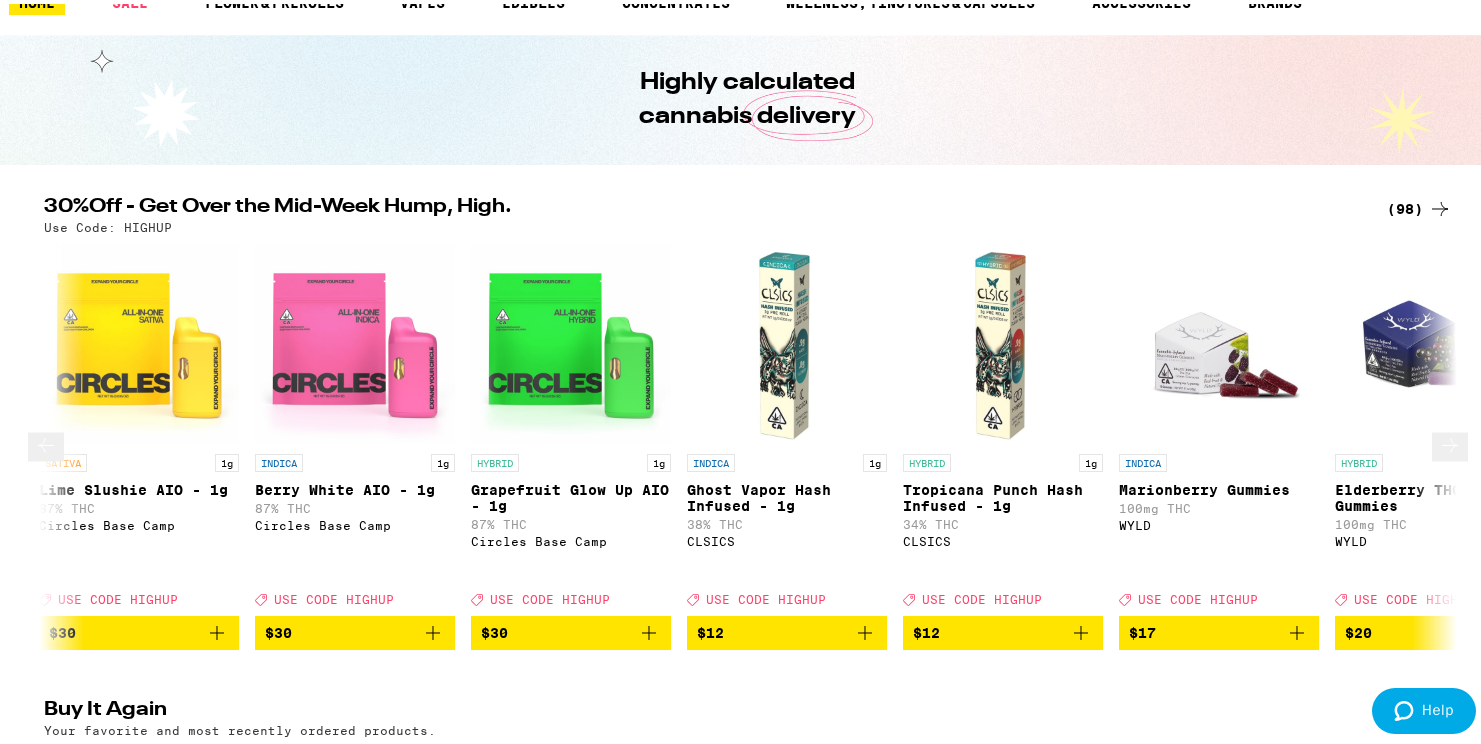 click 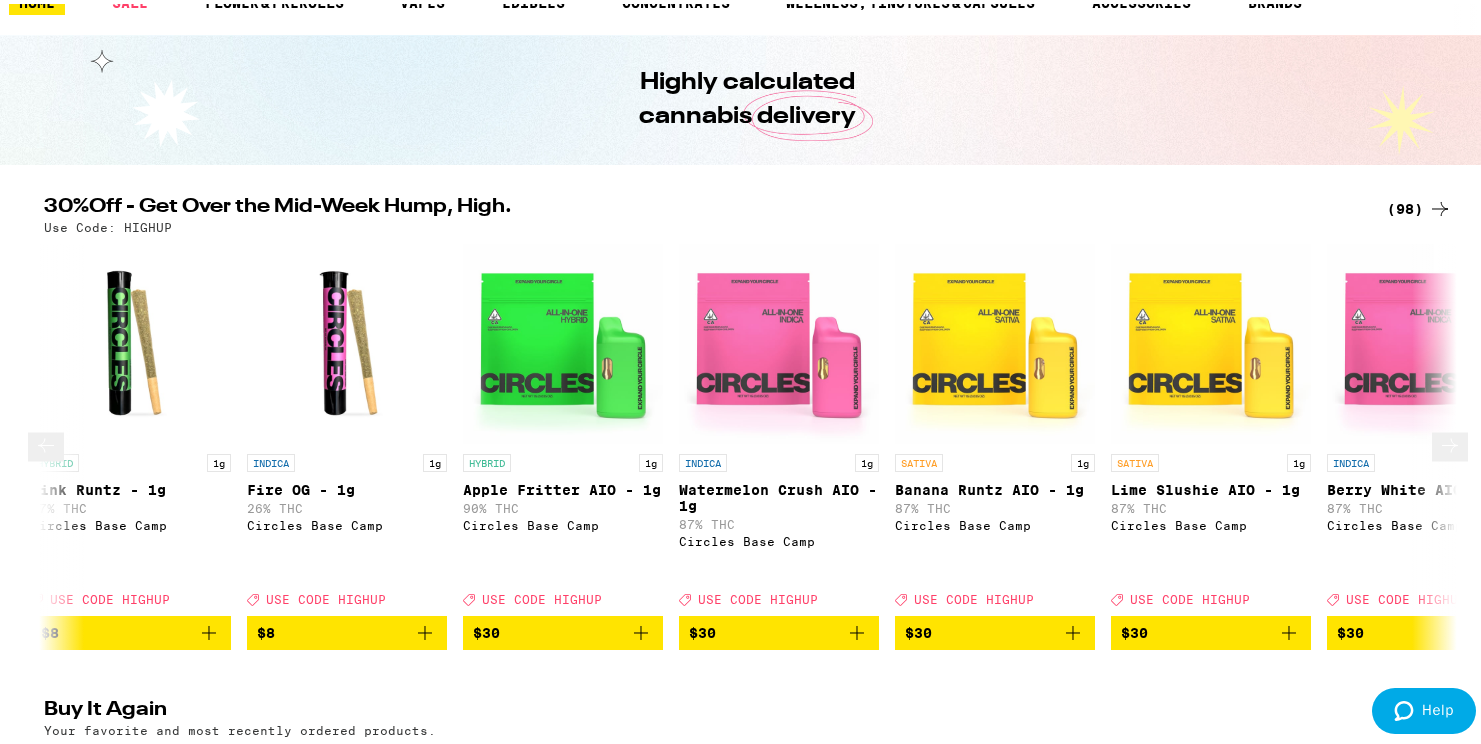 click 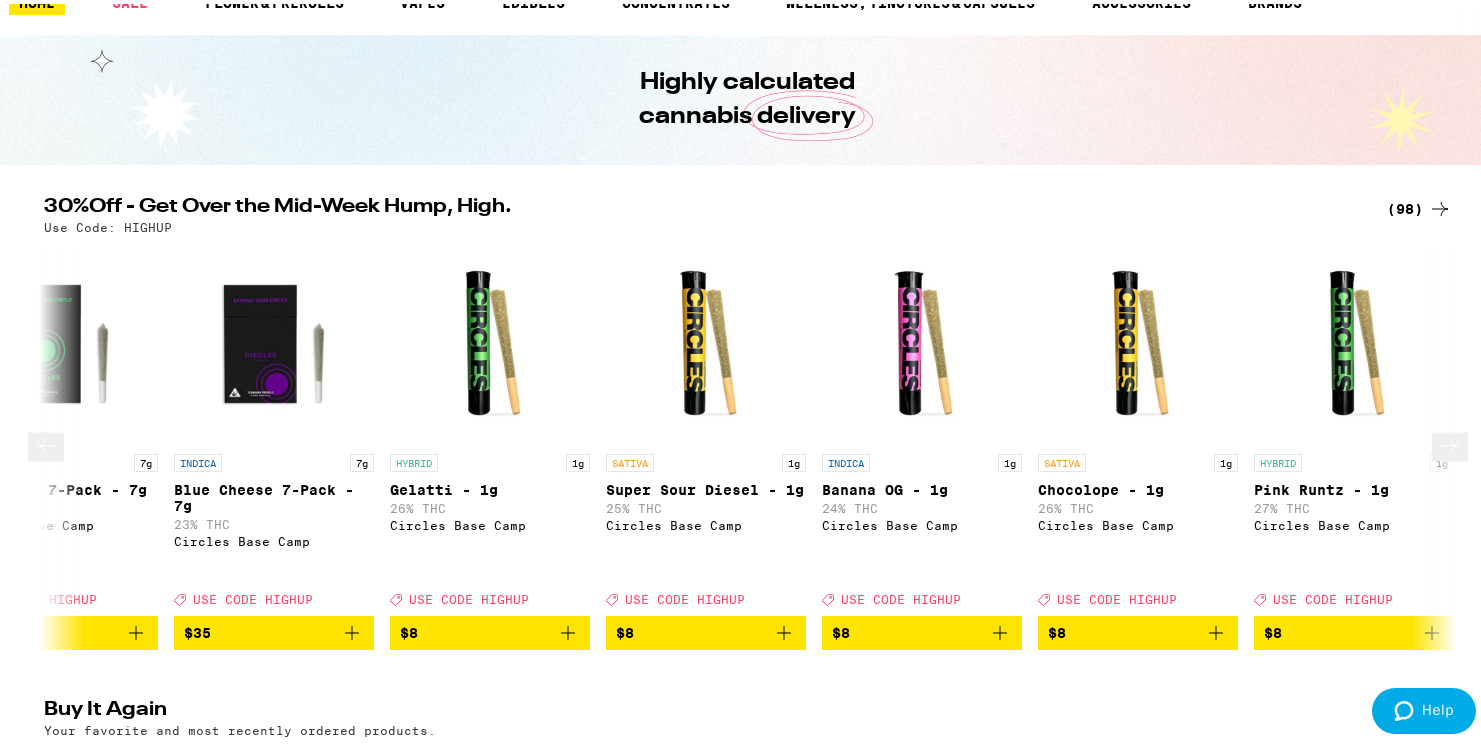 click 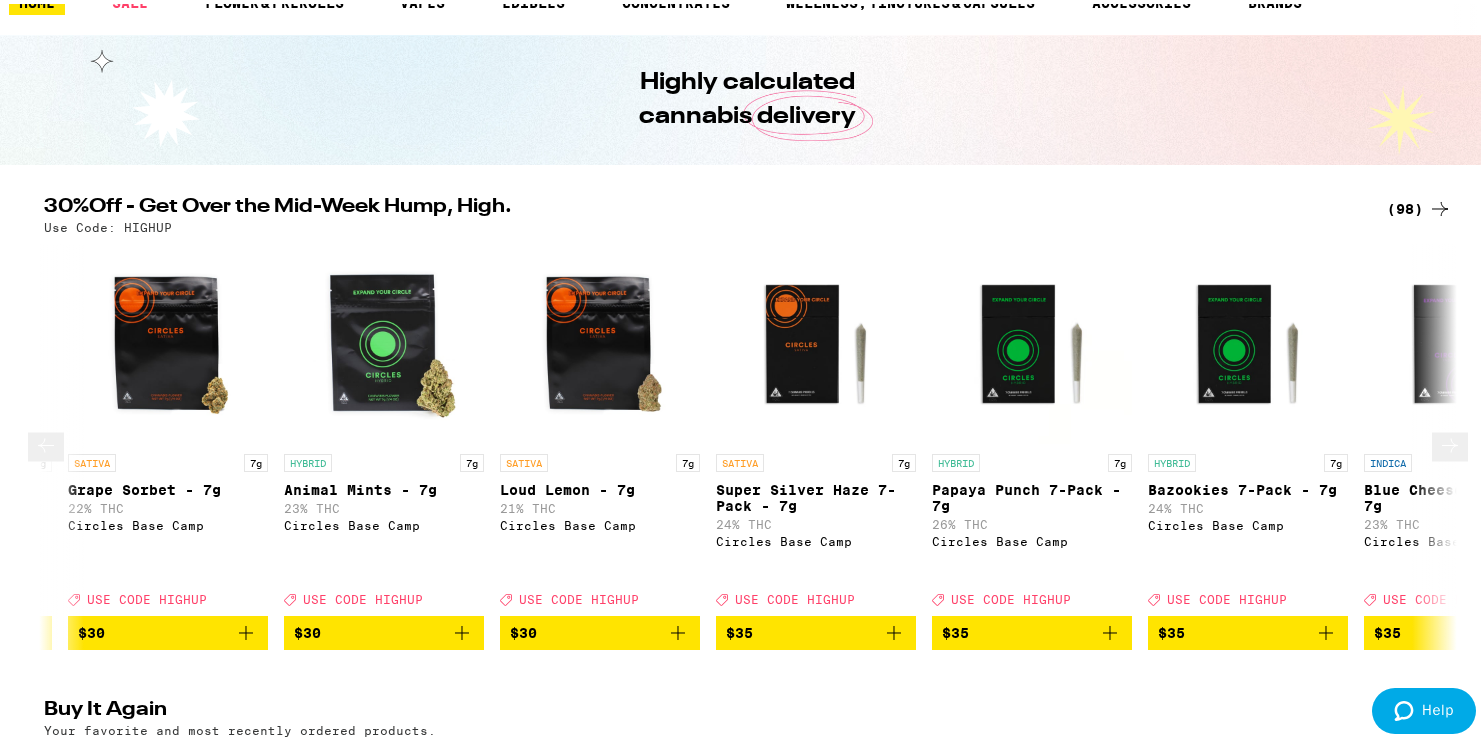 click 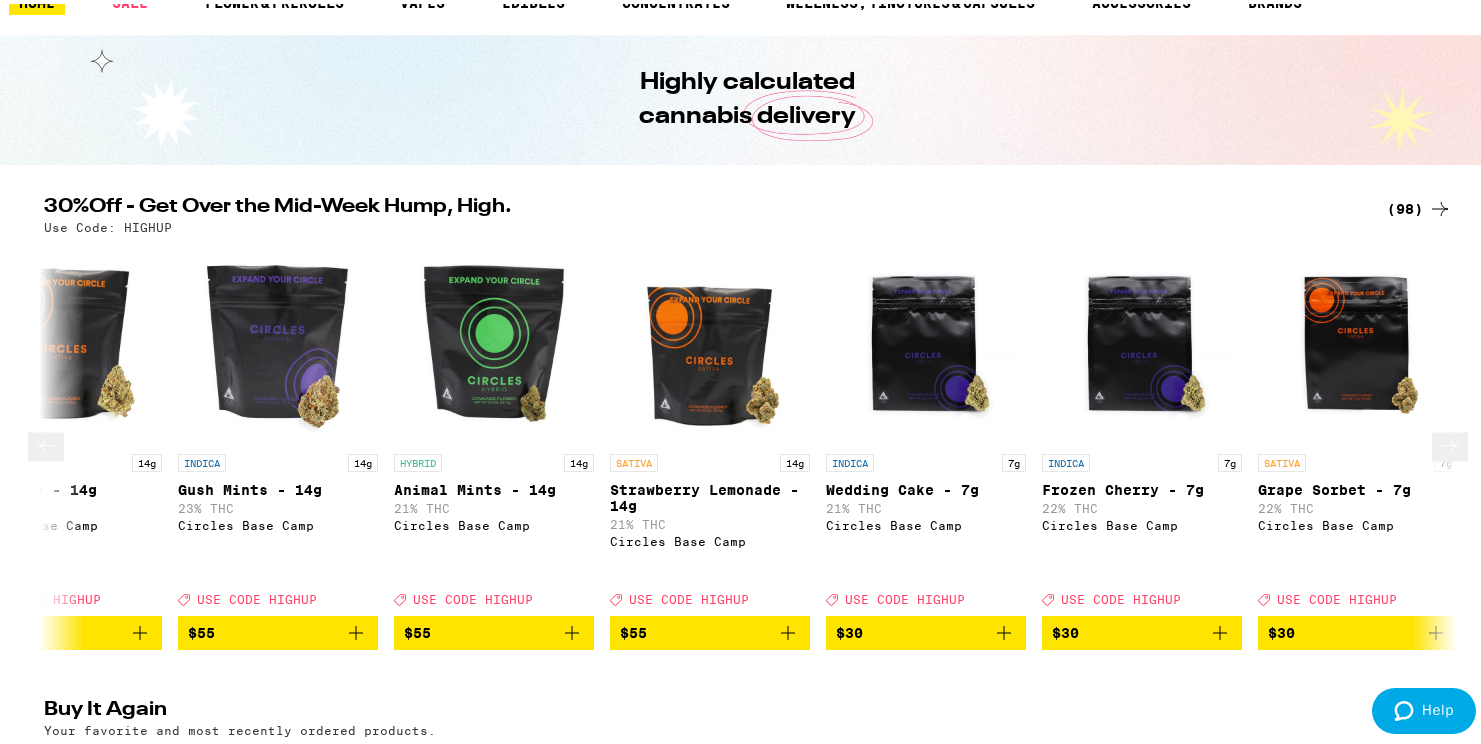 click 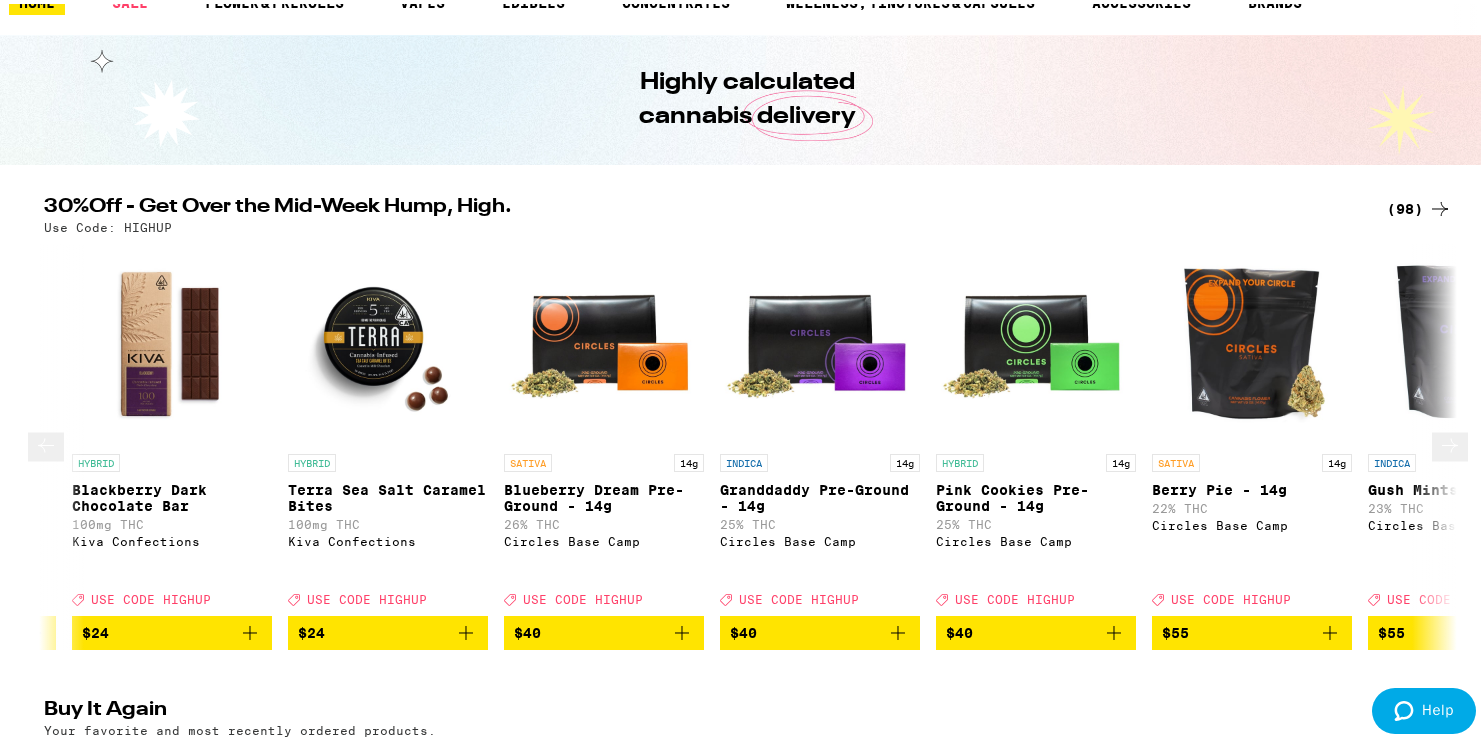 click 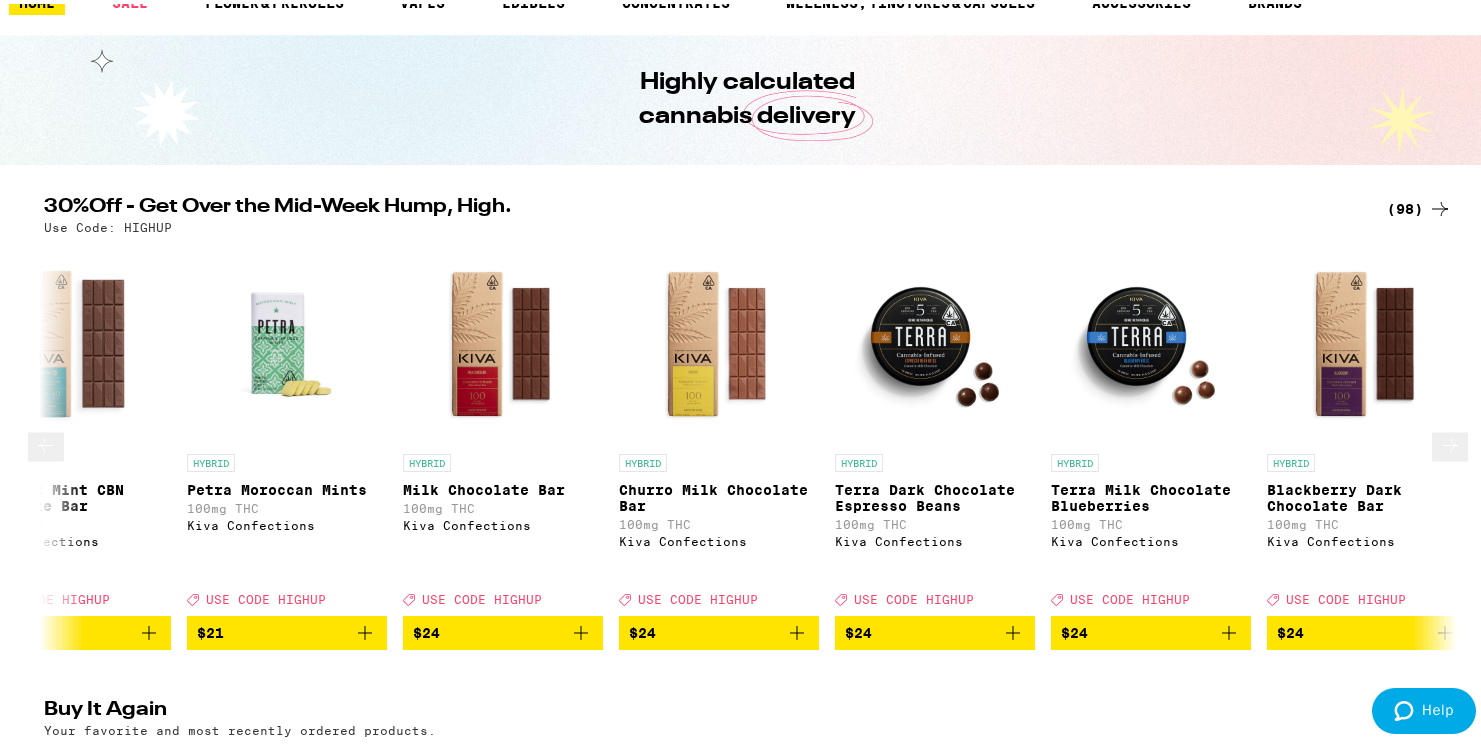 click 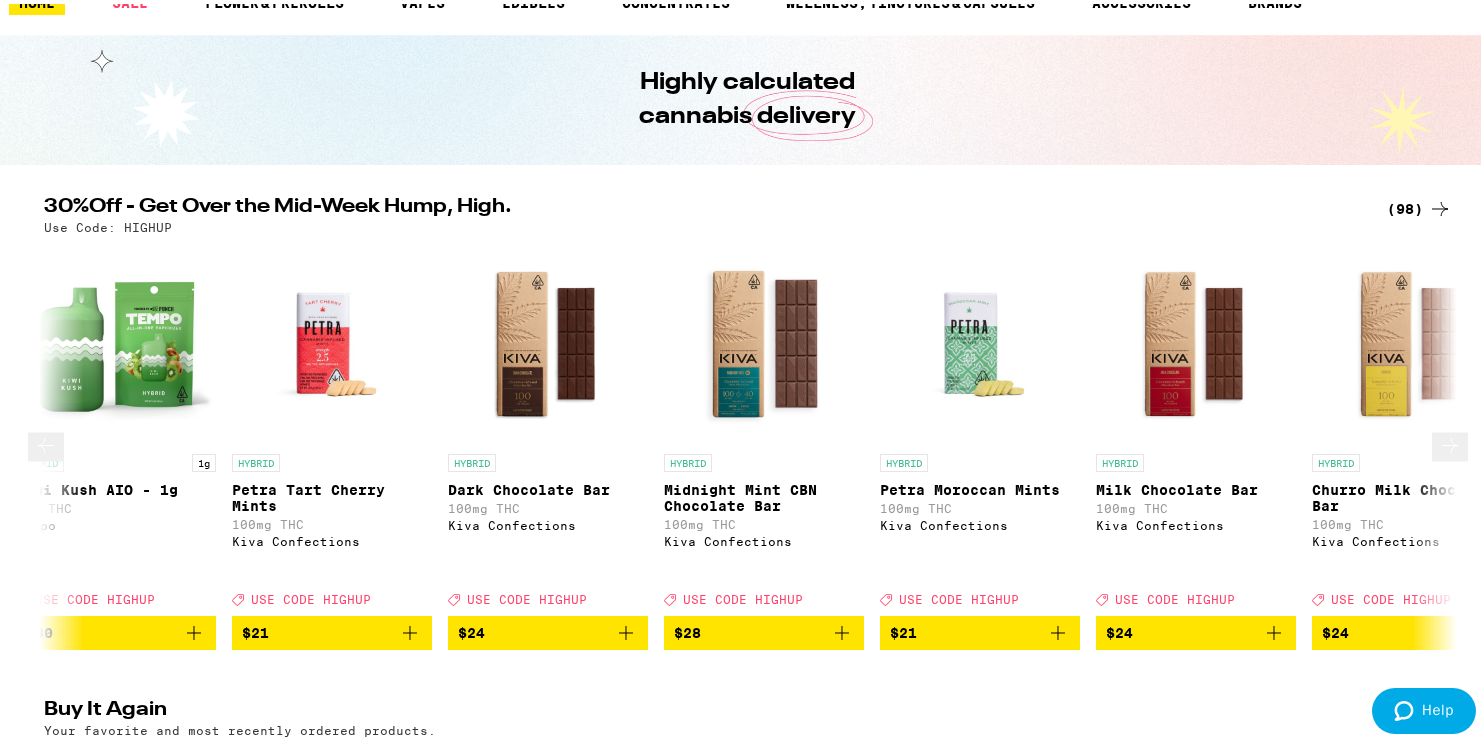click 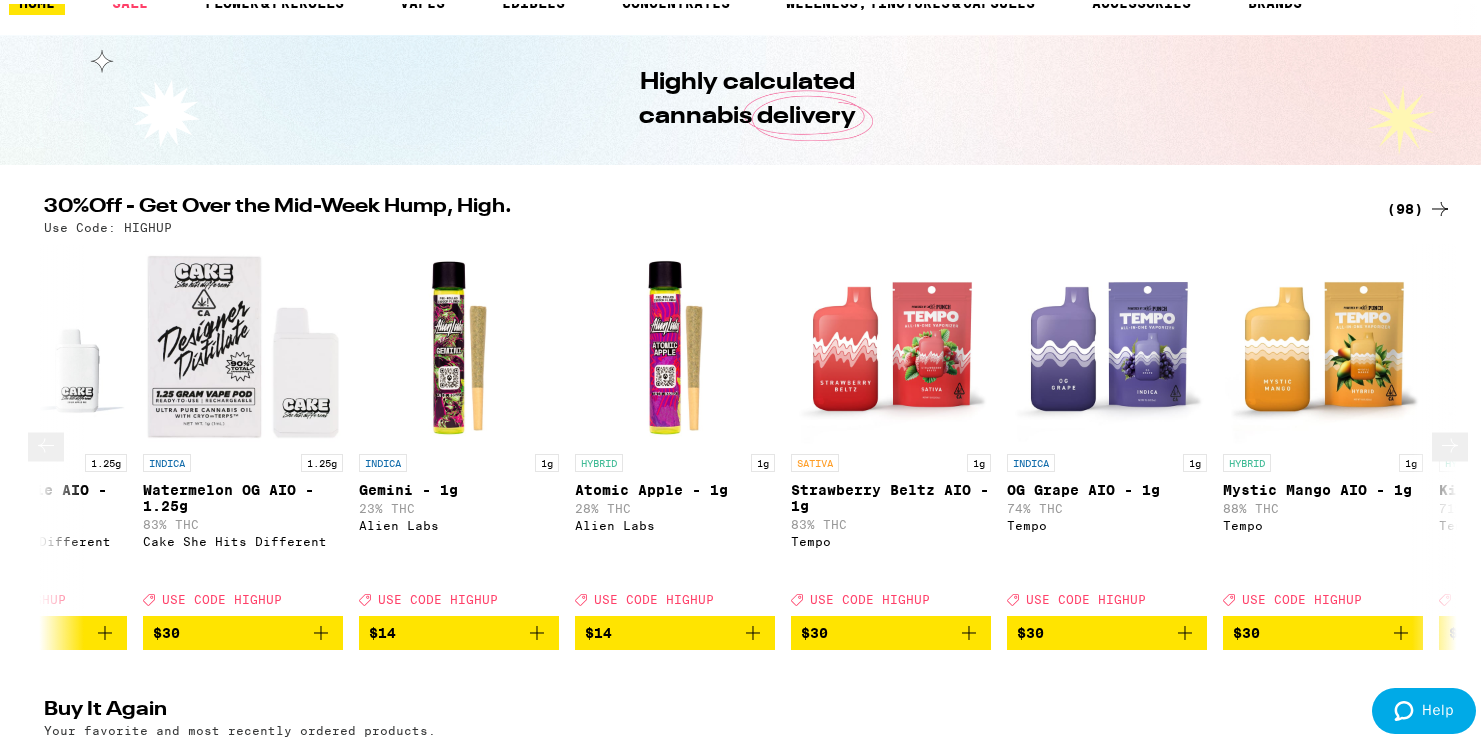 click 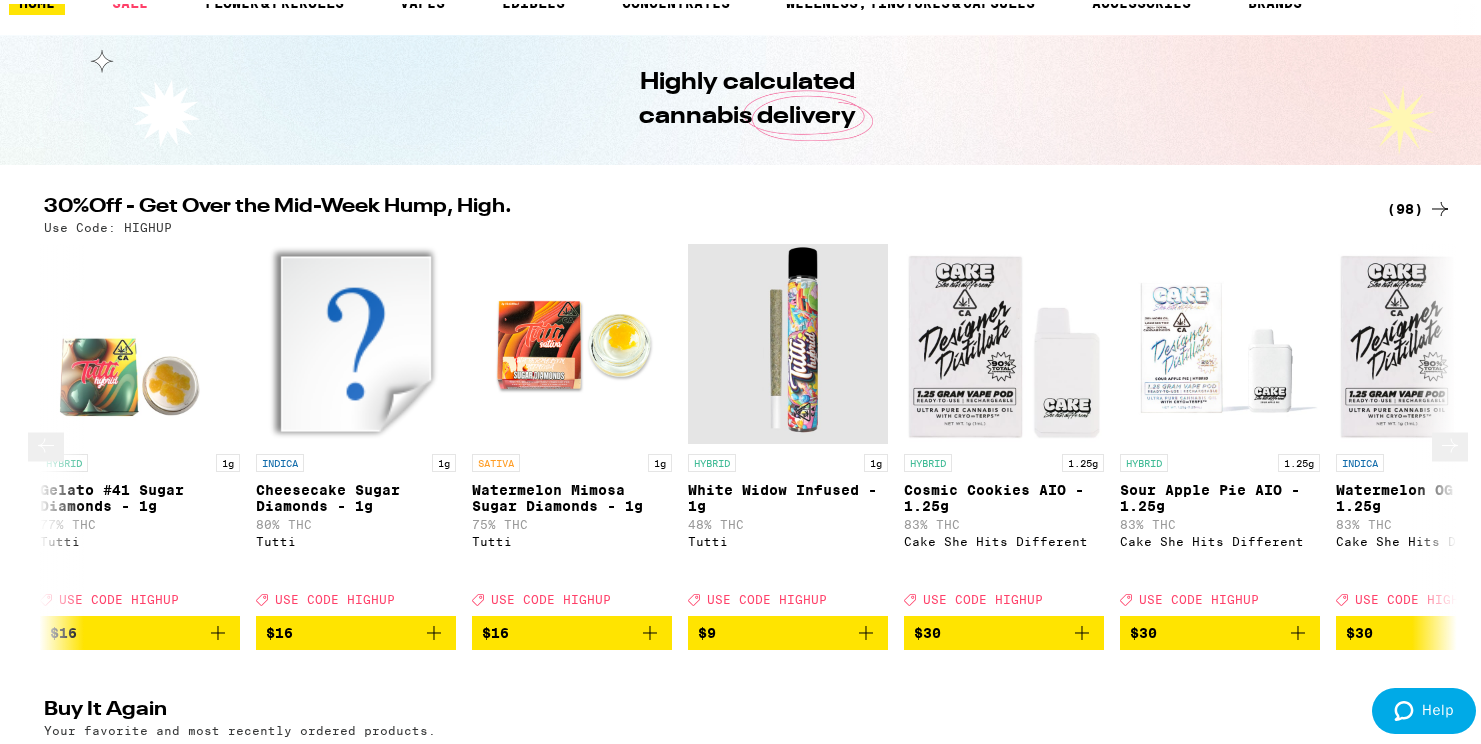 click 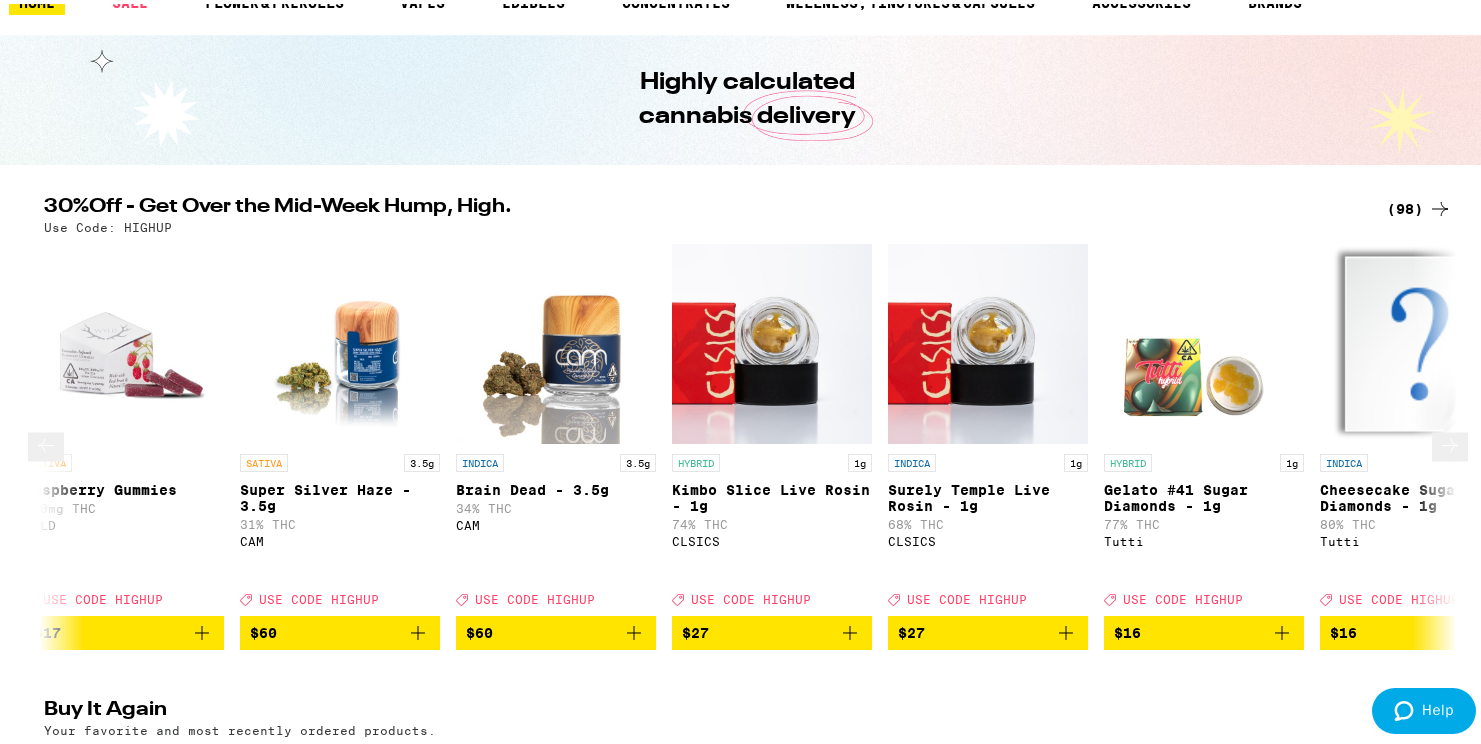 click 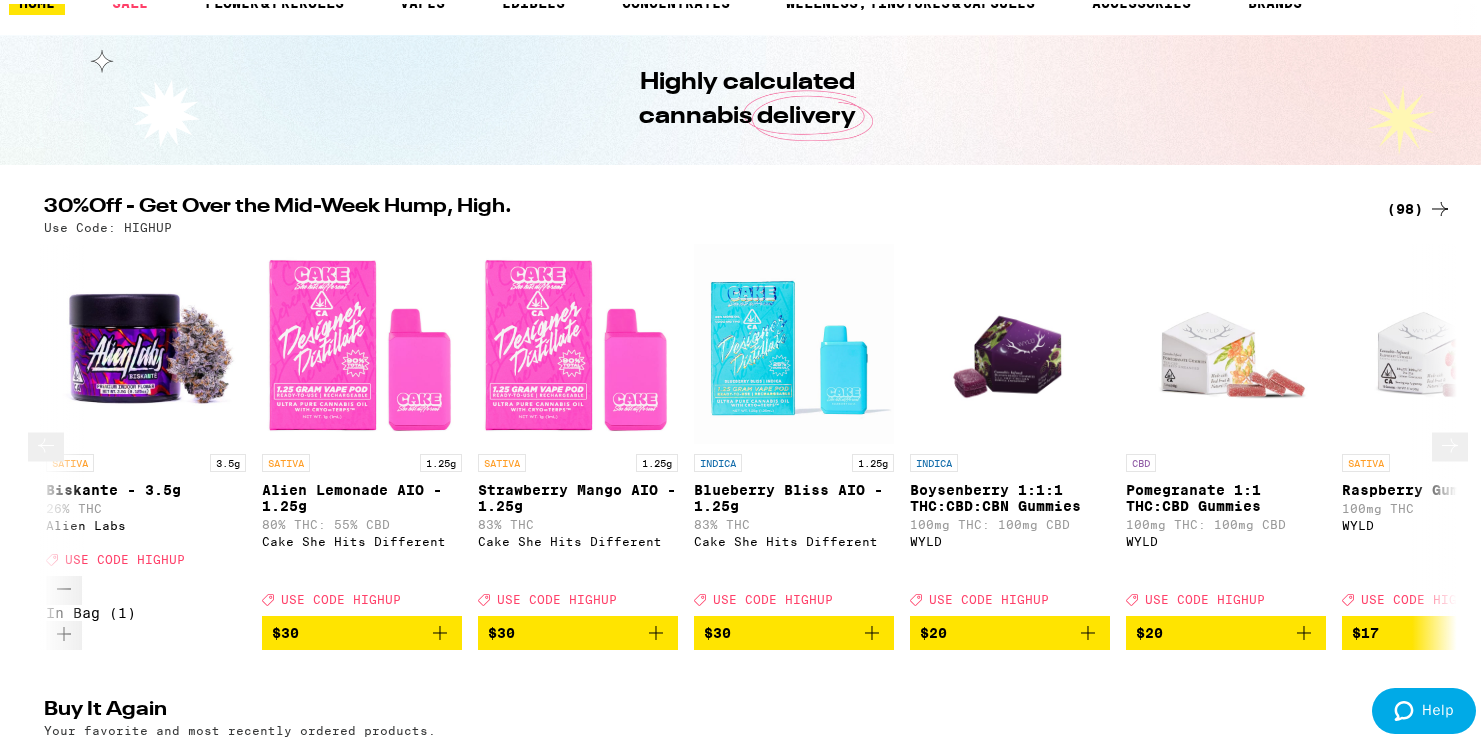 scroll, scrollTop: 0, scrollLeft: 210, axis: horizontal 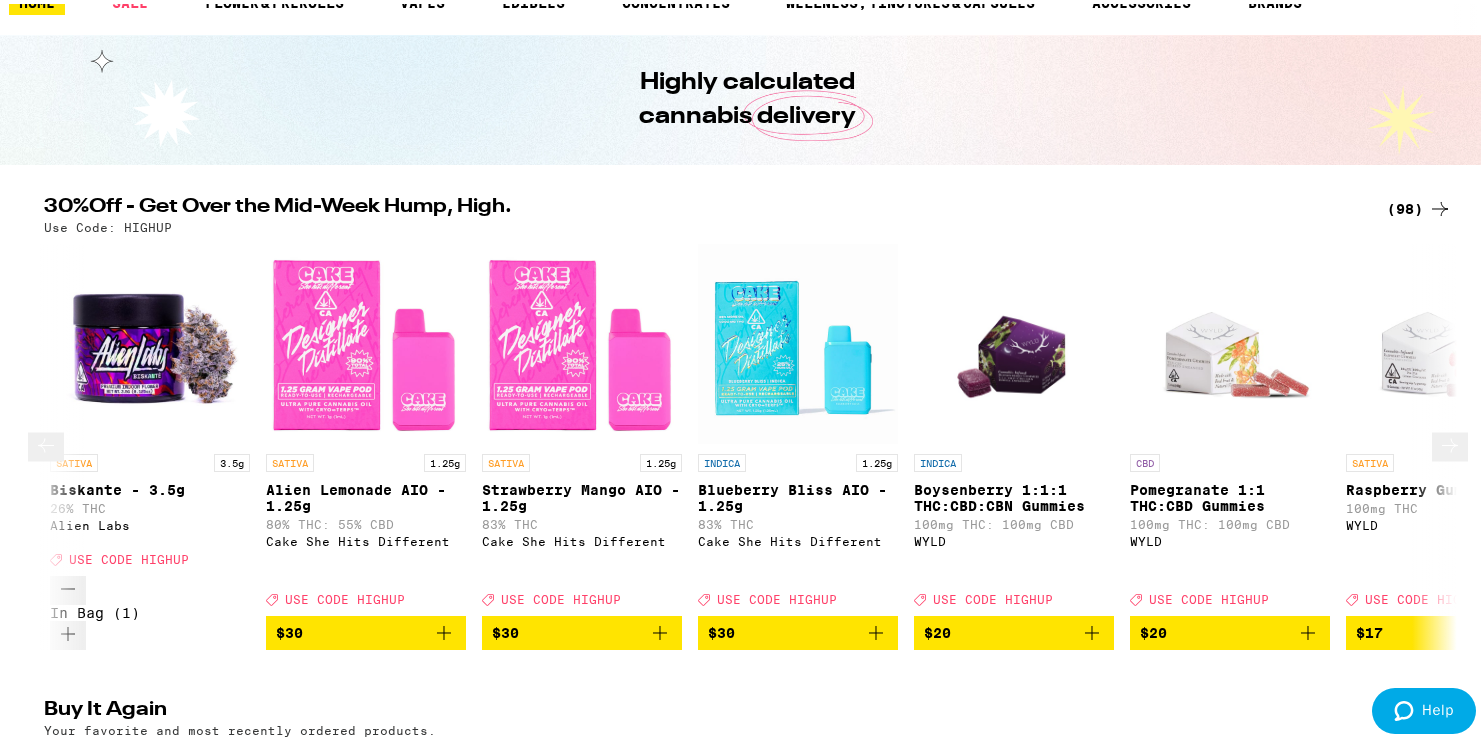 click 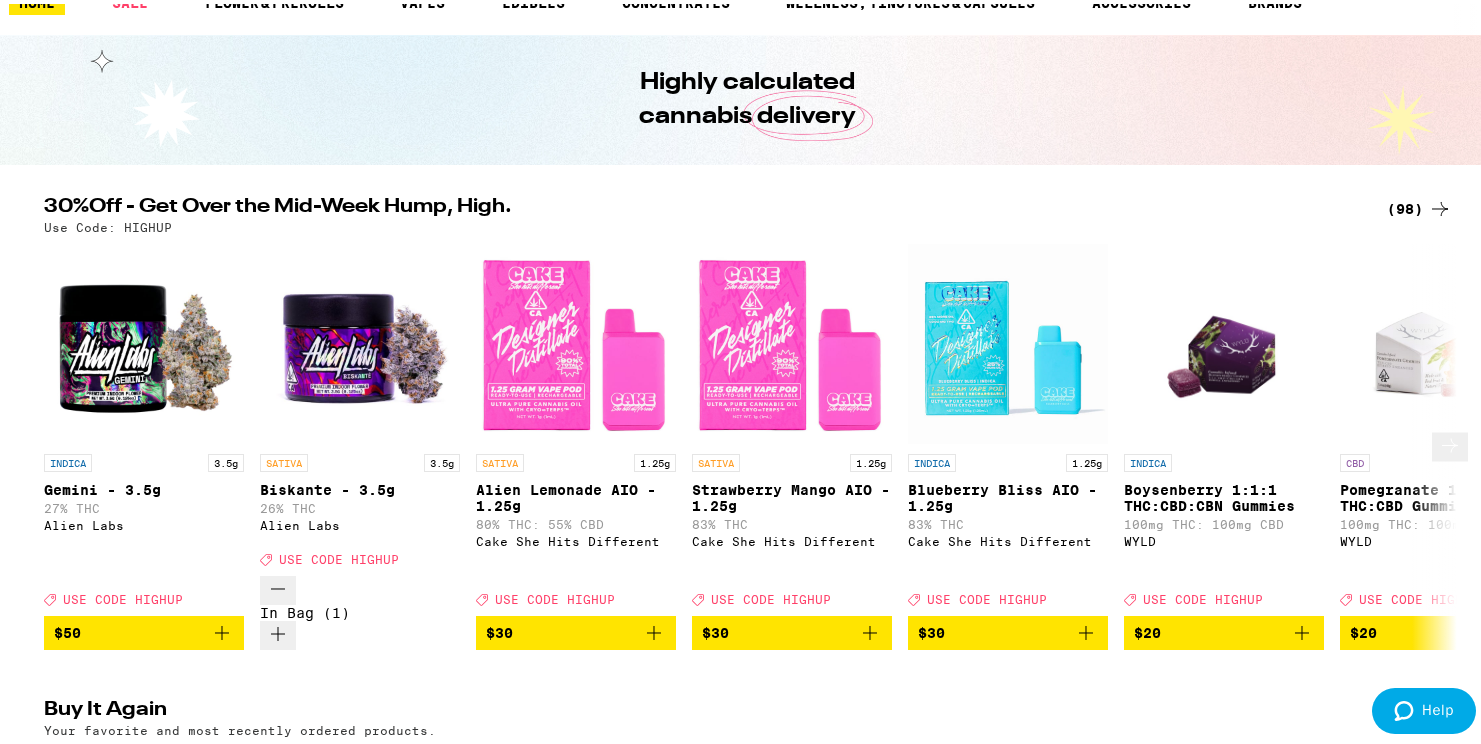 click 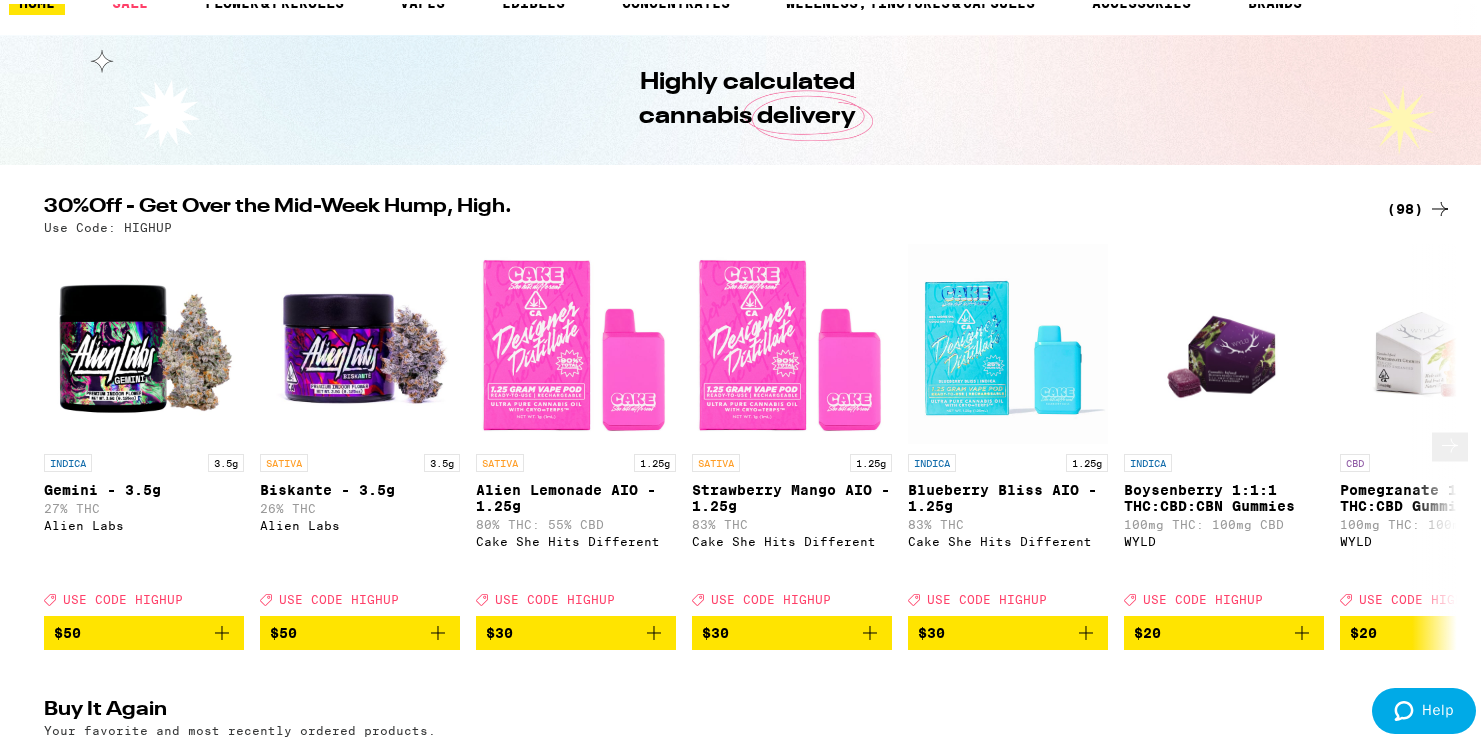 click 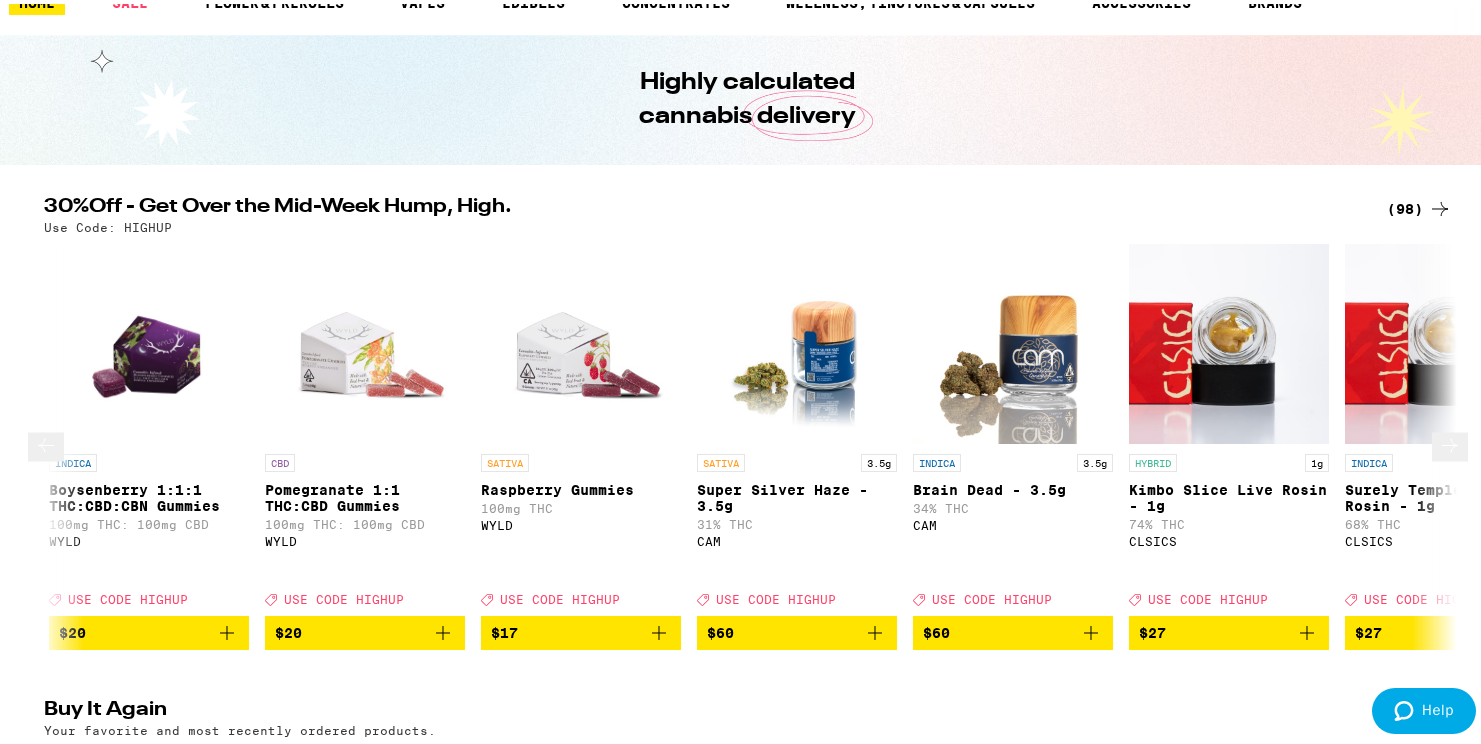 scroll, scrollTop: 0, scrollLeft: 1190, axis: horizontal 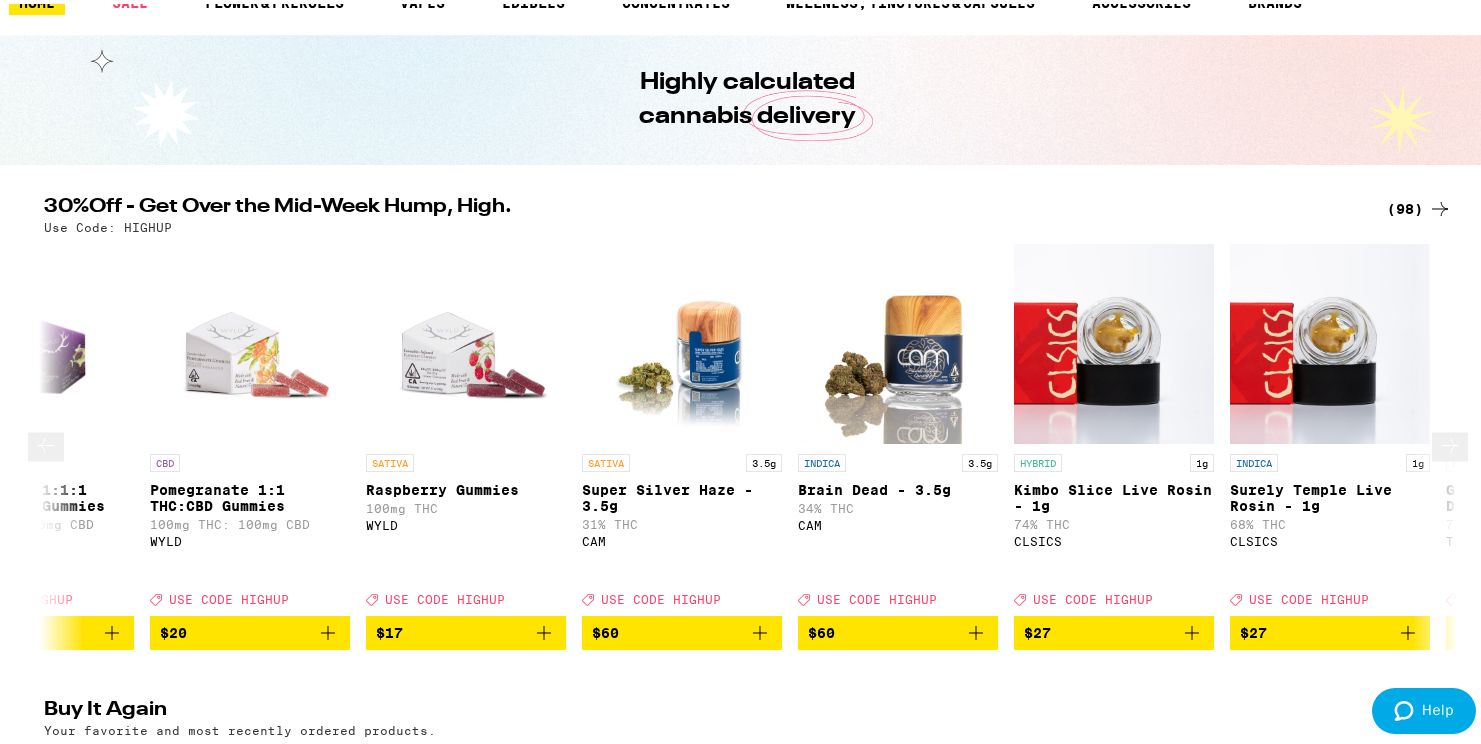 click 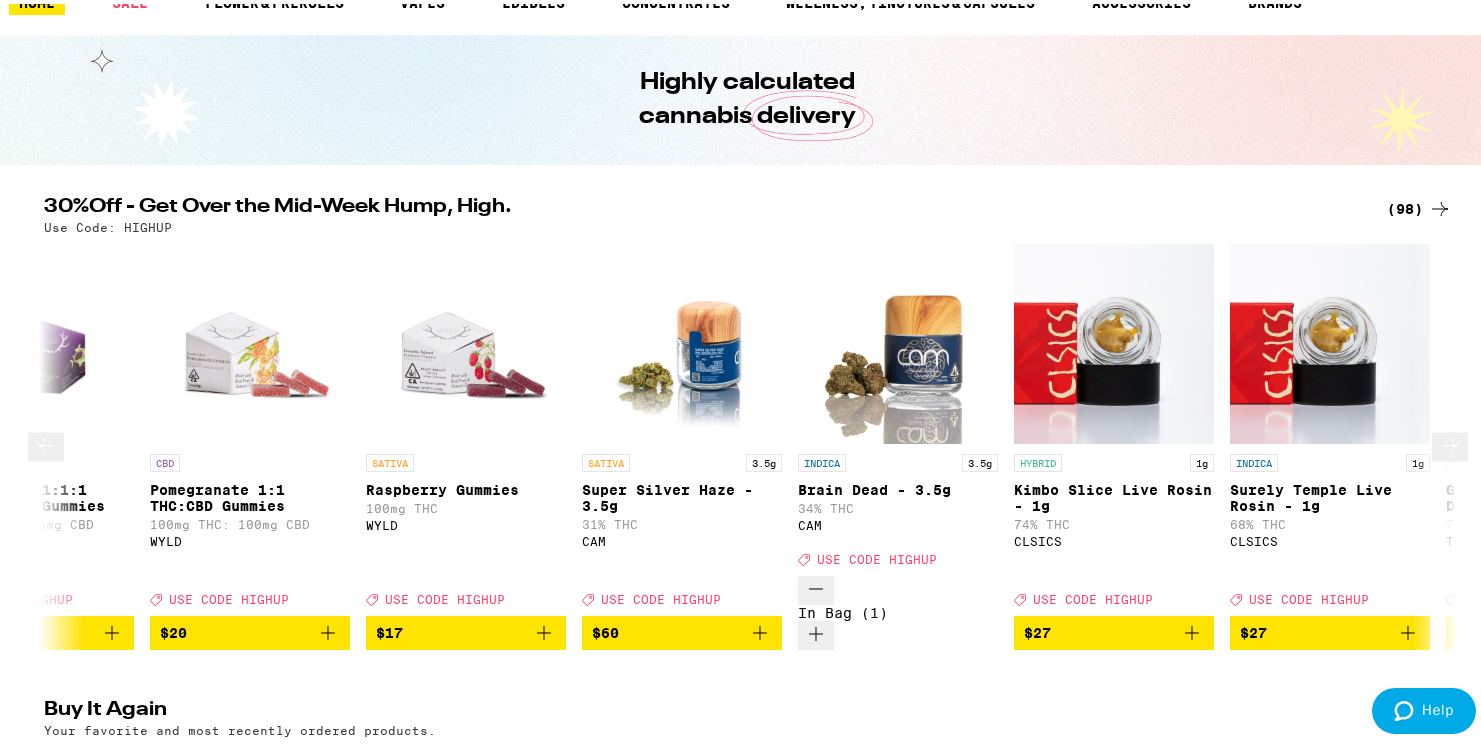click 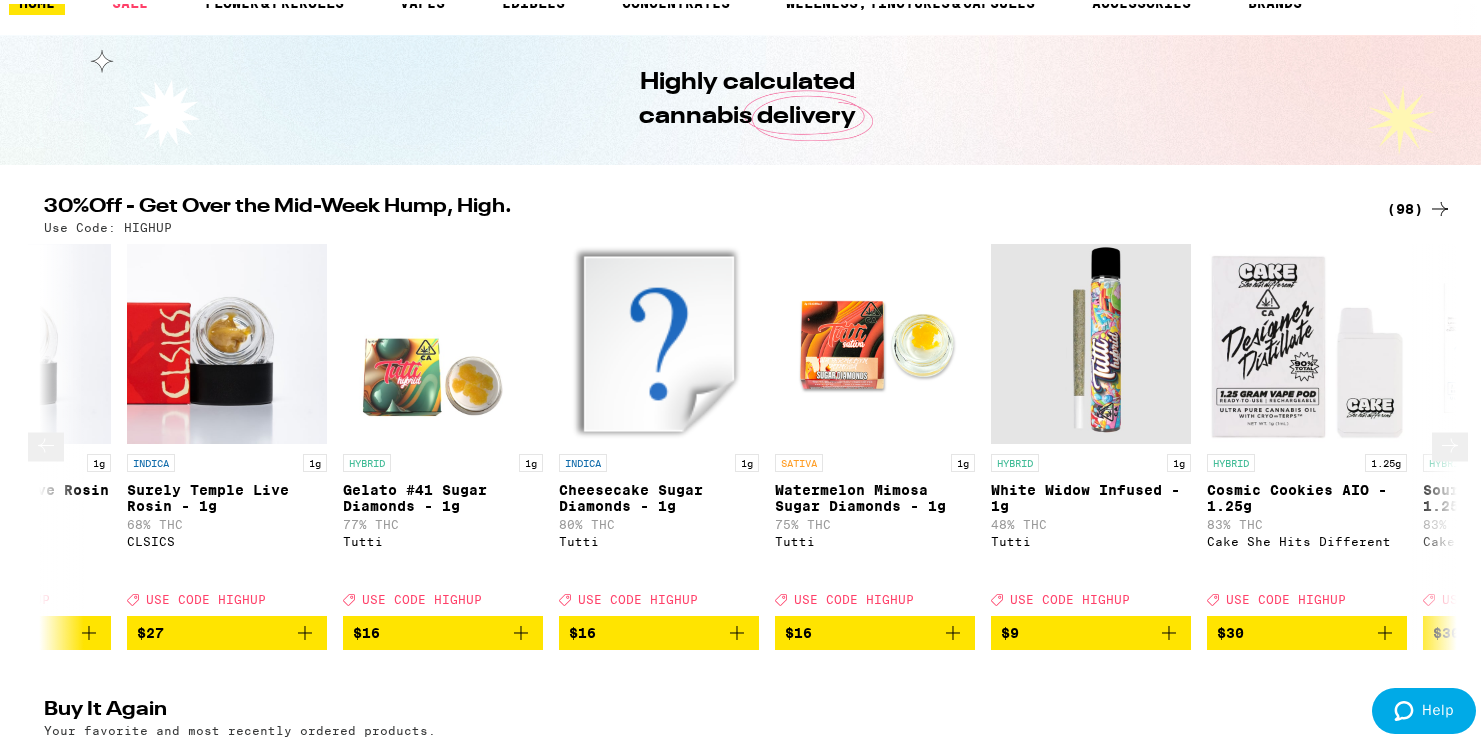 scroll, scrollTop: 0, scrollLeft: 2380, axis: horizontal 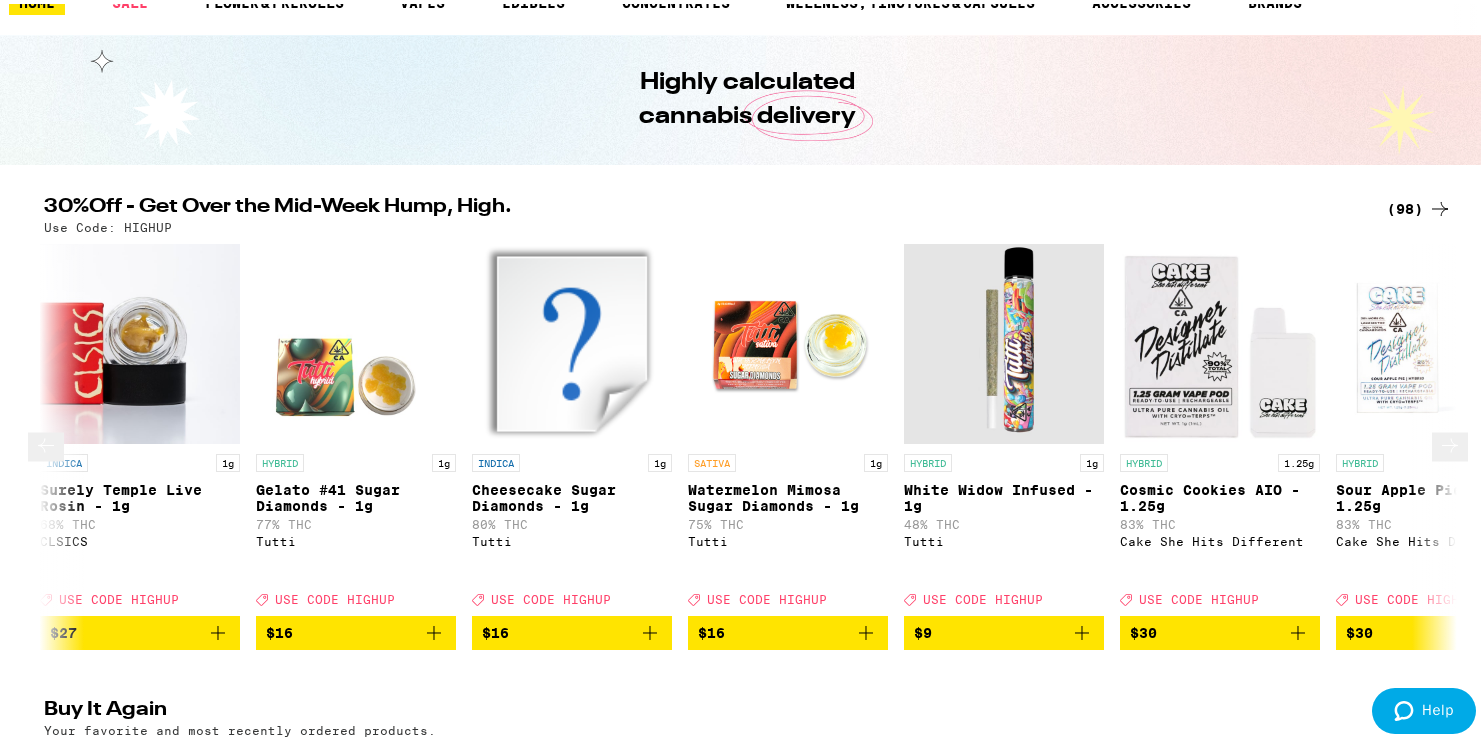 click 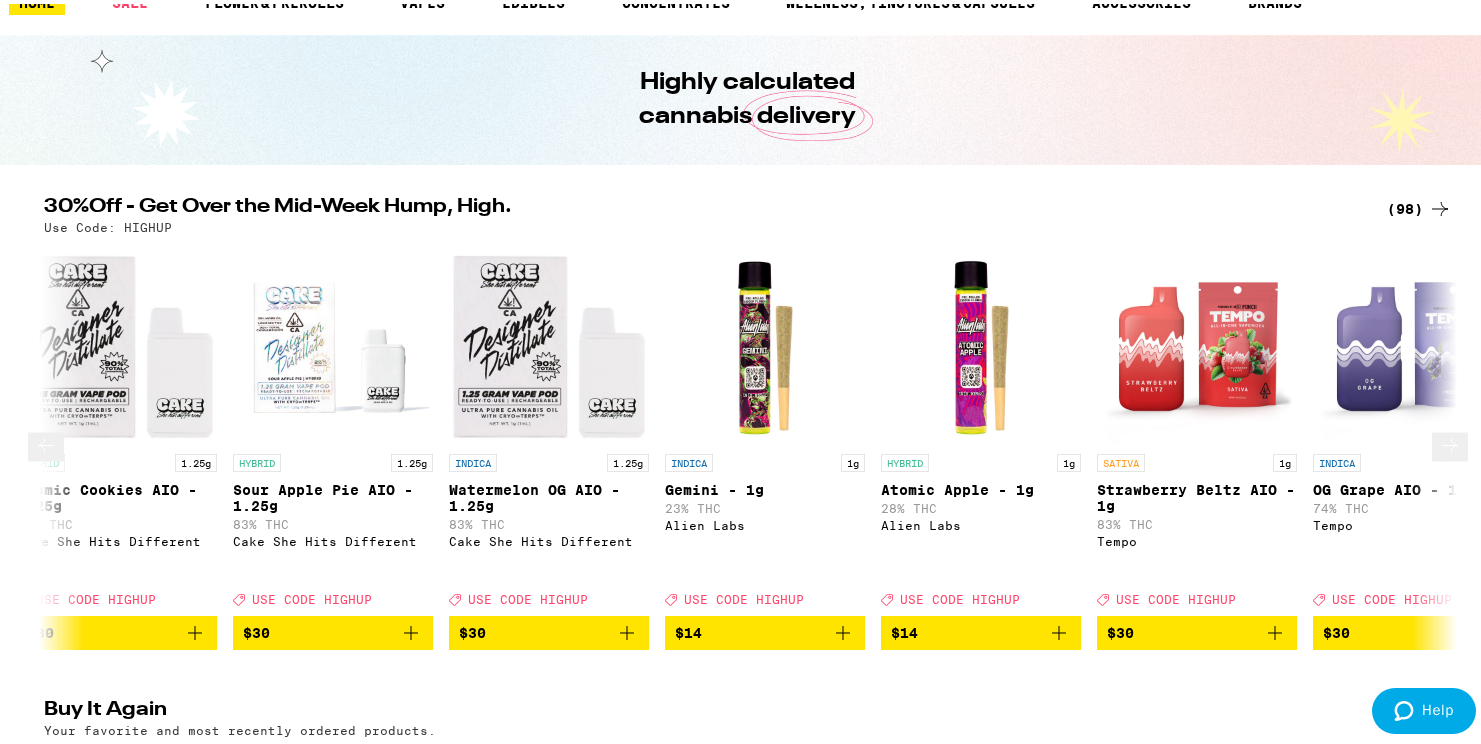 scroll, scrollTop: 0, scrollLeft: 3570, axis: horizontal 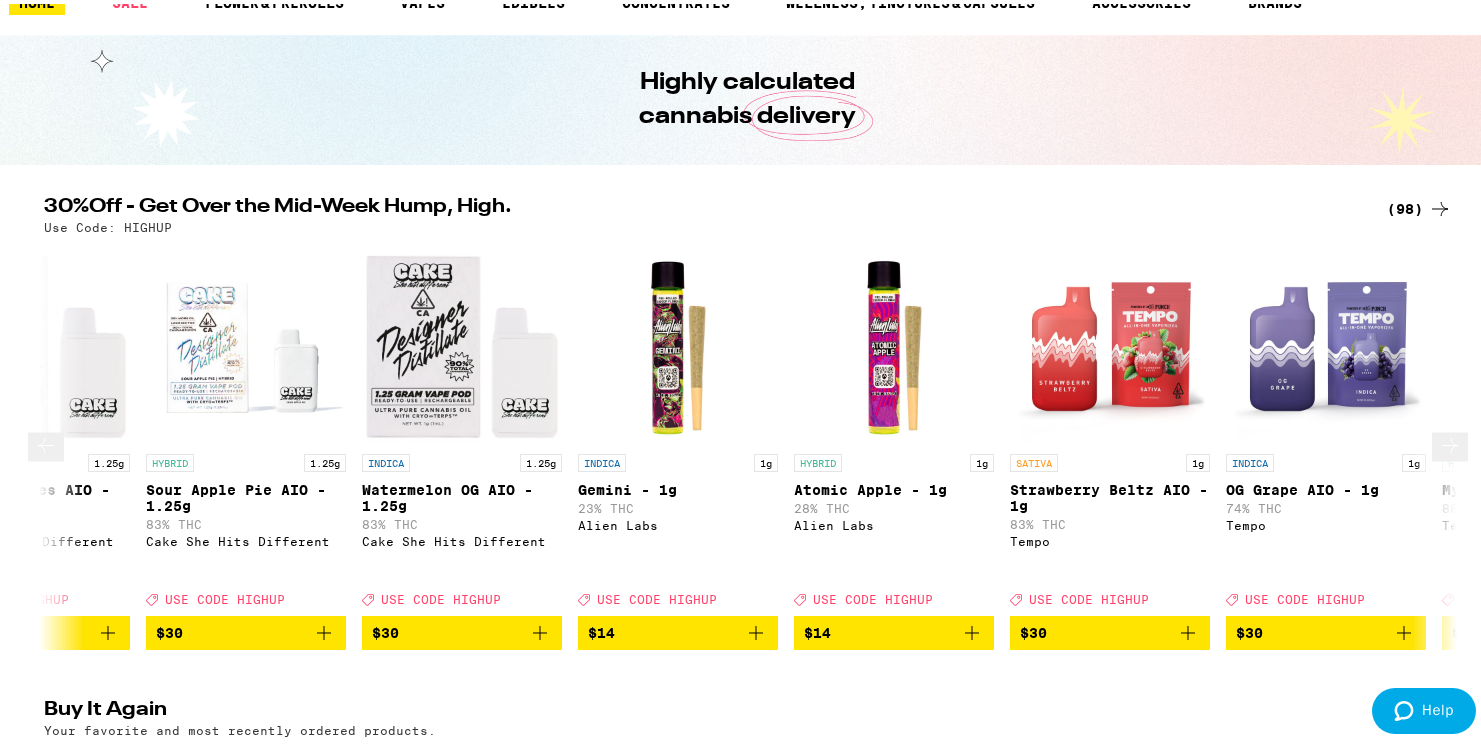 click 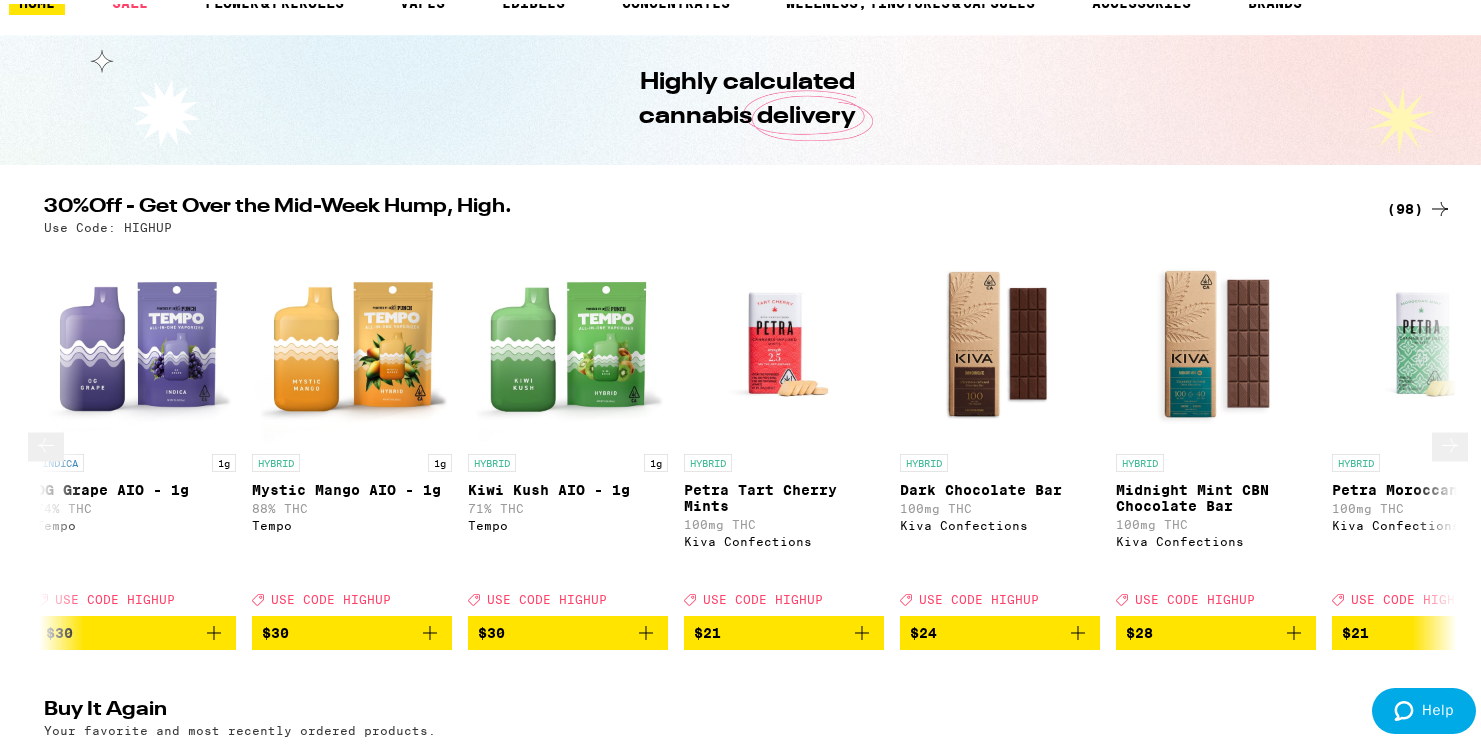 click 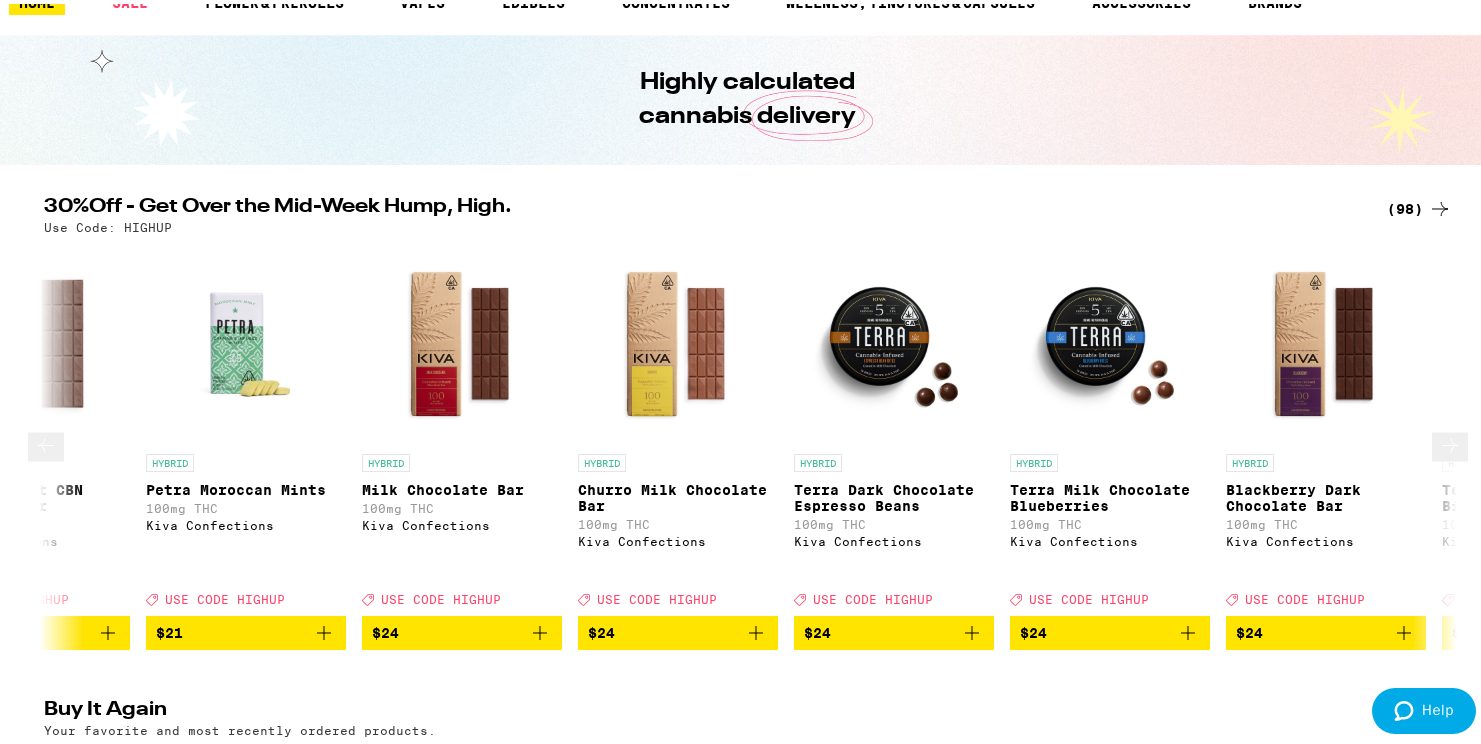 scroll, scrollTop: 0, scrollLeft: 5950, axis: horizontal 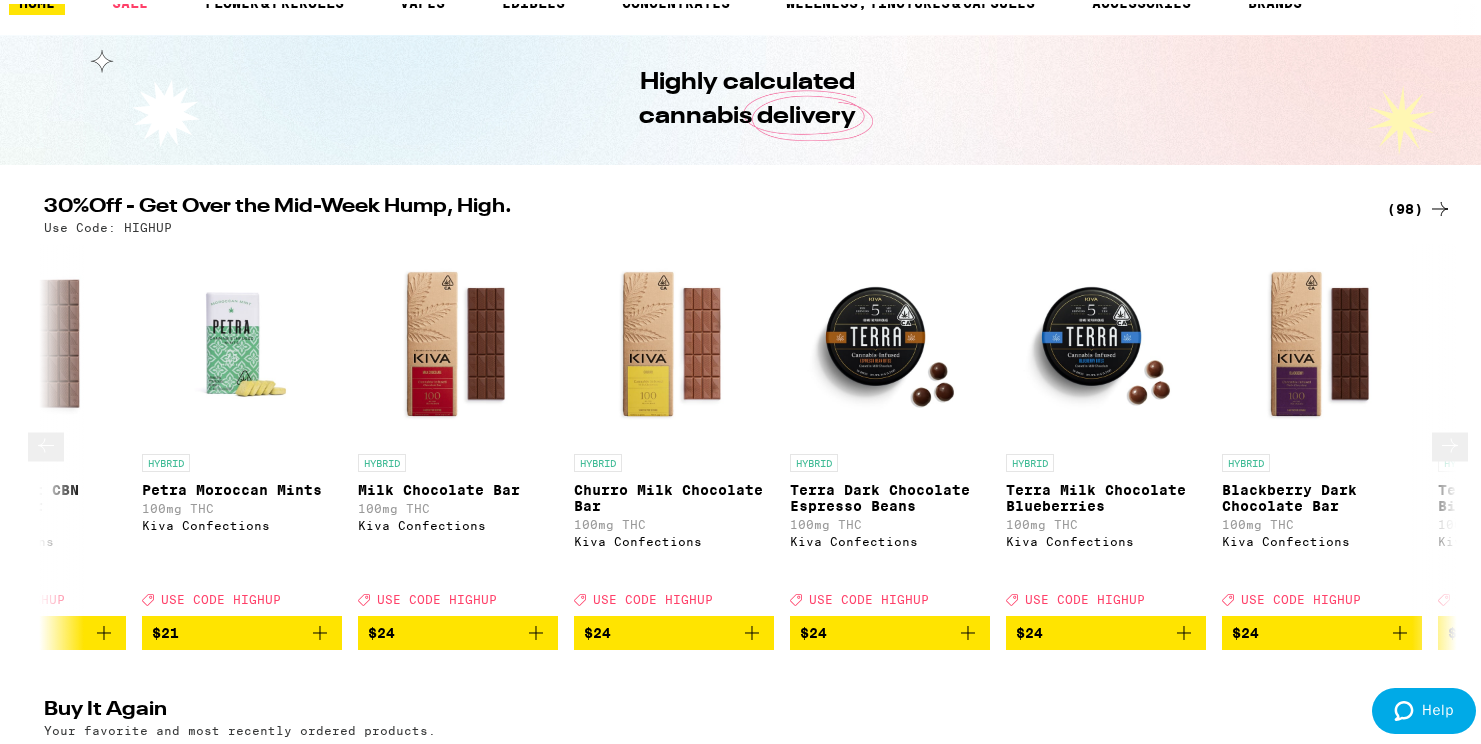 click 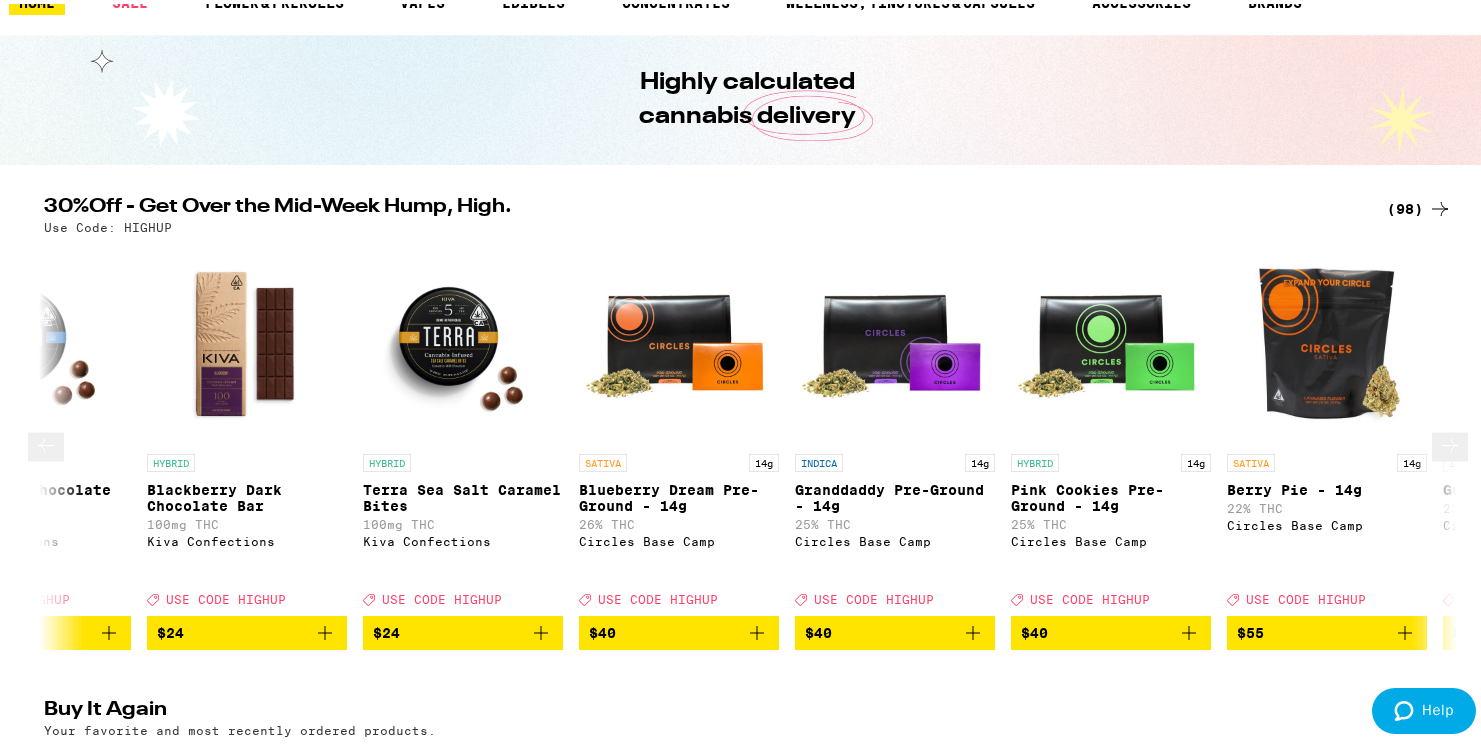 scroll, scrollTop: 0, scrollLeft: 7140, axis: horizontal 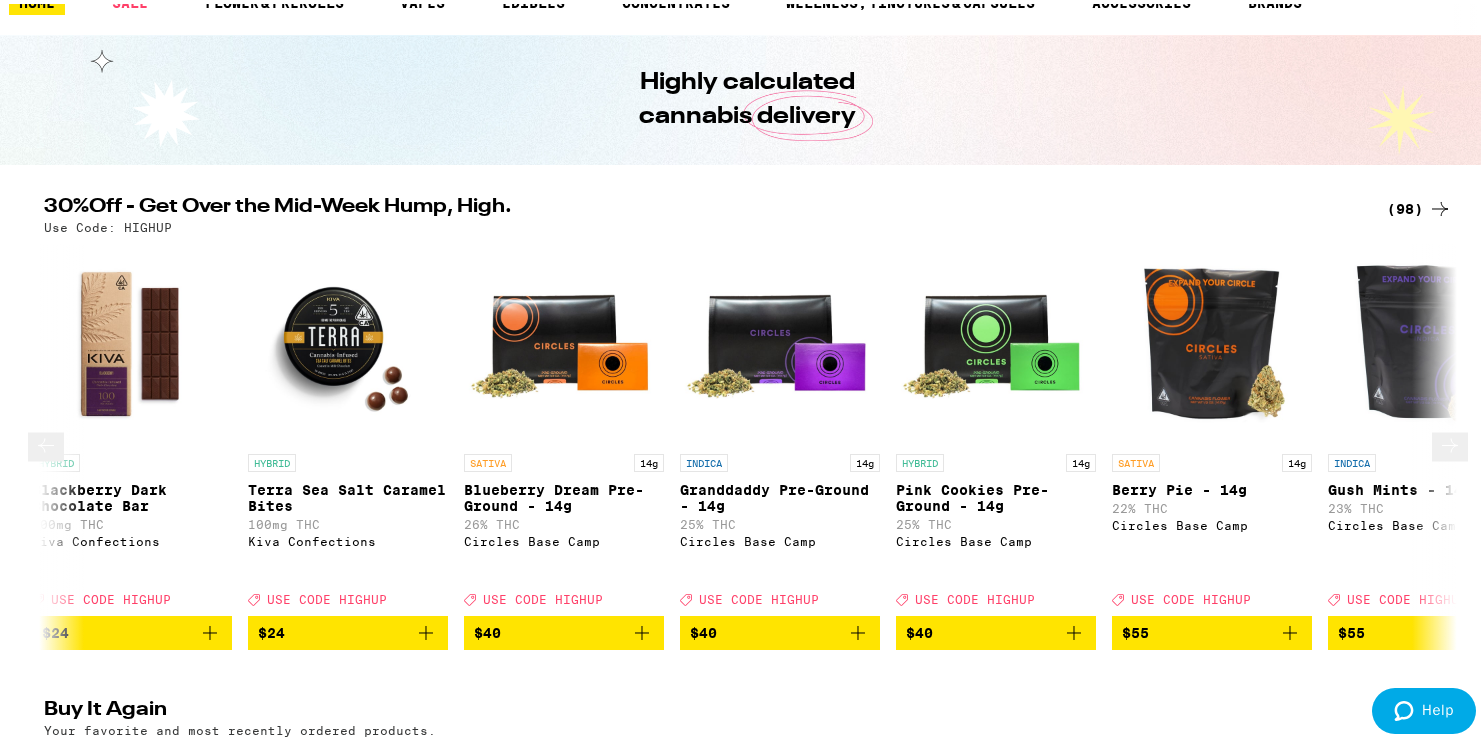 click 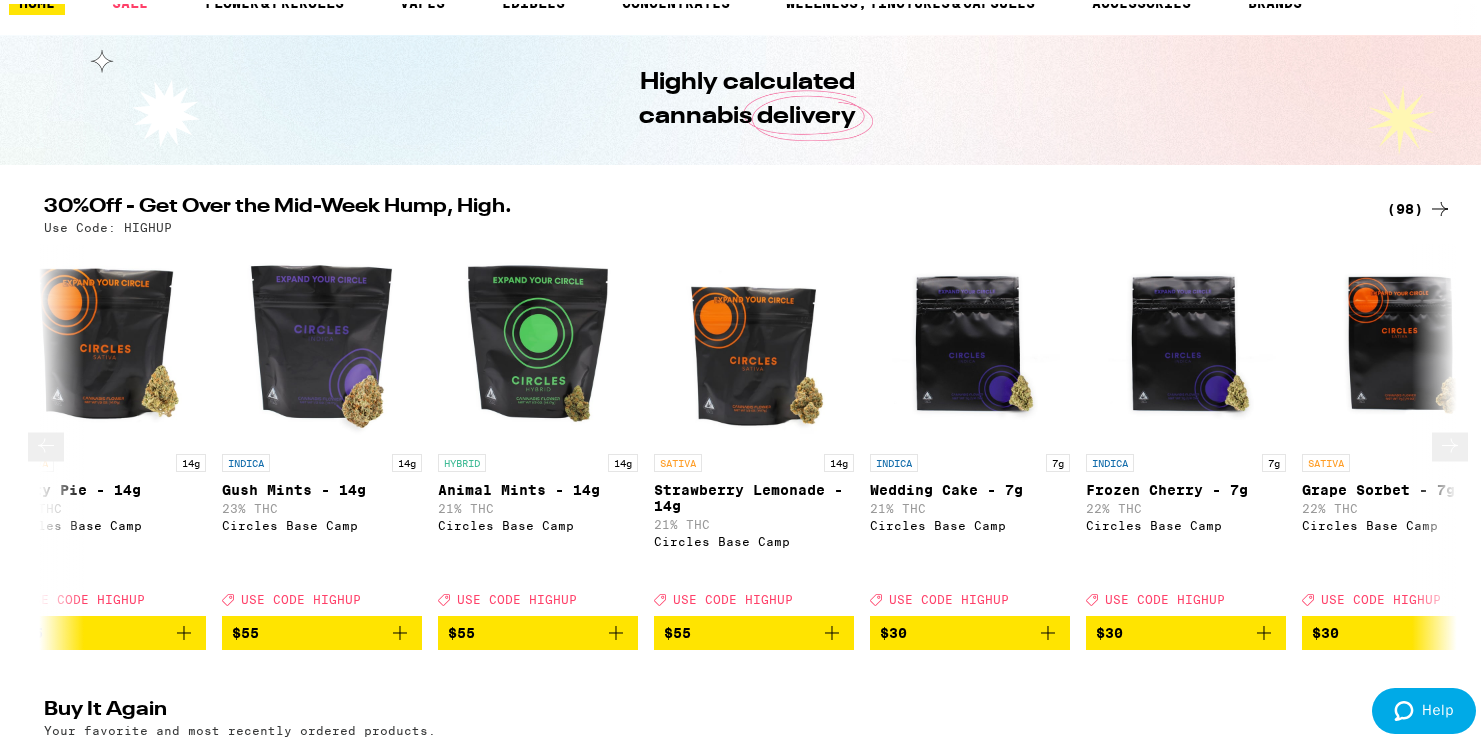 scroll, scrollTop: 0, scrollLeft: 8330, axis: horizontal 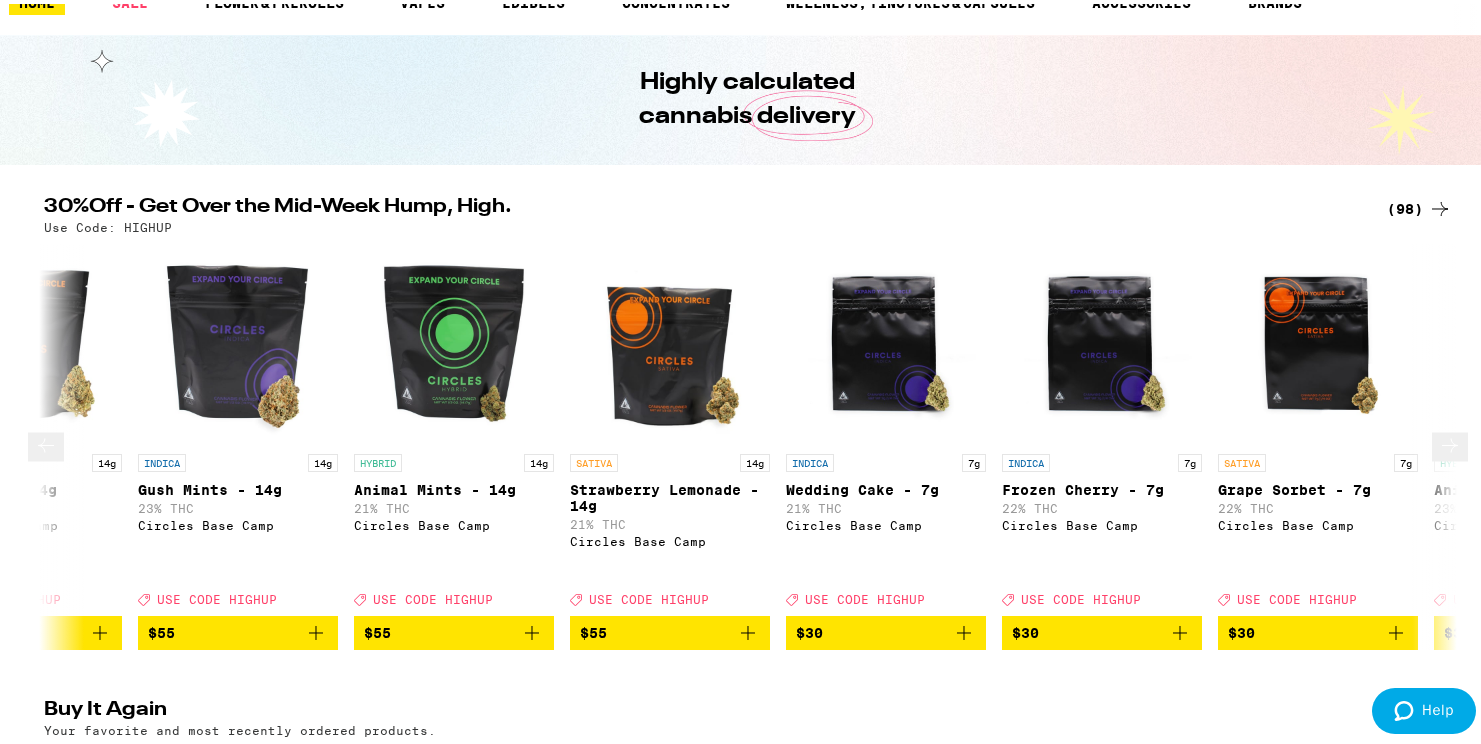 click 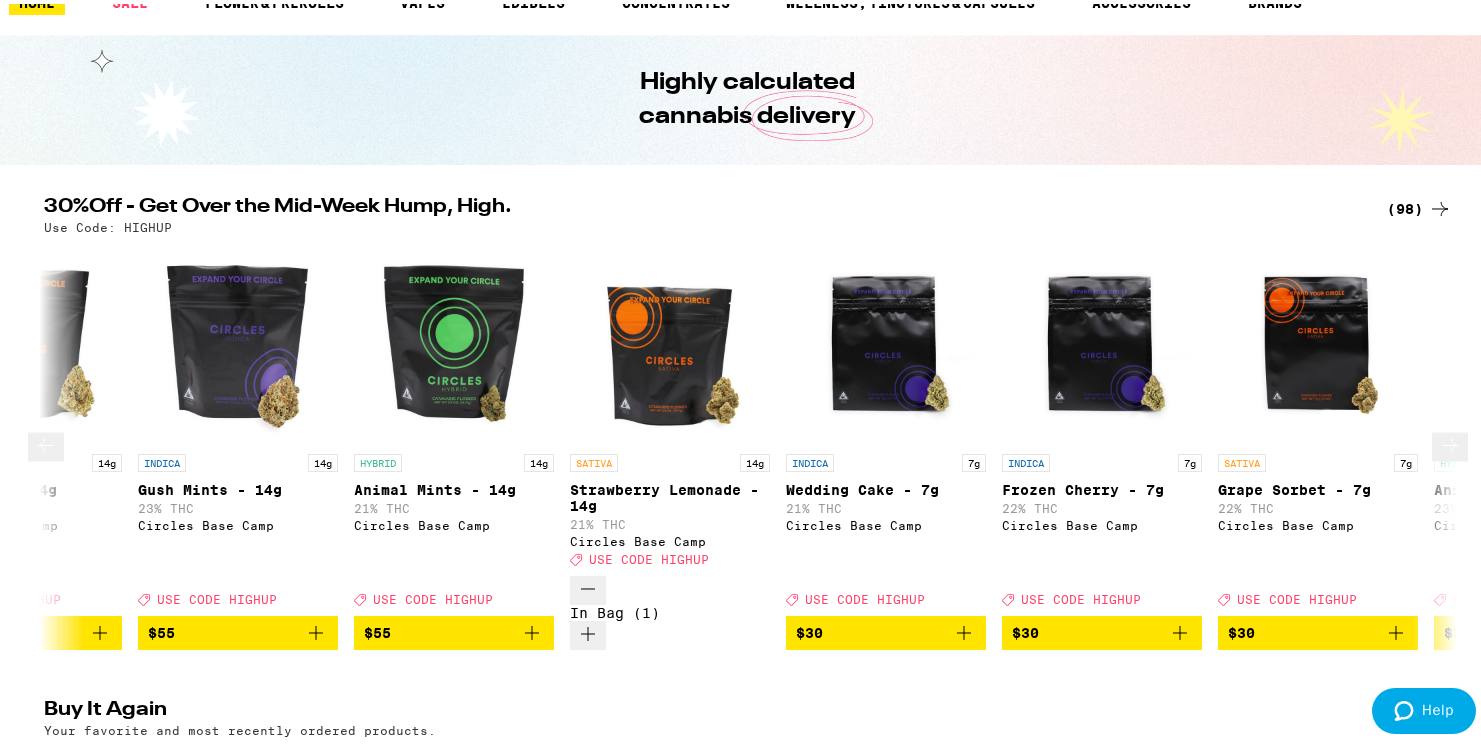 click 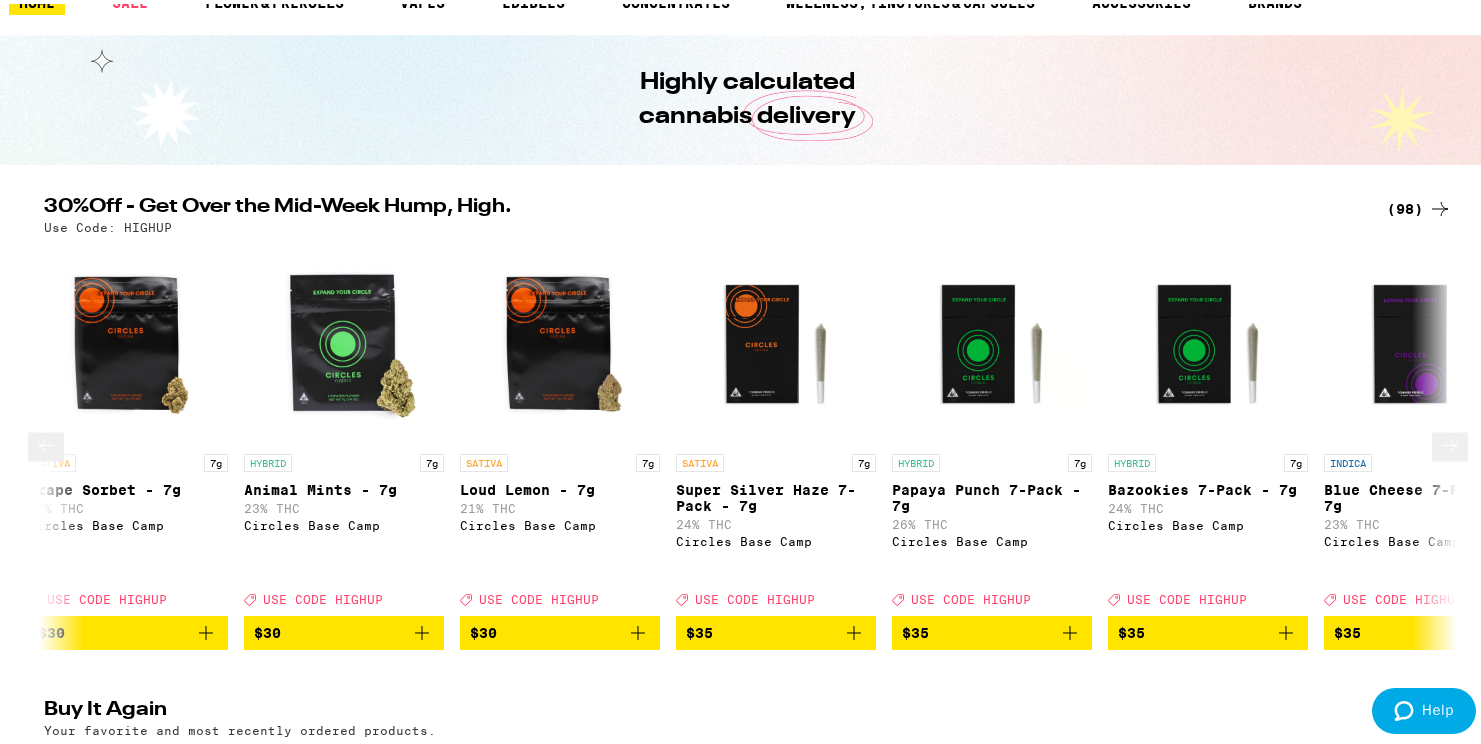 click 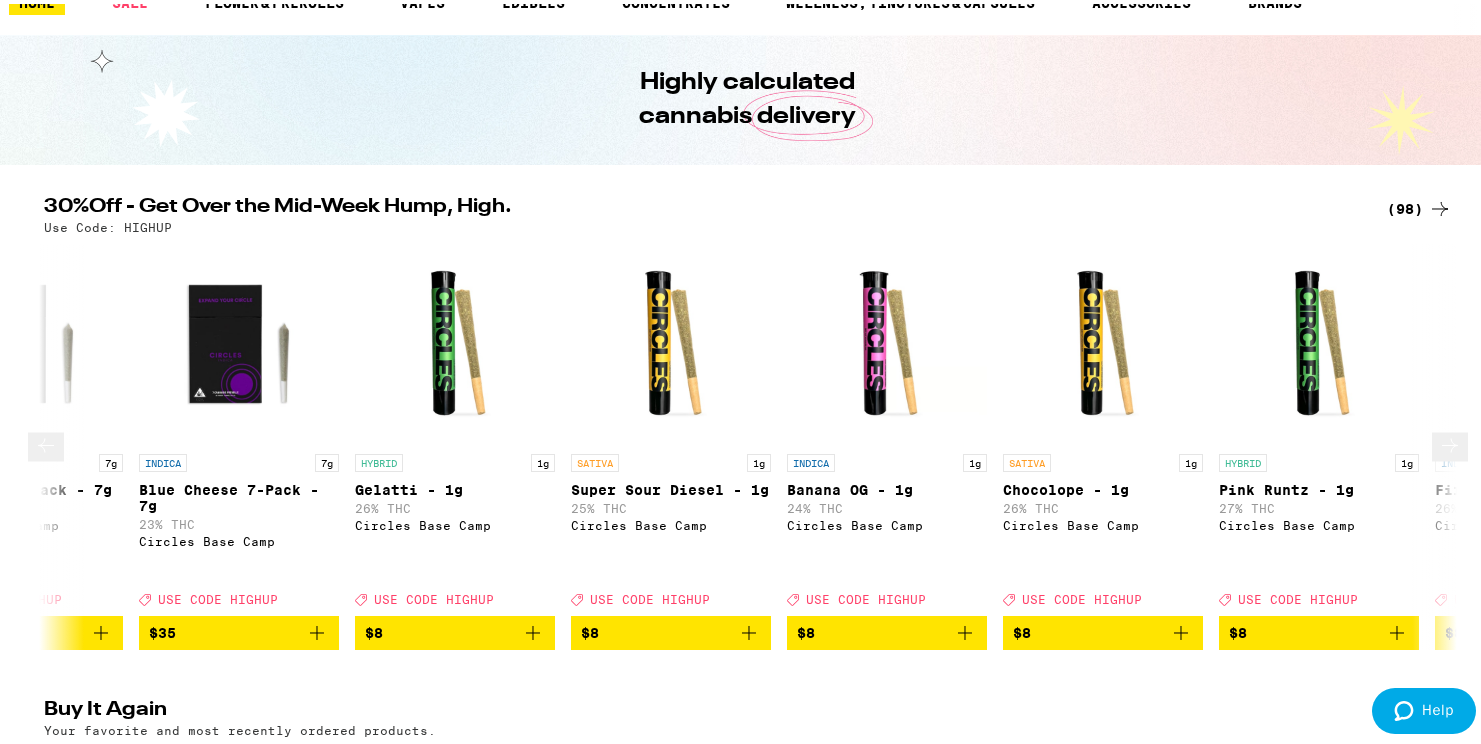 scroll, scrollTop: 0, scrollLeft: 10710, axis: horizontal 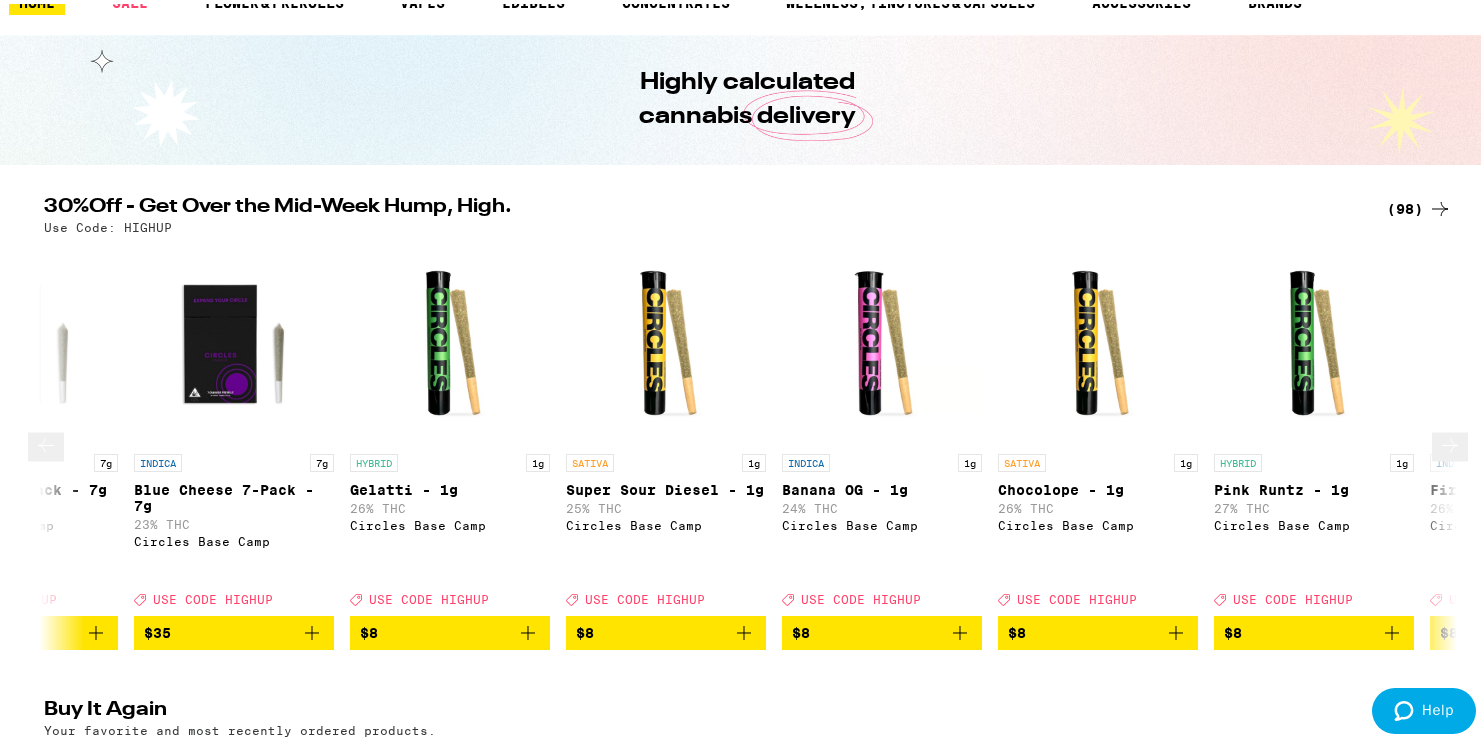 click 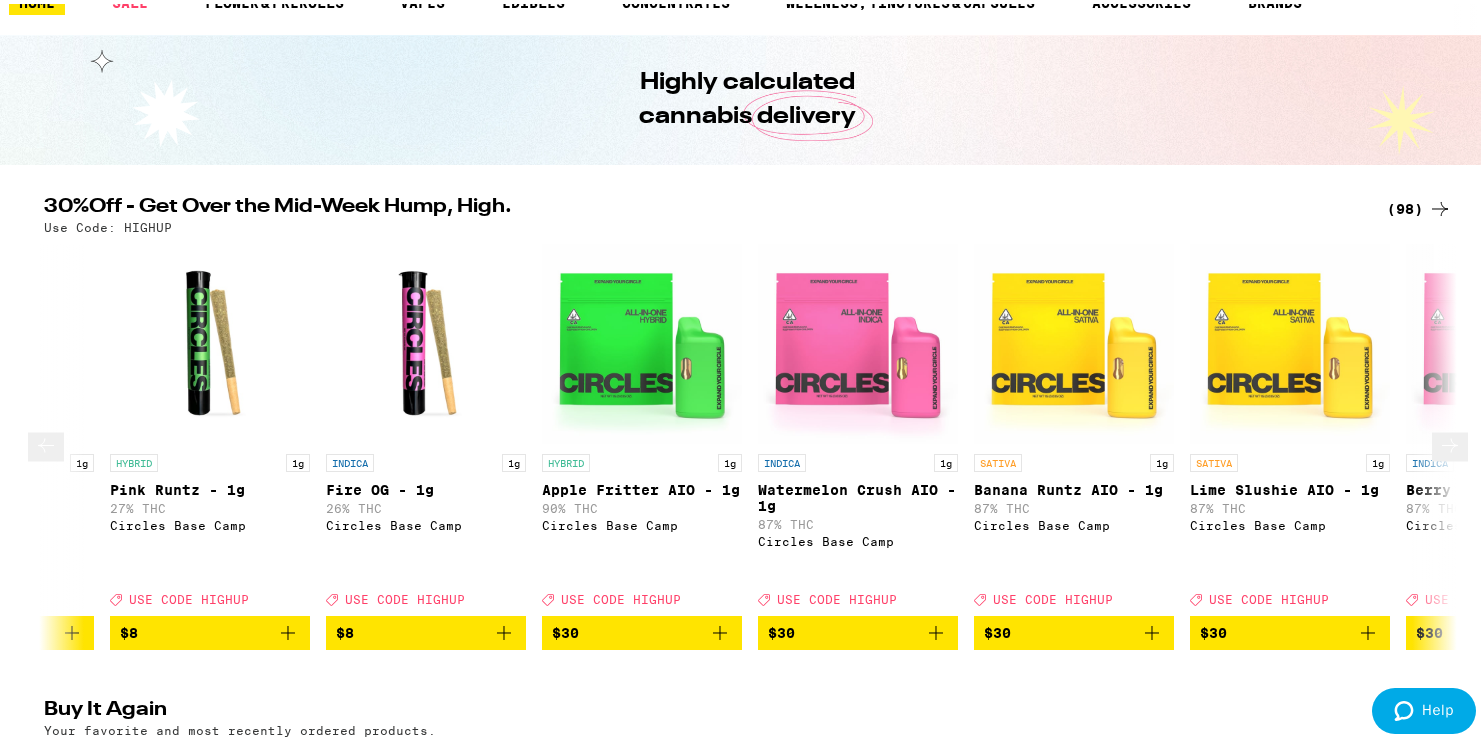 scroll, scrollTop: 0, scrollLeft: 11900, axis: horizontal 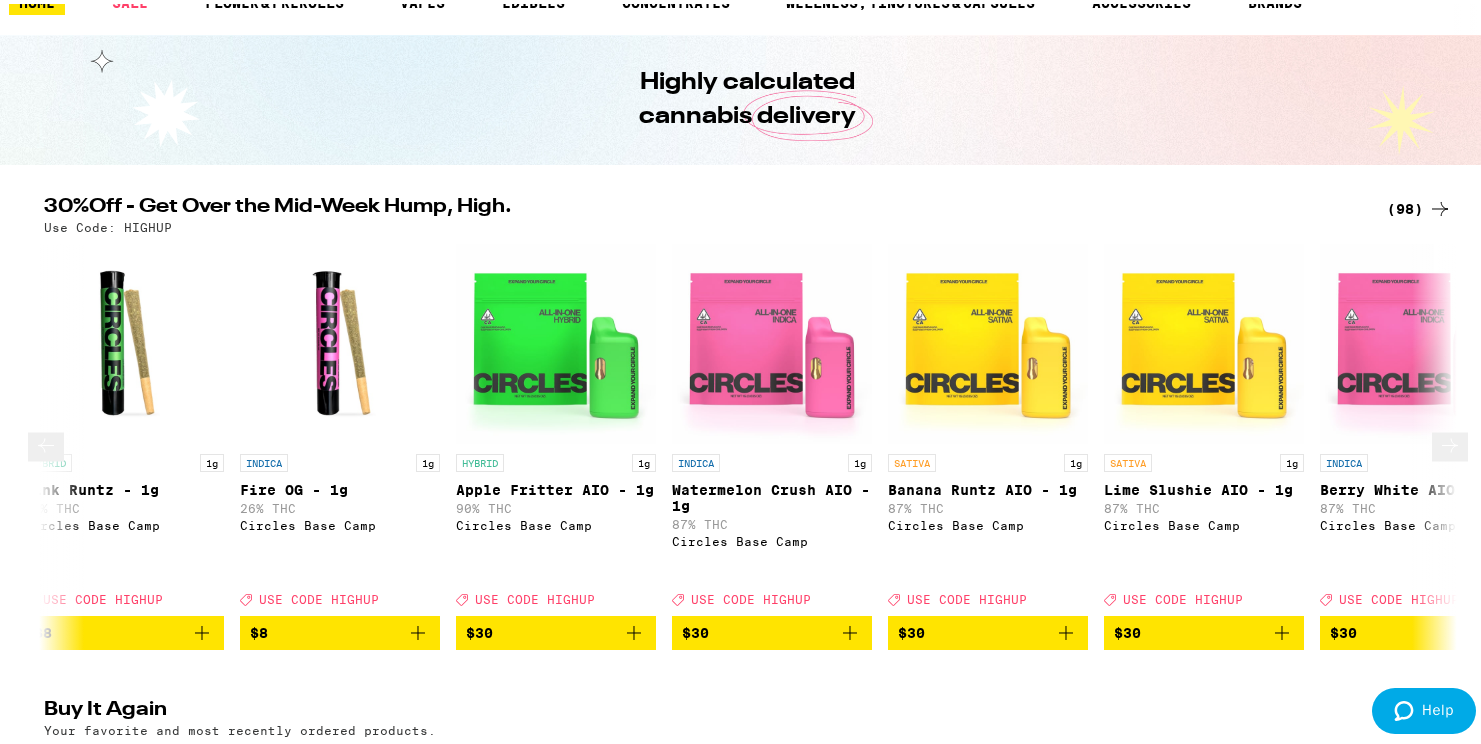 click 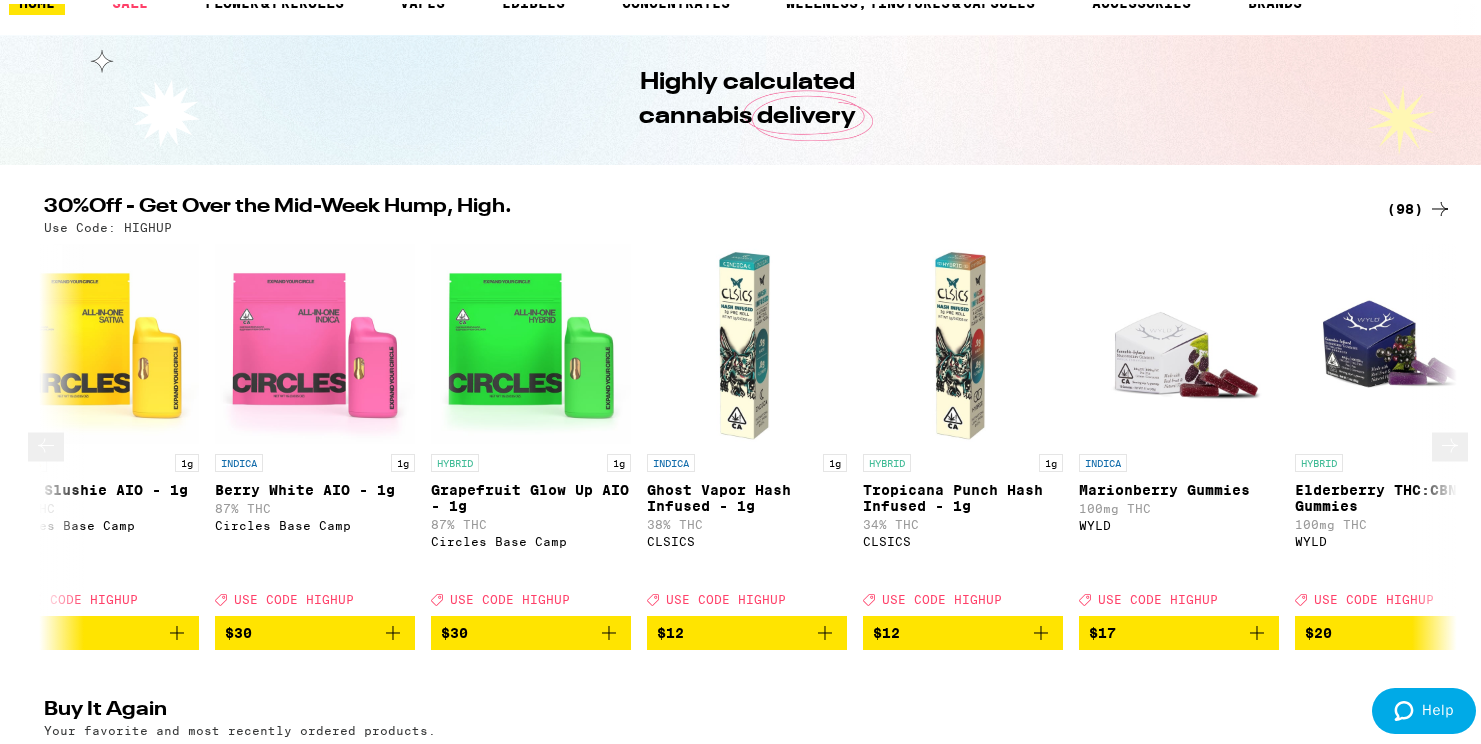 scroll, scrollTop: 0, scrollLeft: 13090, axis: horizontal 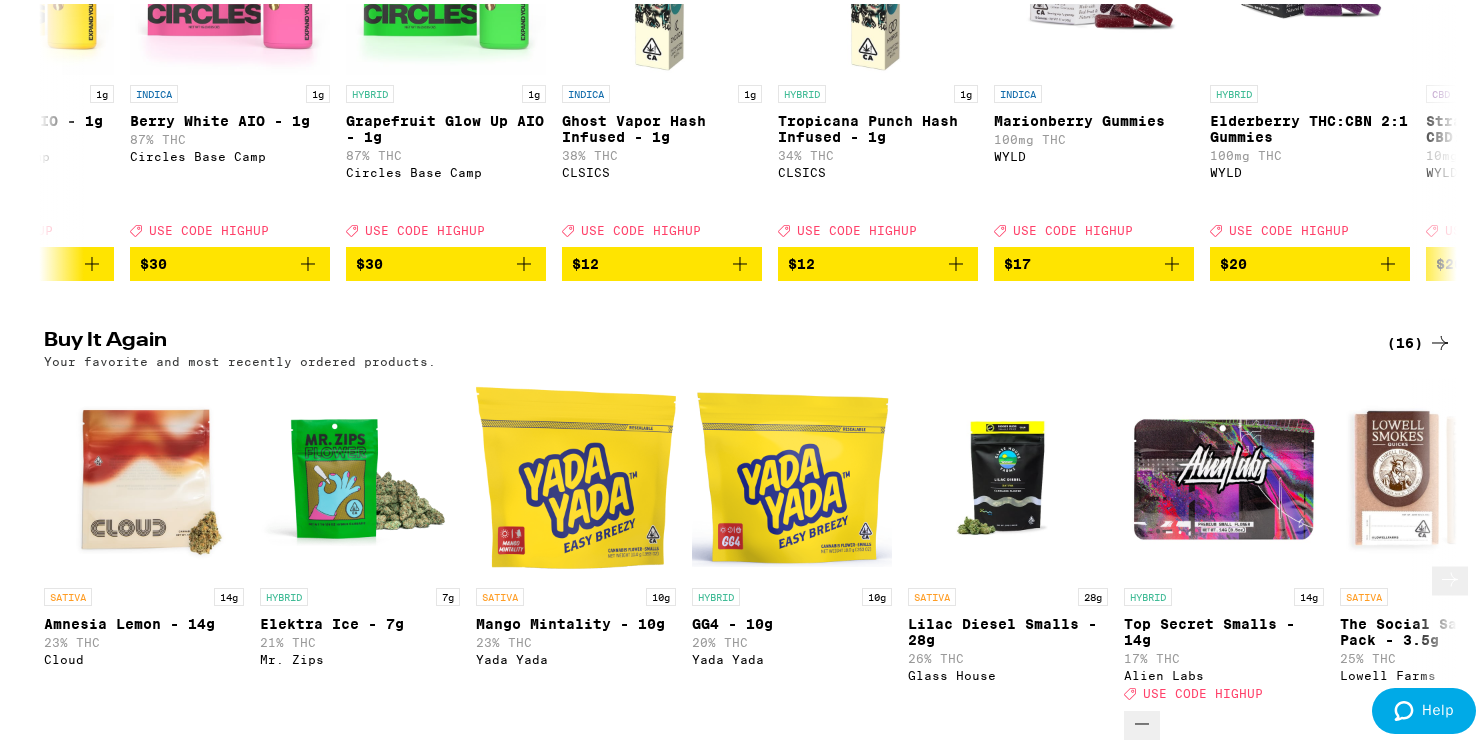 click 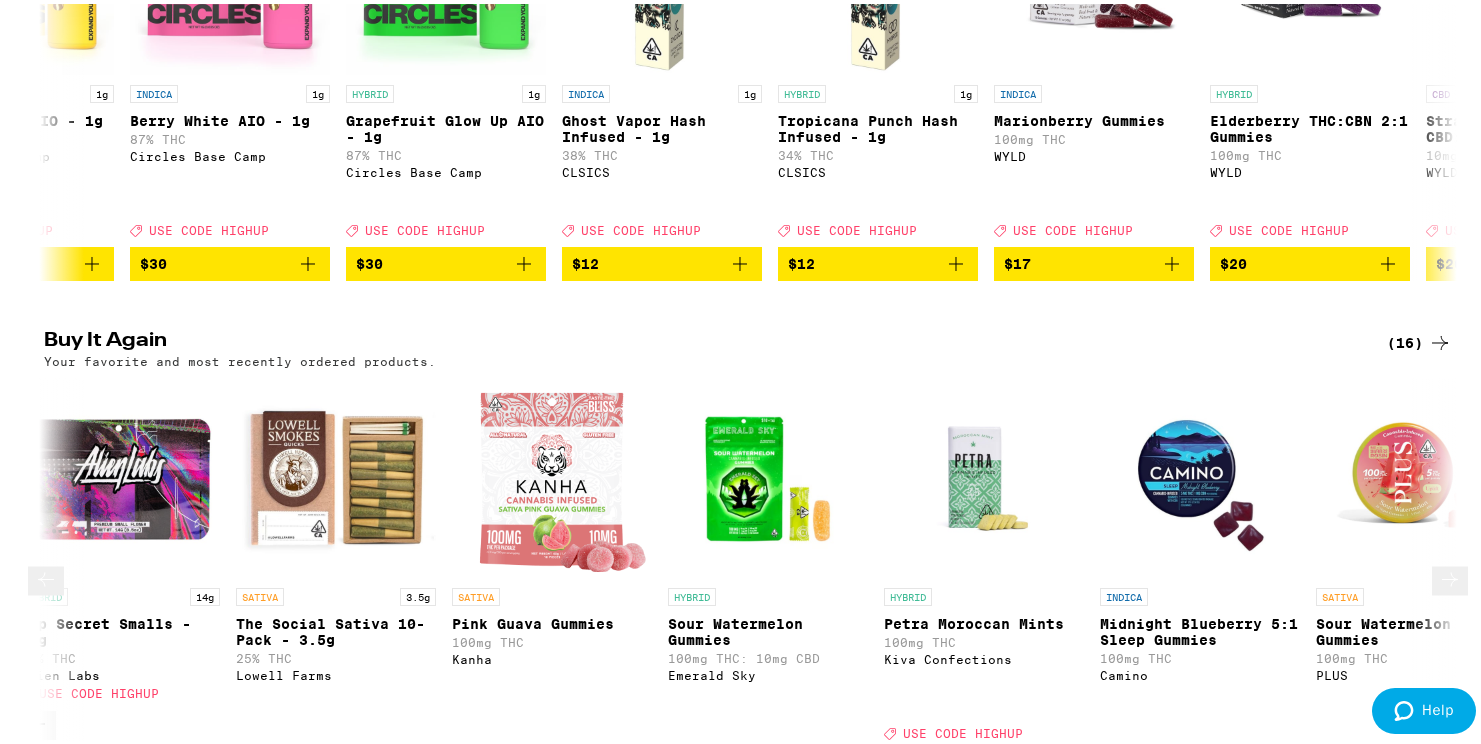 scroll, scrollTop: 0, scrollLeft: 1190, axis: horizontal 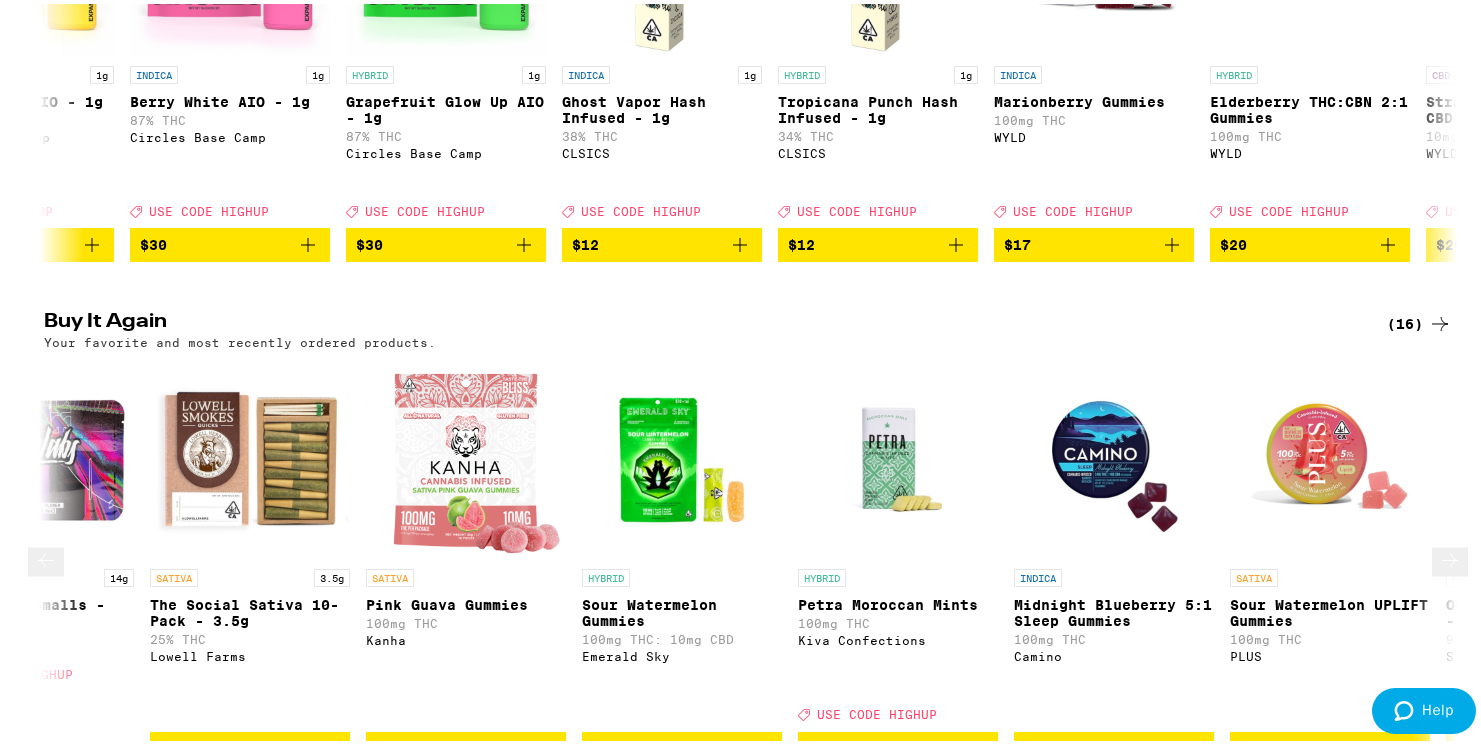 click 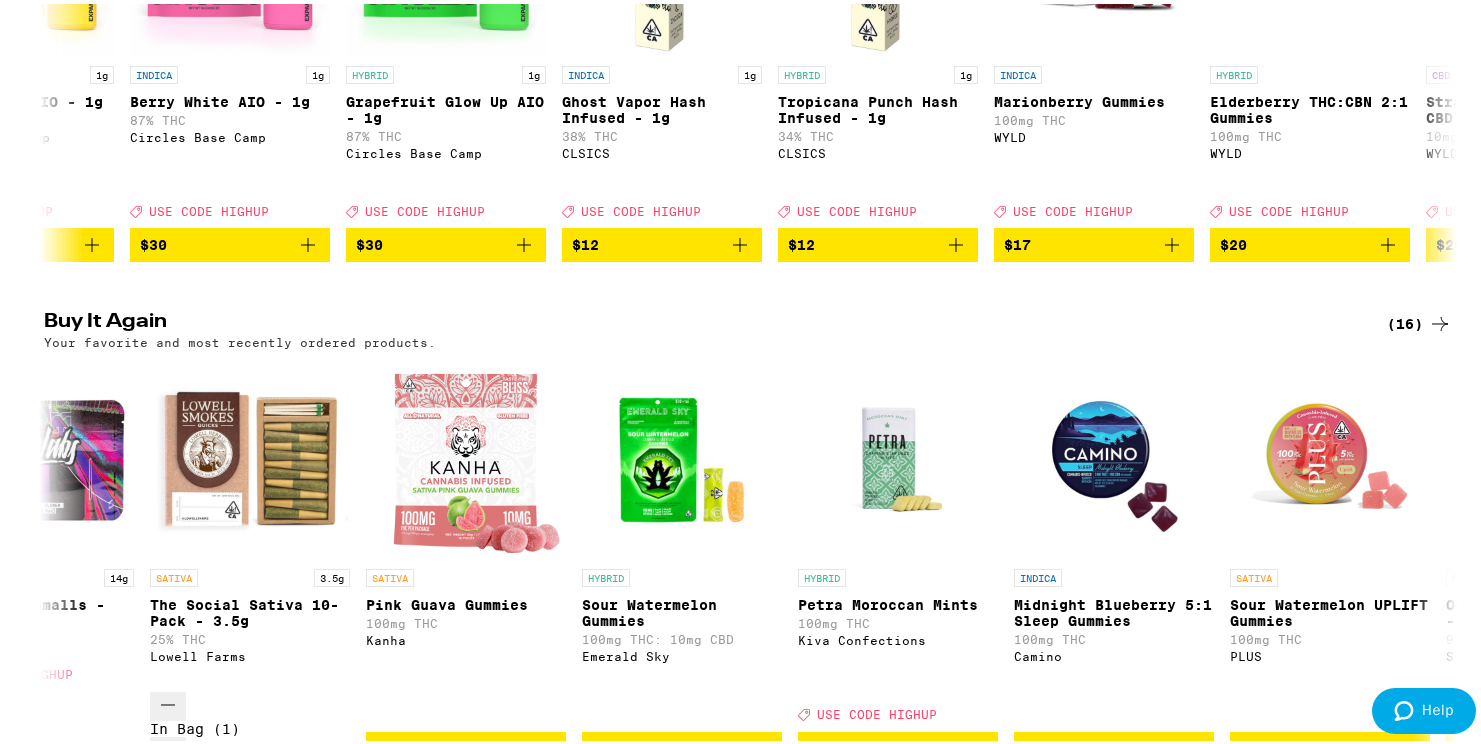 click 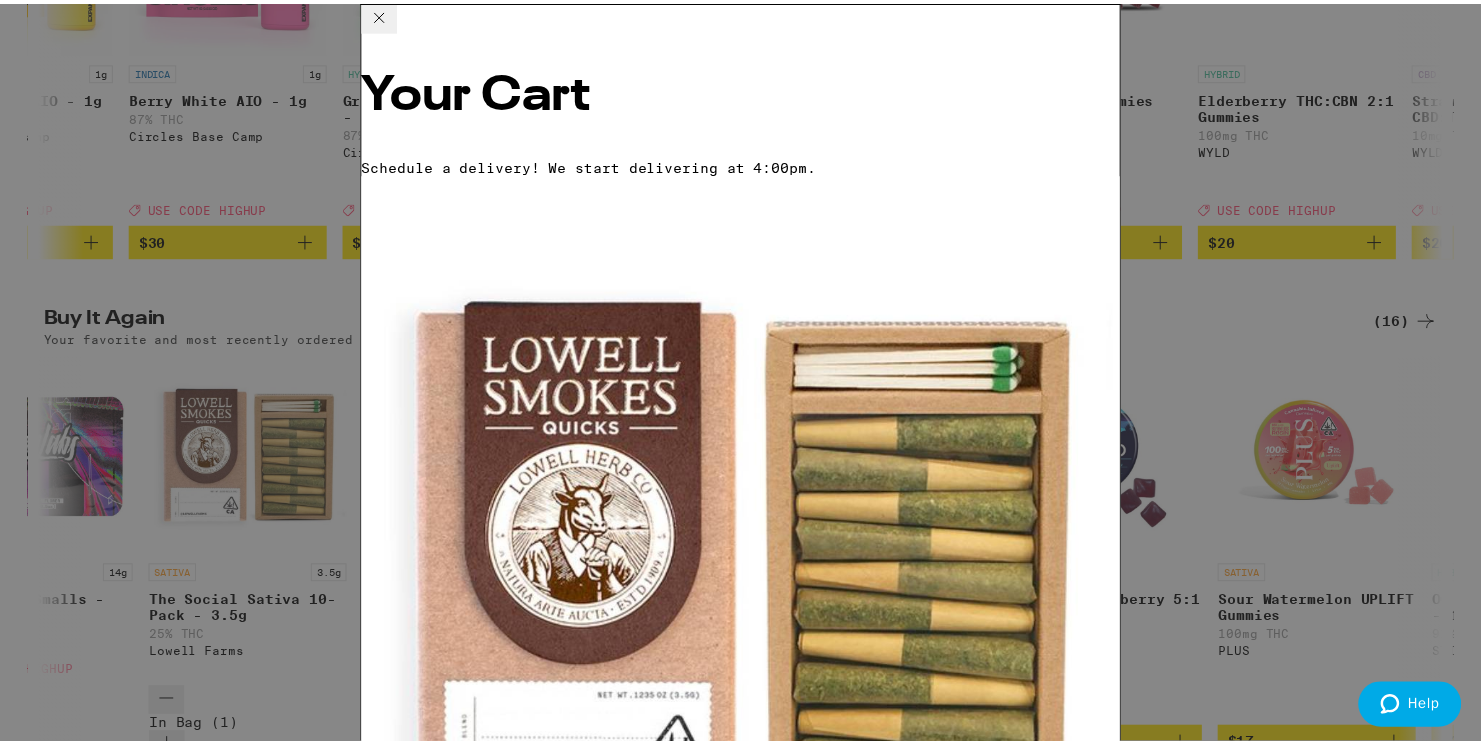 scroll, scrollTop: 0, scrollLeft: 0, axis: both 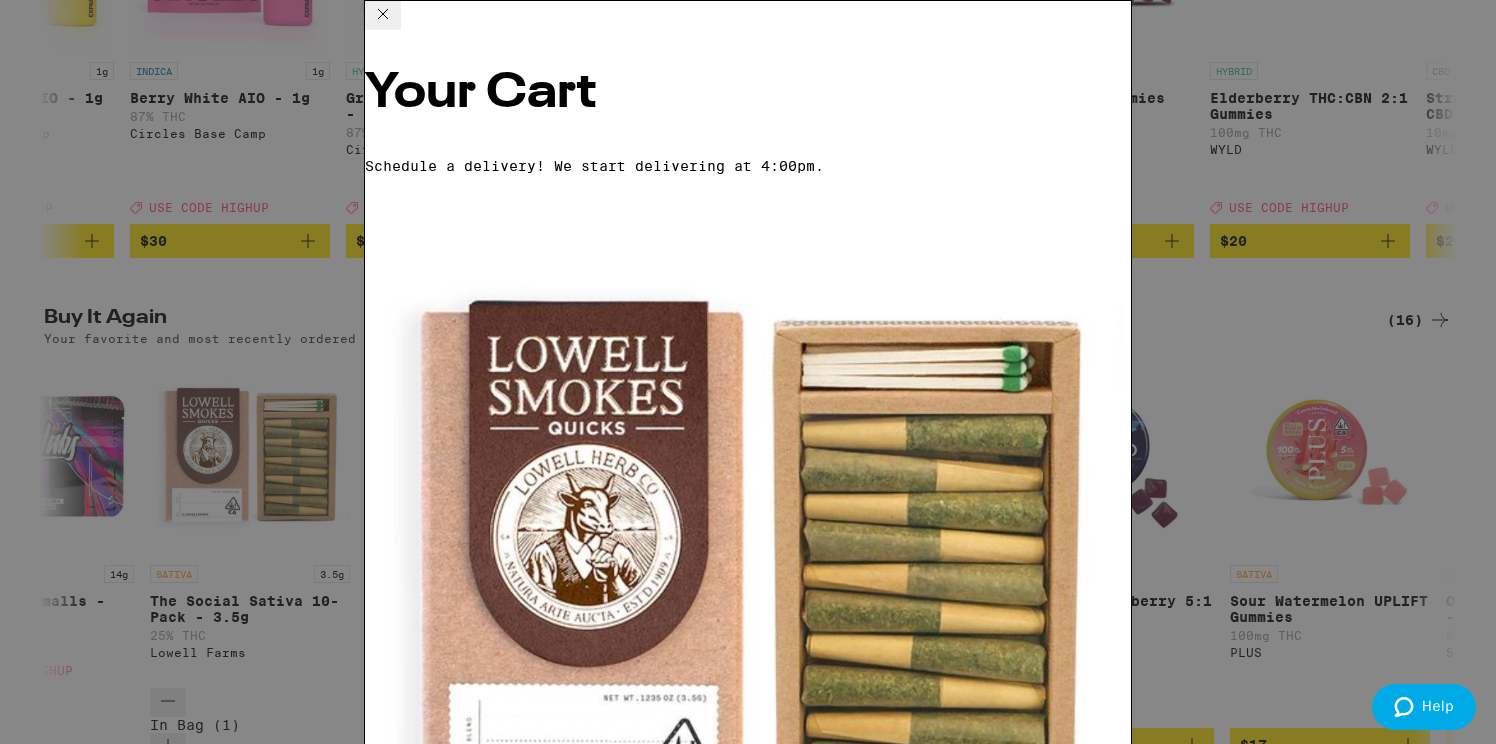 click 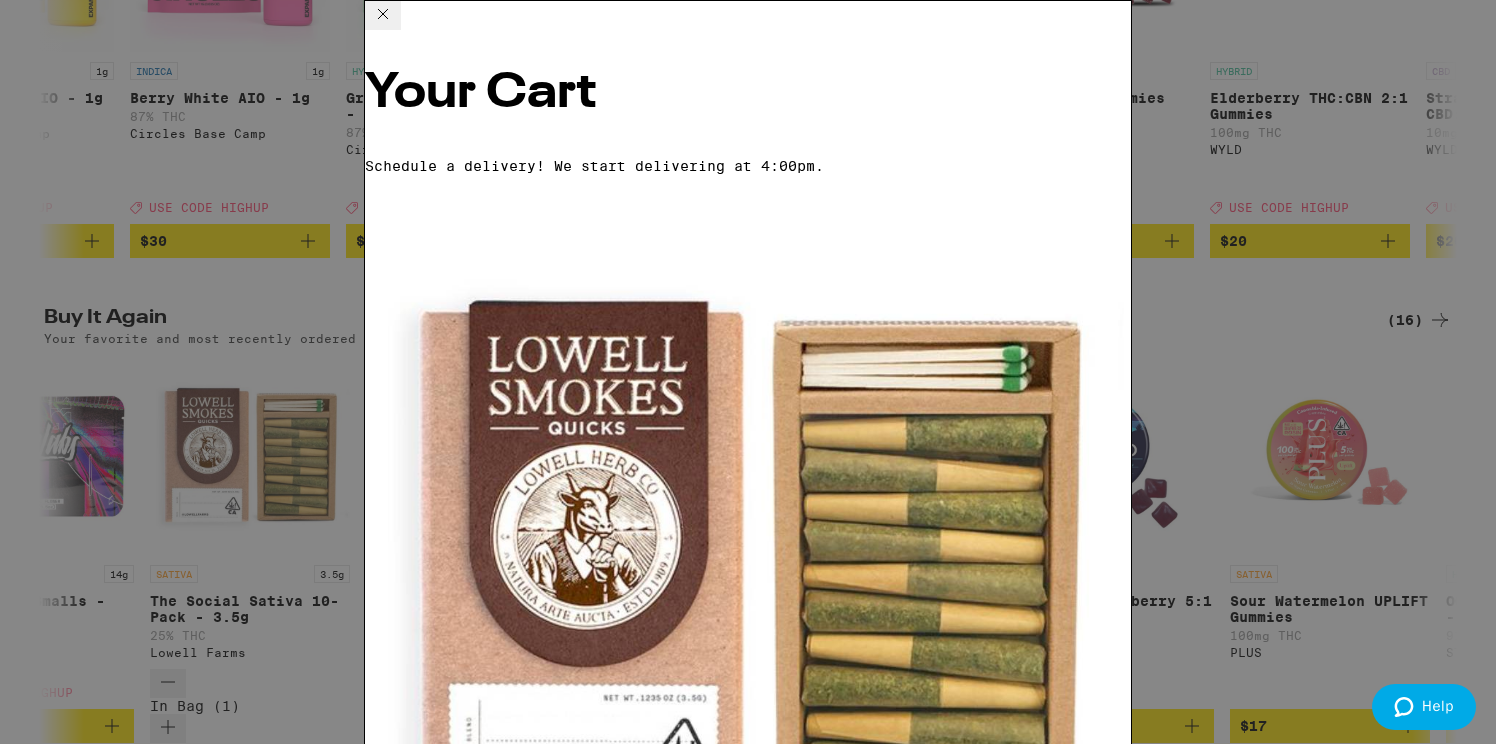 click on "Apply Promo" at bounding box center [420, 3462] 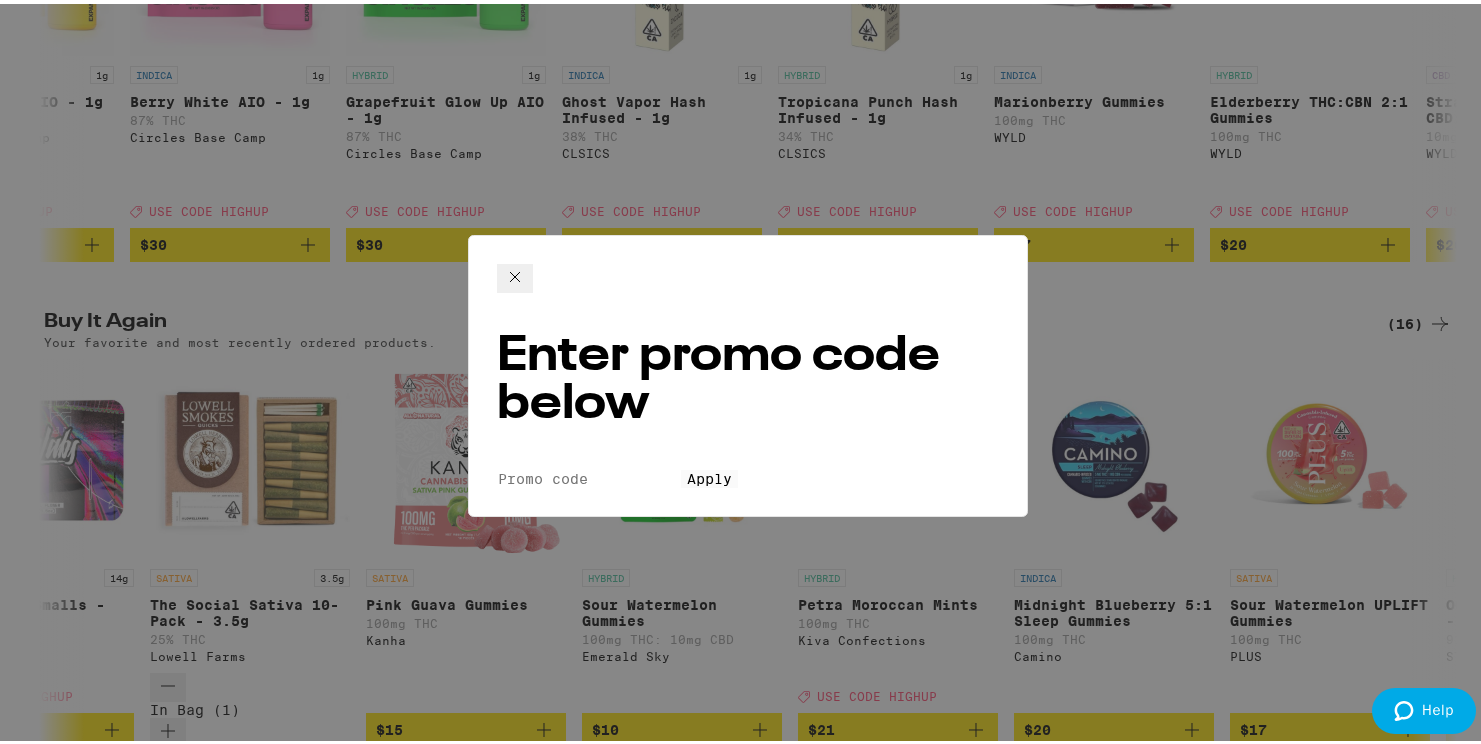 scroll, scrollTop: 0, scrollLeft: 0, axis: both 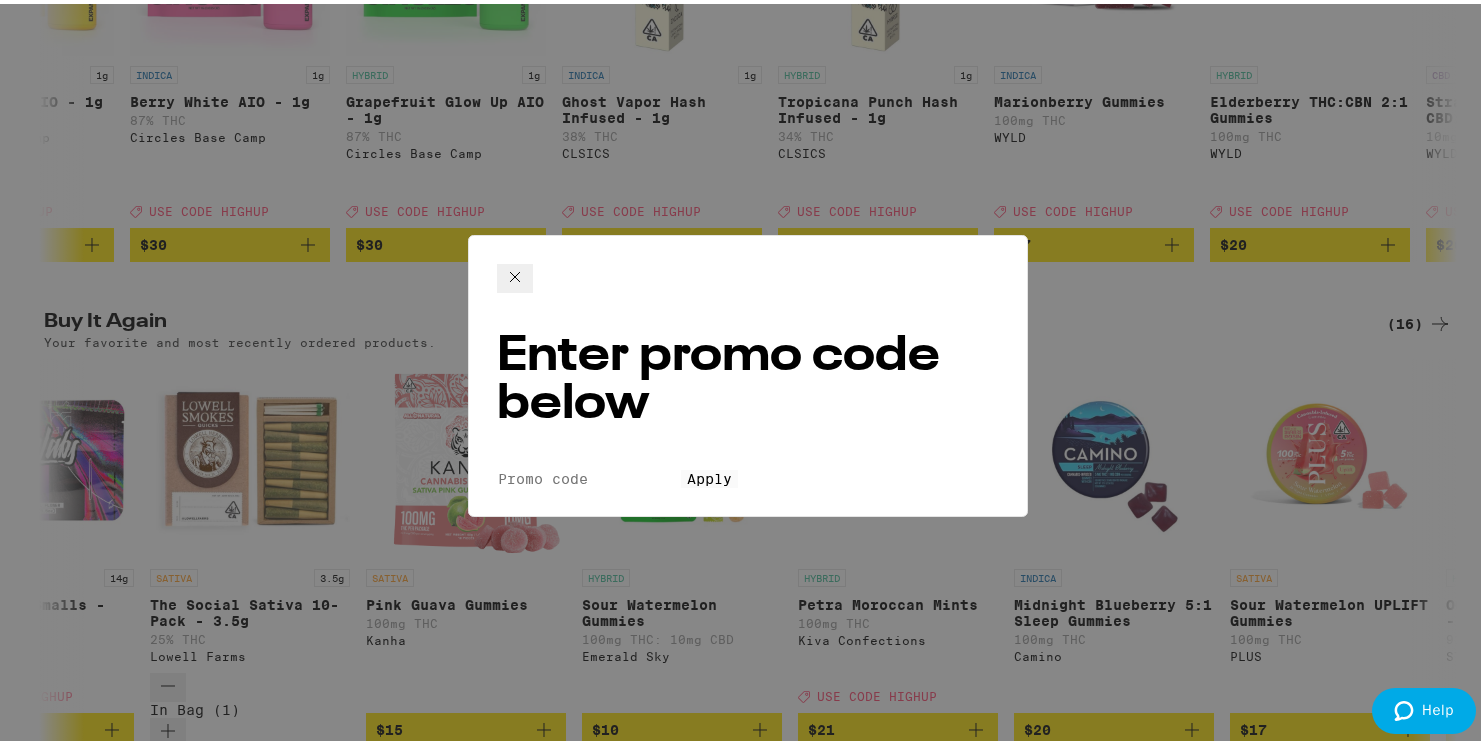 click on "Promo Code" at bounding box center [589, 475] 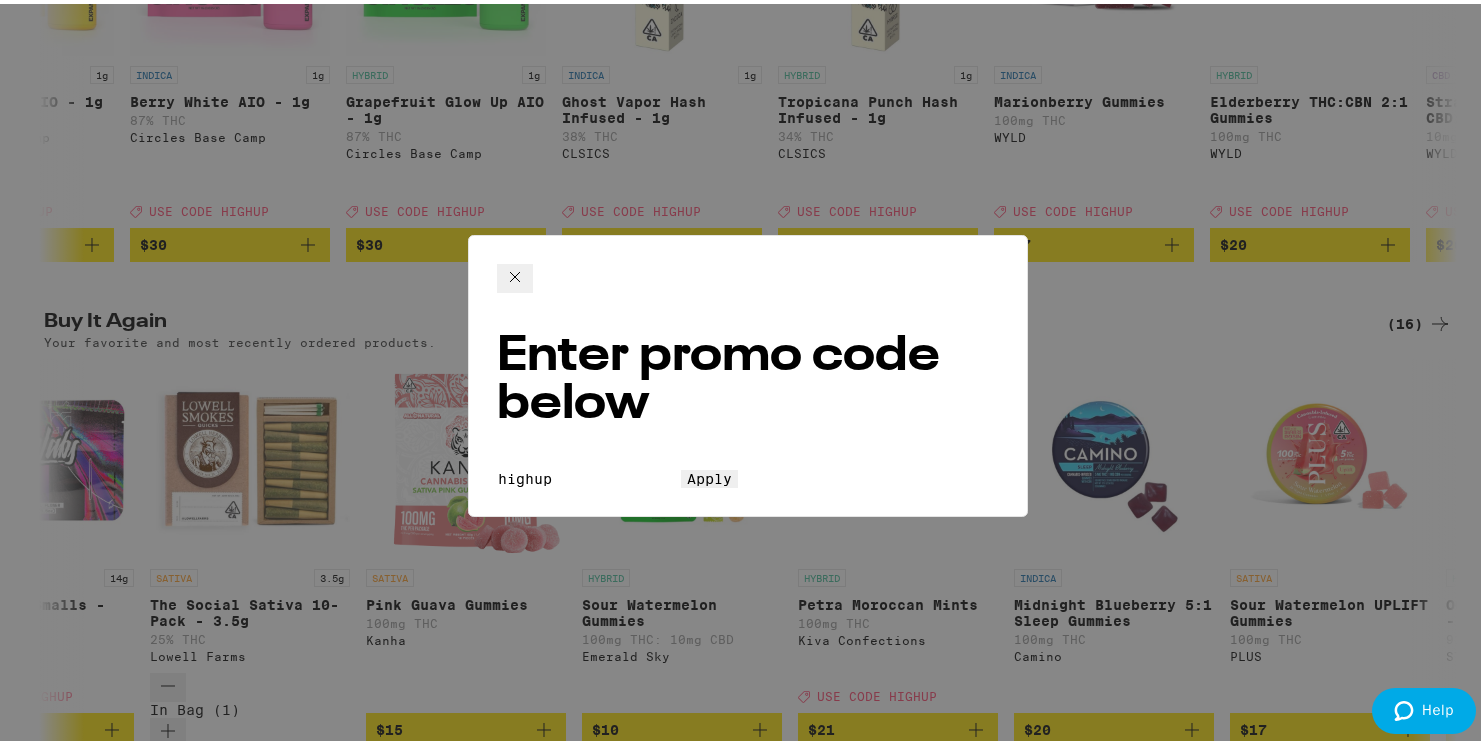 type on "highup" 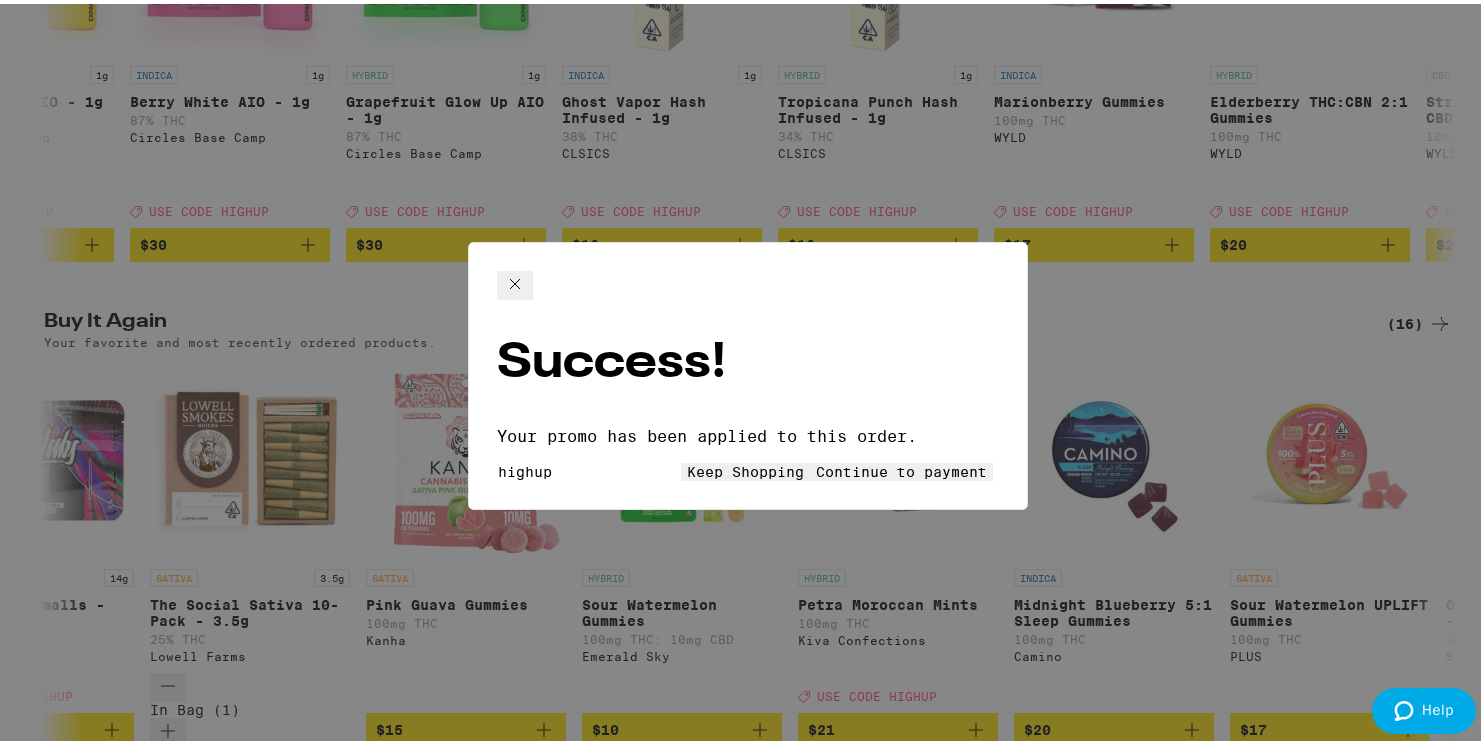 click on "Keep Shopping" at bounding box center [745, 468] 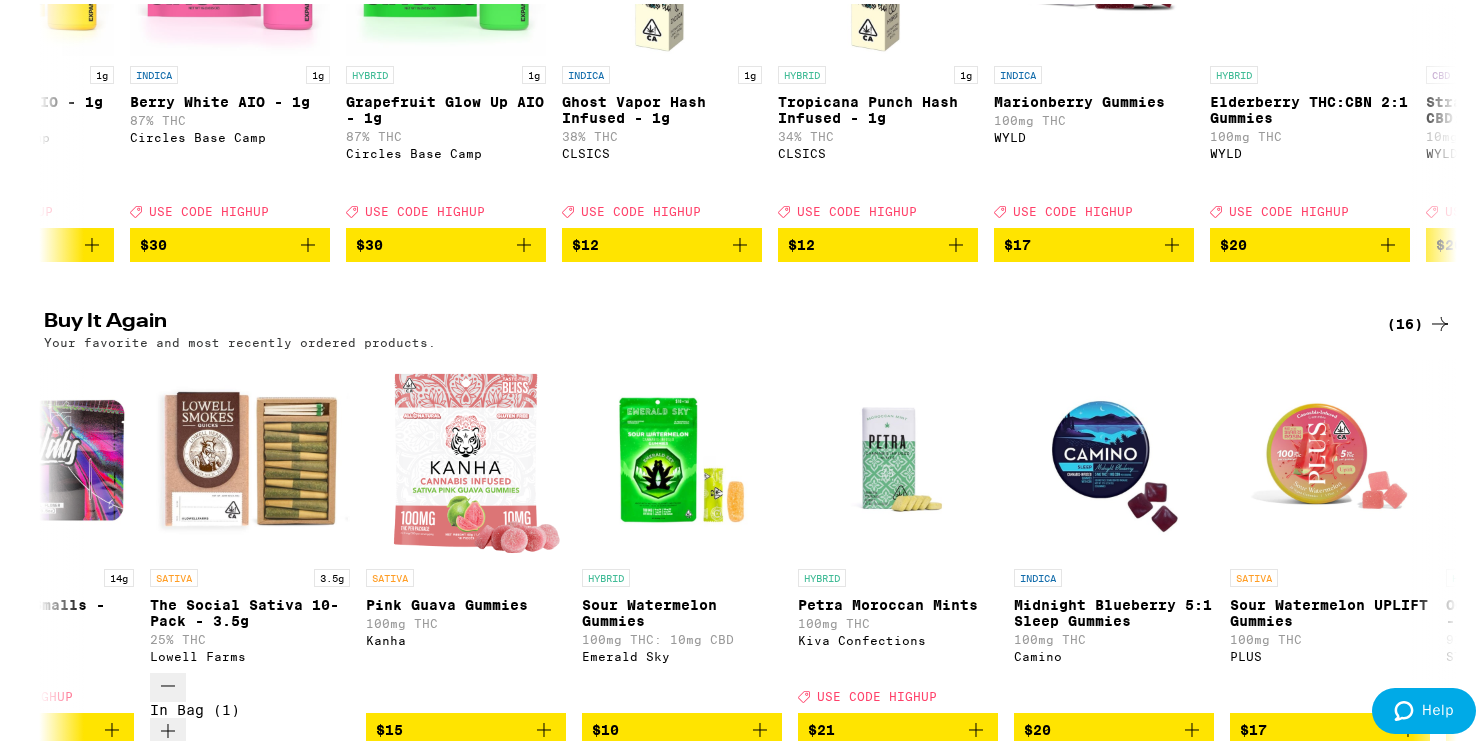 scroll, scrollTop: 0, scrollLeft: 0, axis: both 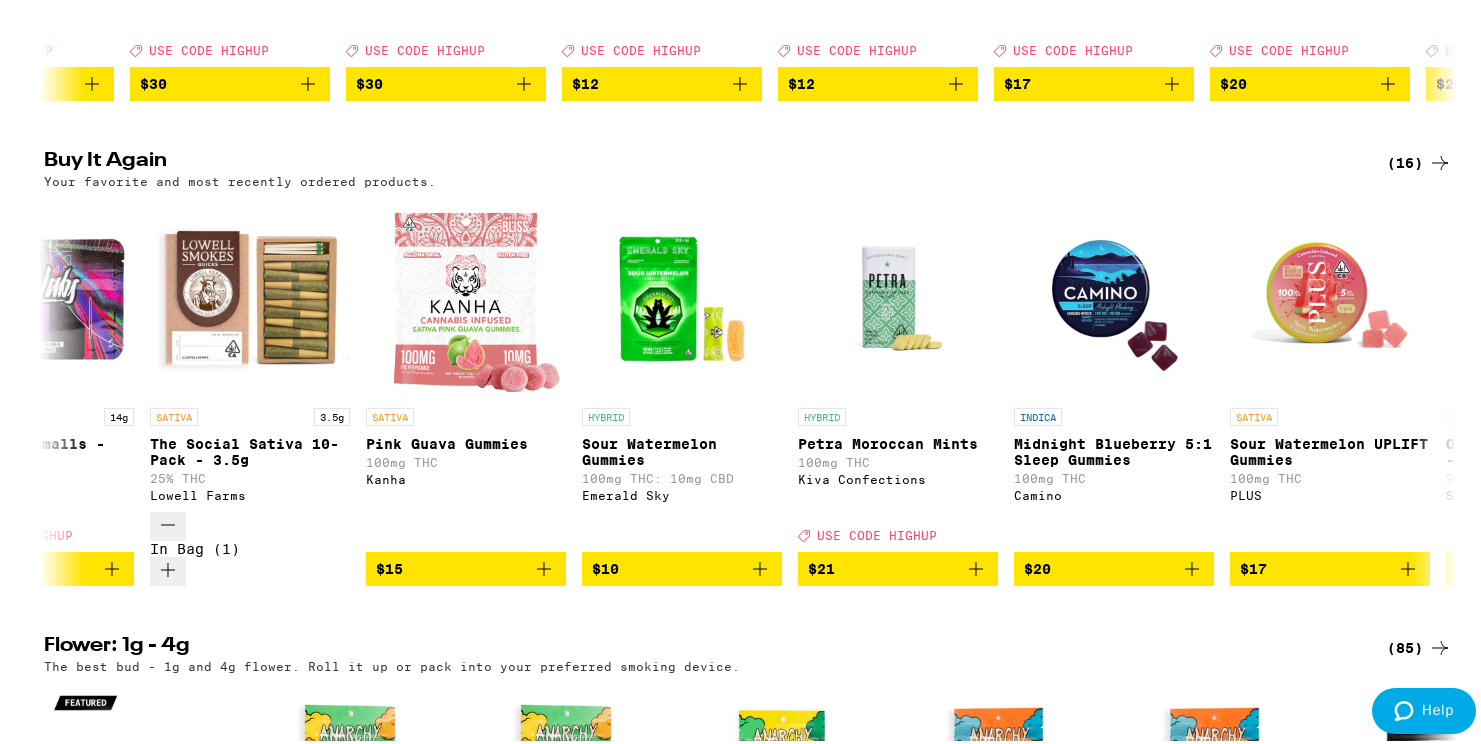 click 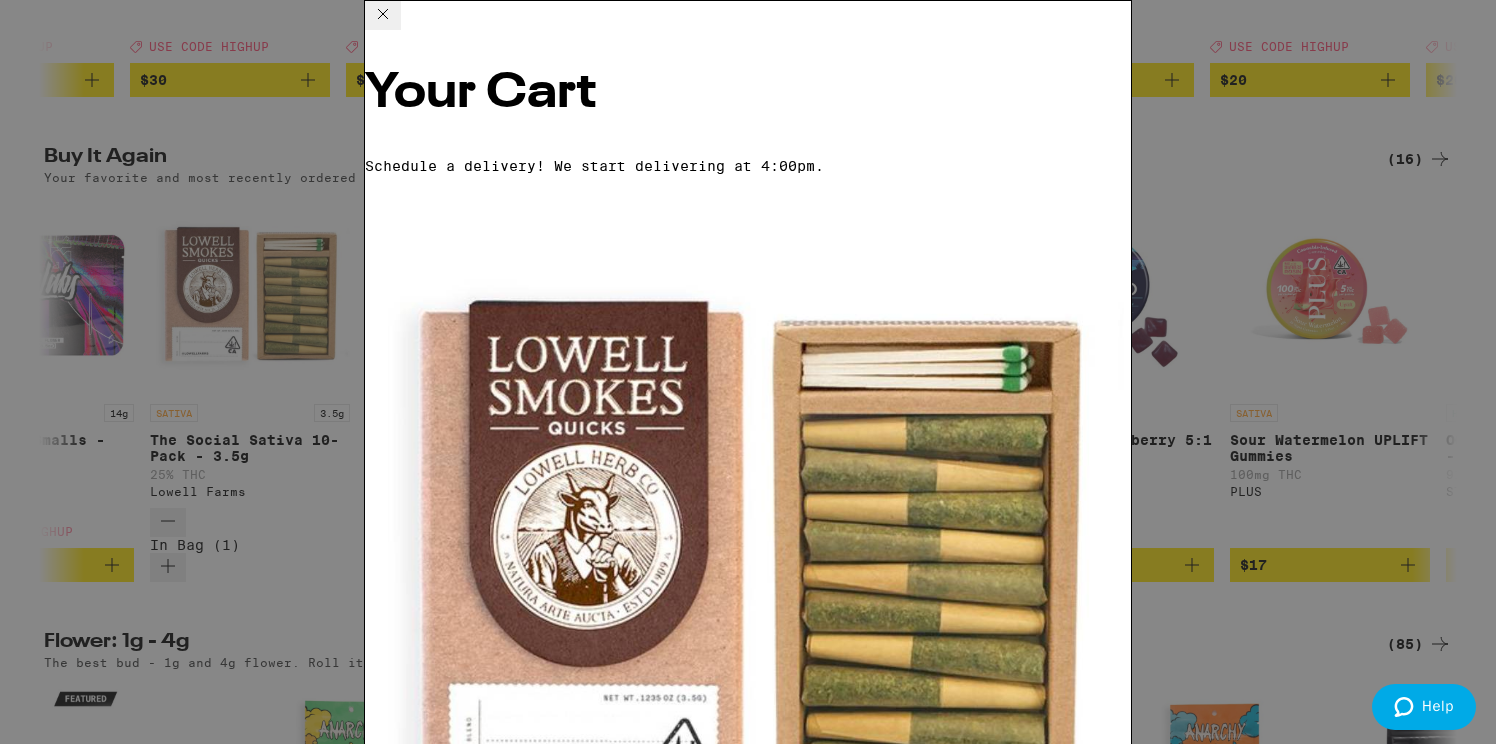 scroll, scrollTop: 353, scrollLeft: 0, axis: vertical 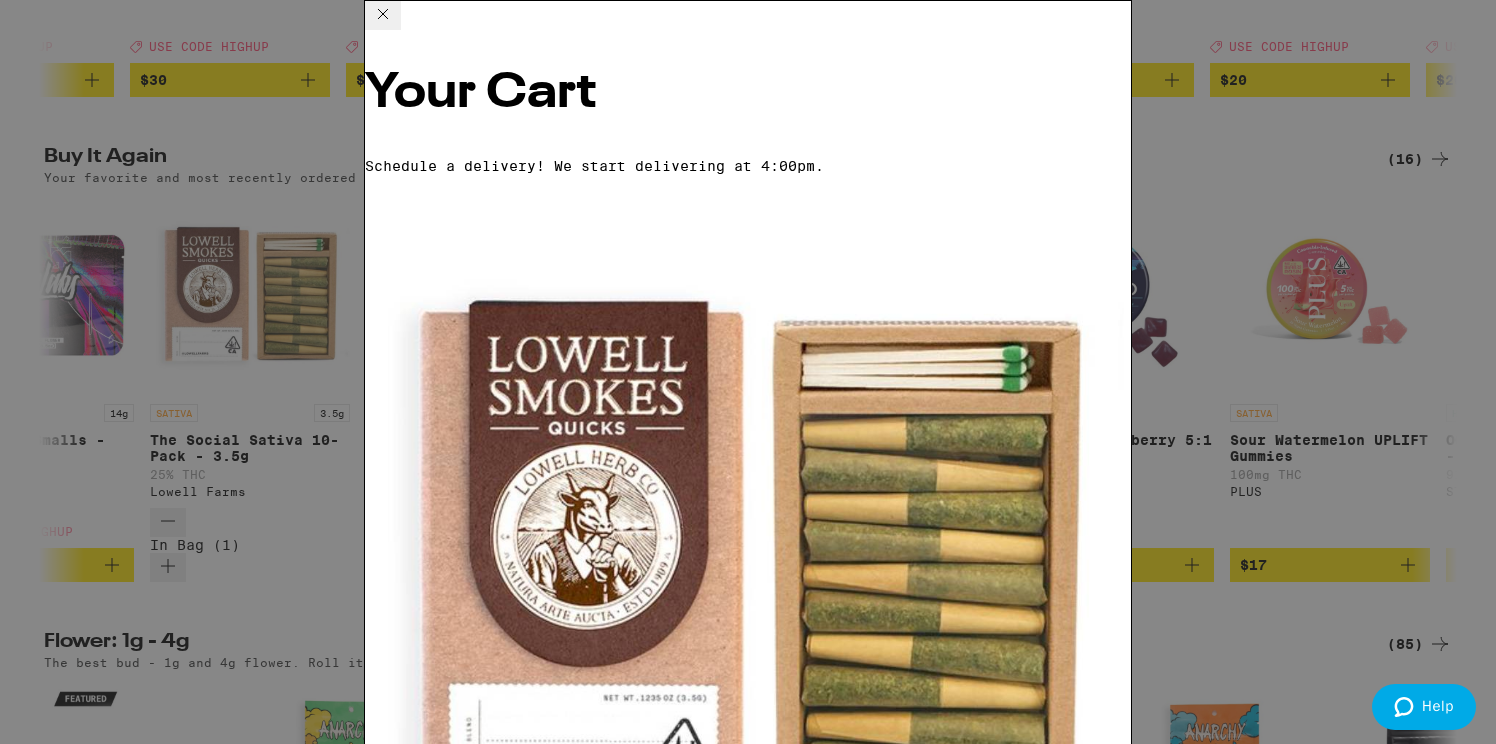 click on "More Info" 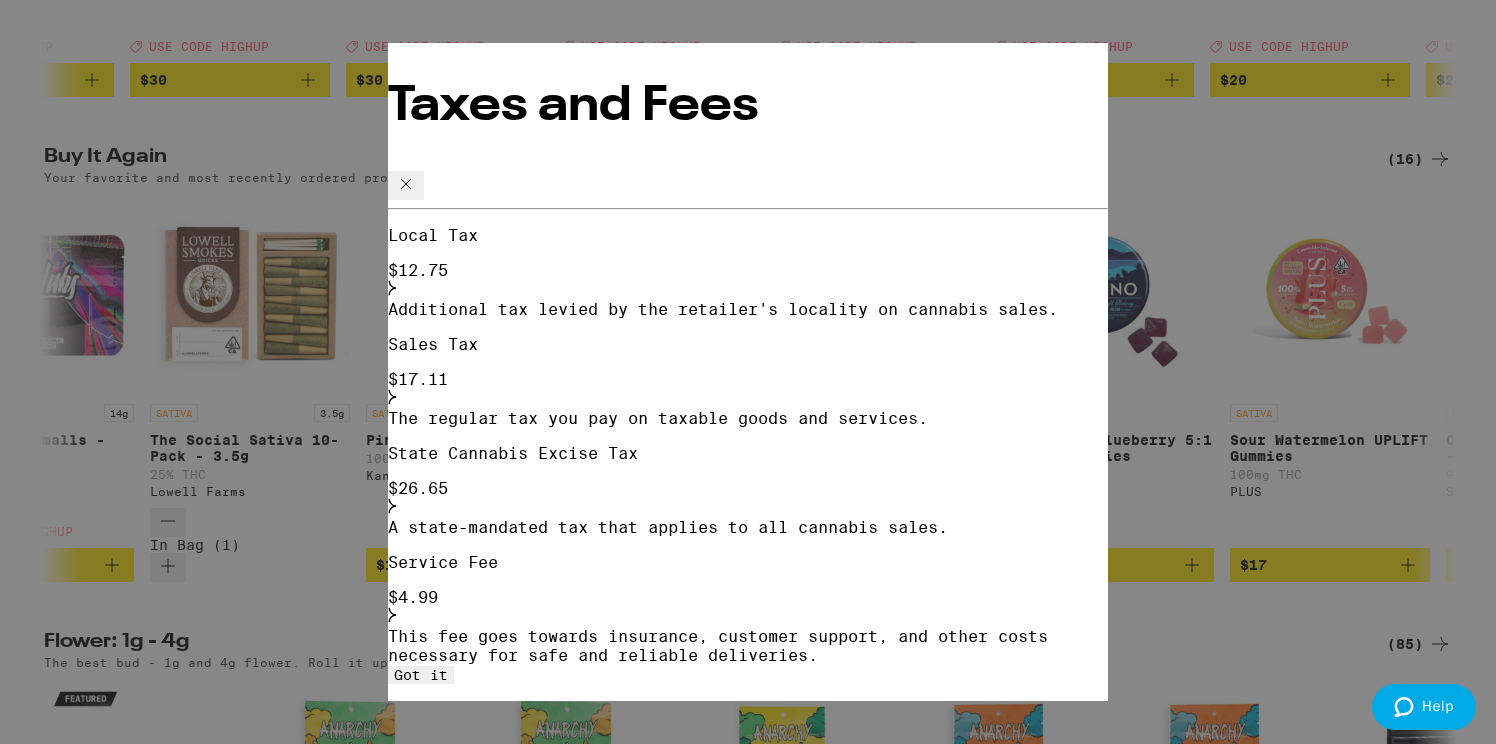 click 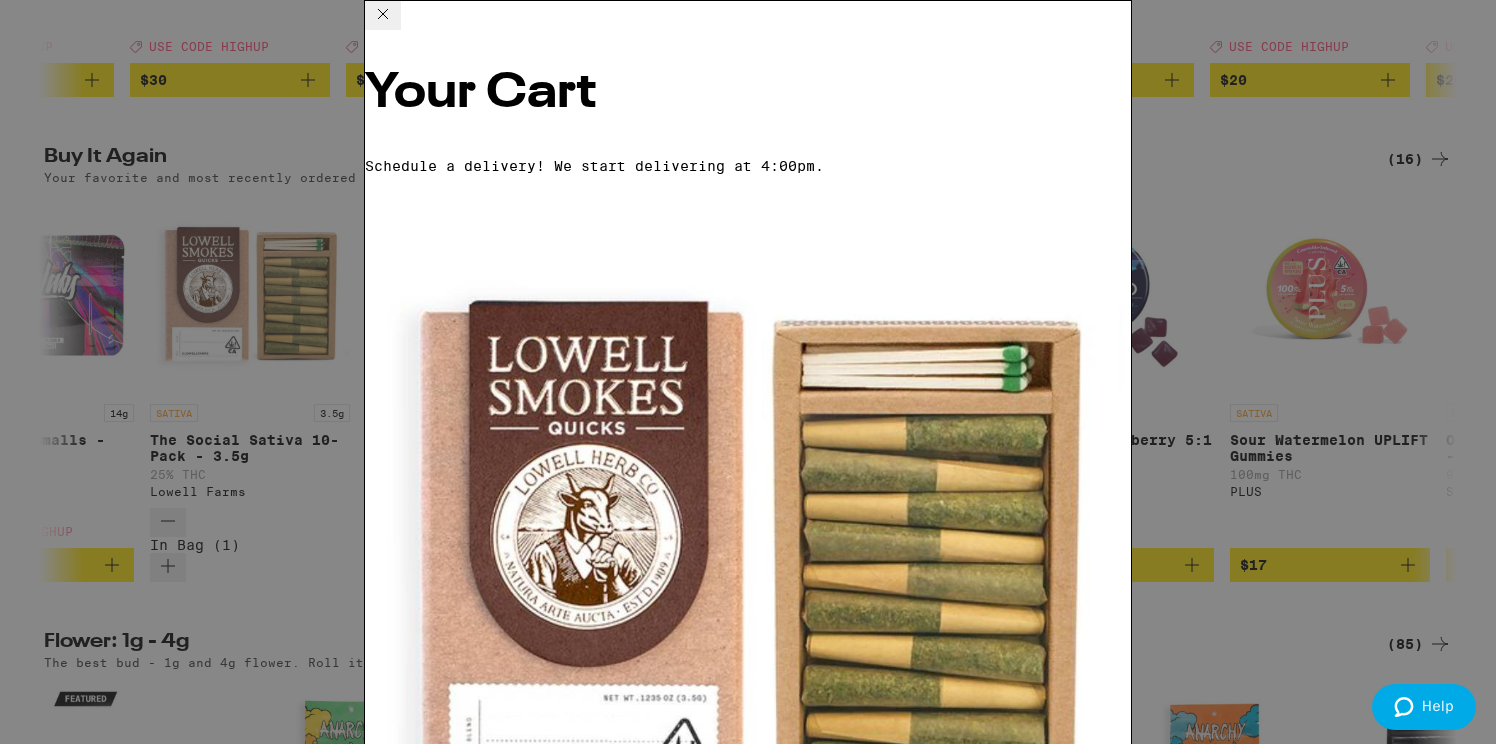 scroll, scrollTop: 353, scrollLeft: 0, axis: vertical 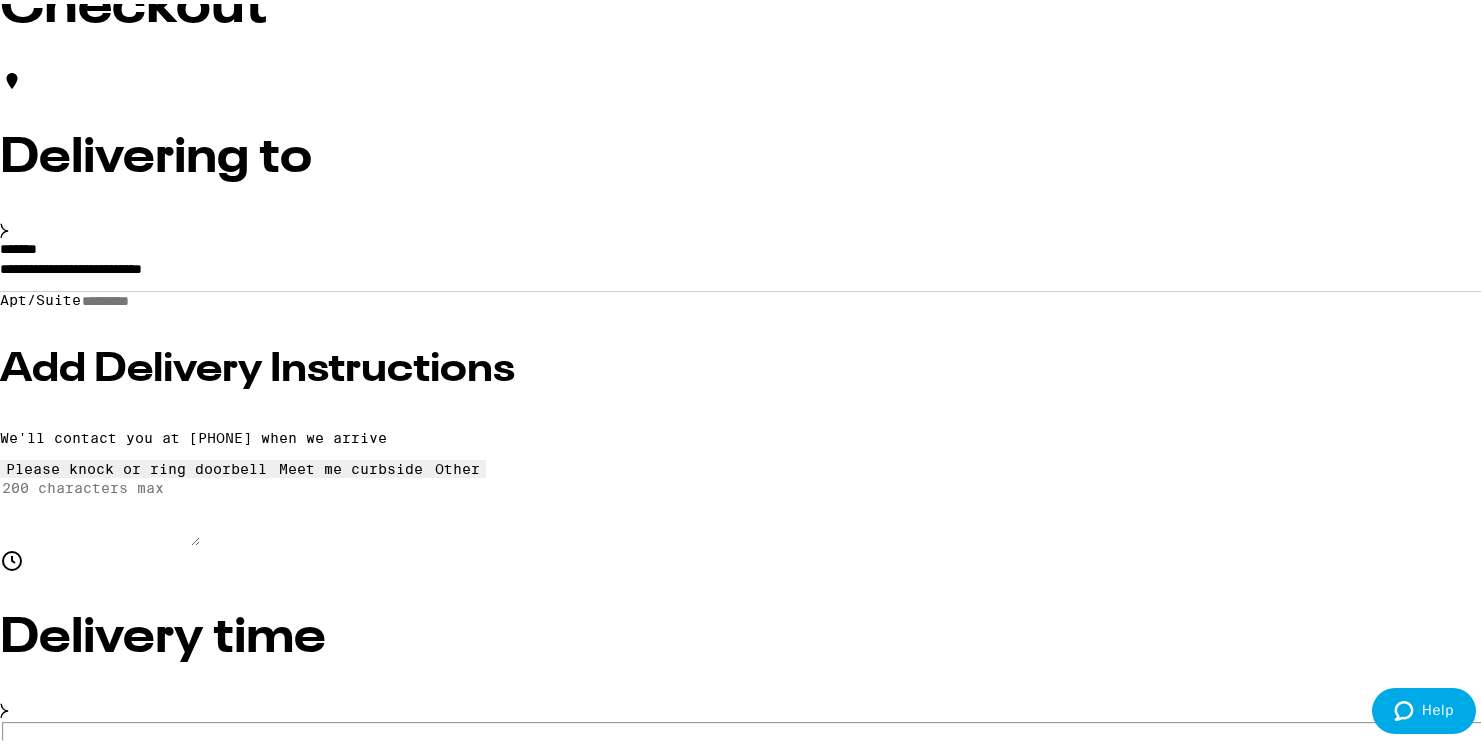 click on "4:00pm - 6:00pm" at bounding box center [103, 780] 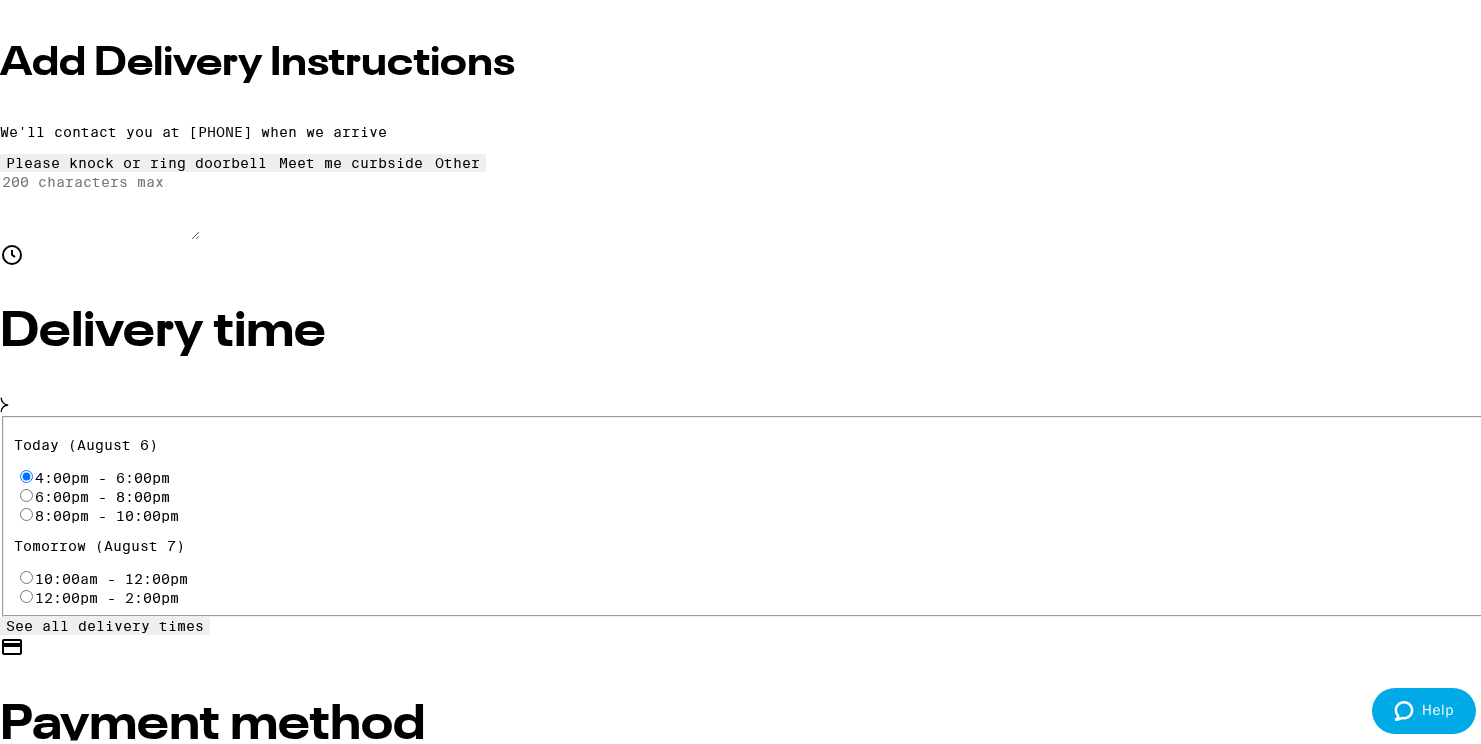 scroll, scrollTop: 489, scrollLeft: 0, axis: vertical 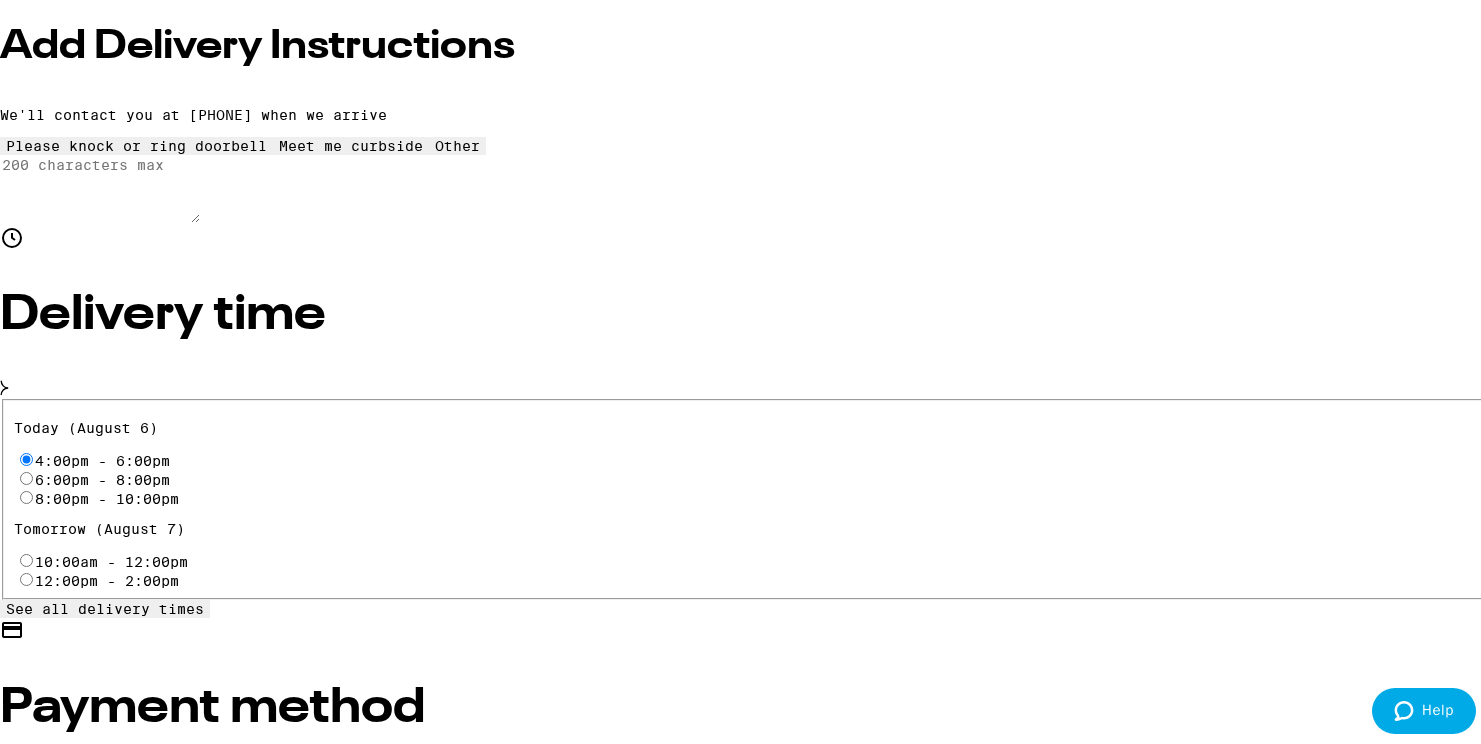 click on "Cash (in person)" at bounding box center (26, 883) 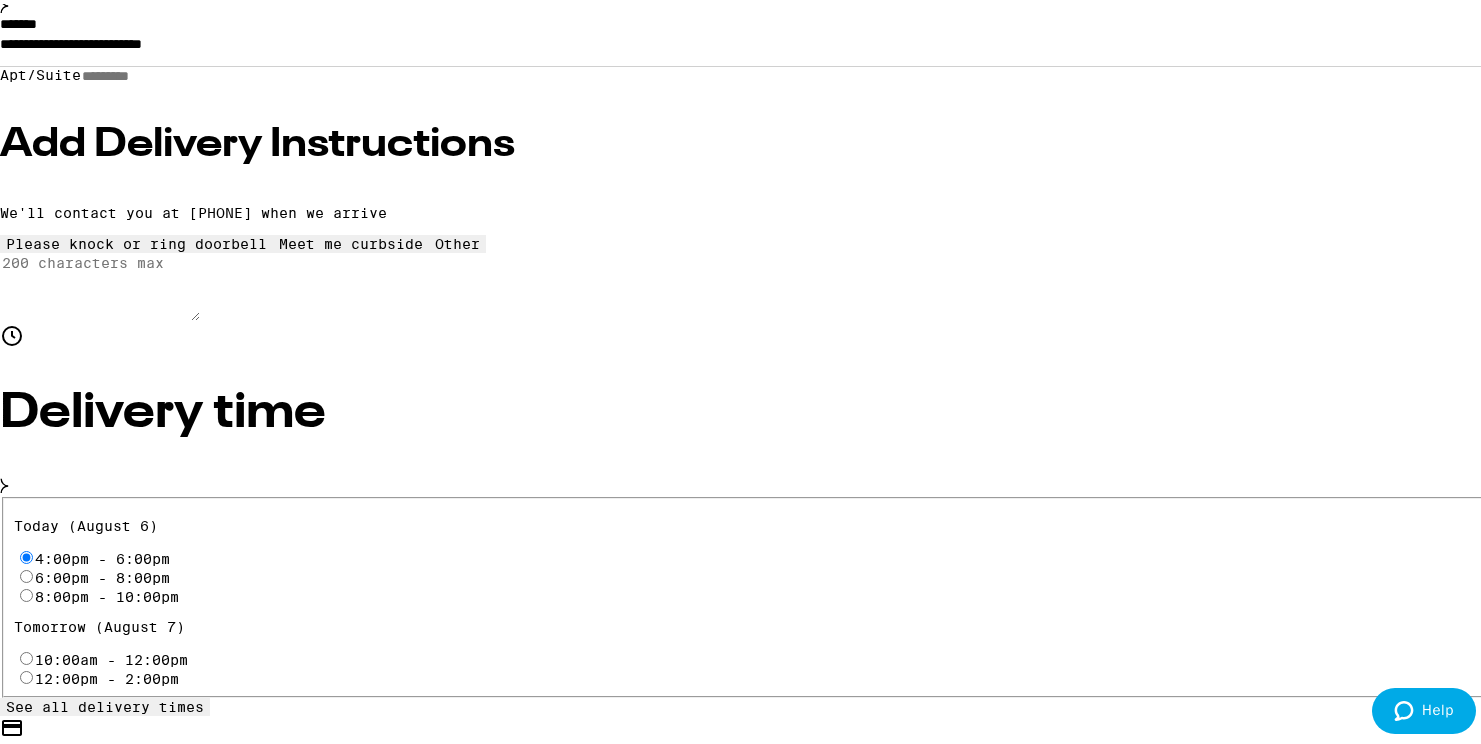 scroll, scrollTop: 0, scrollLeft: 0, axis: both 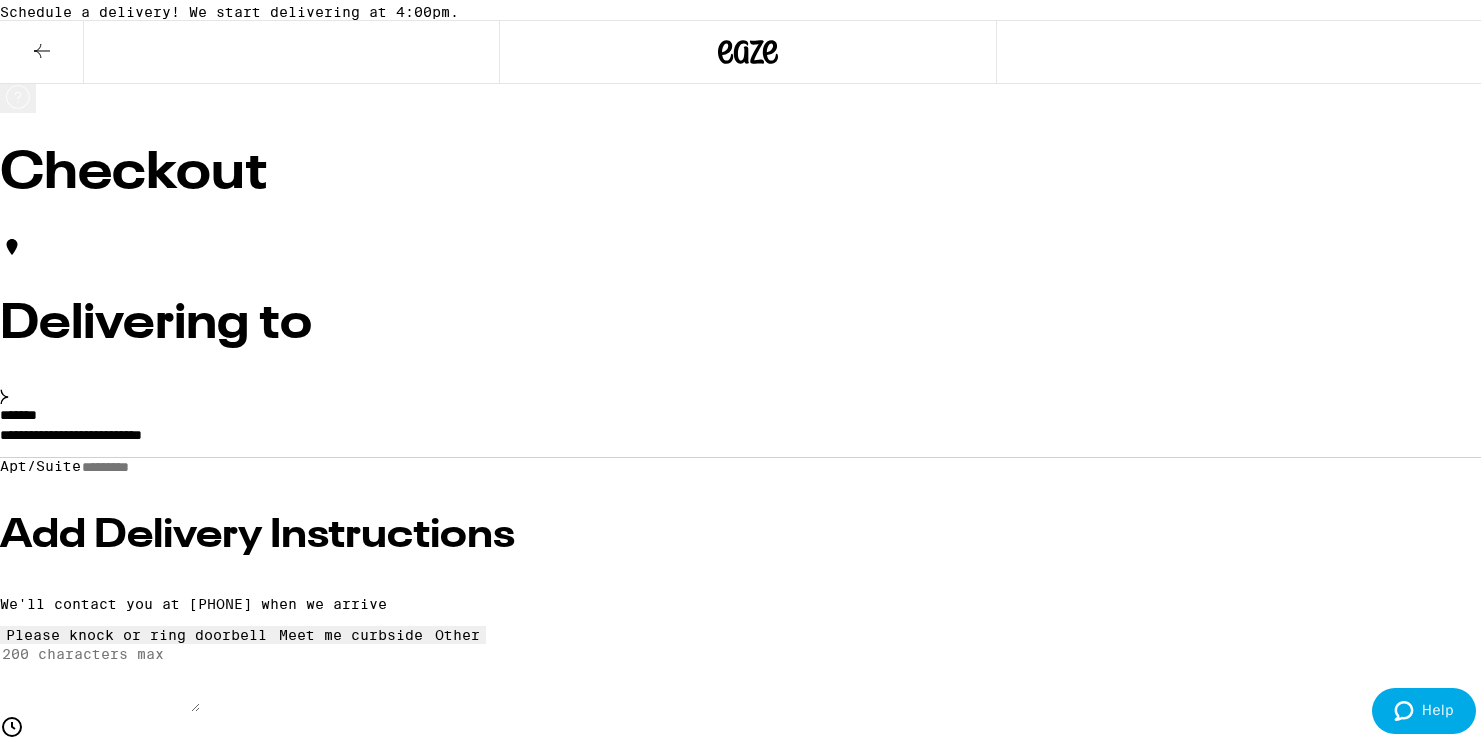 click on "Place Order" at bounding box center (55, 6552) 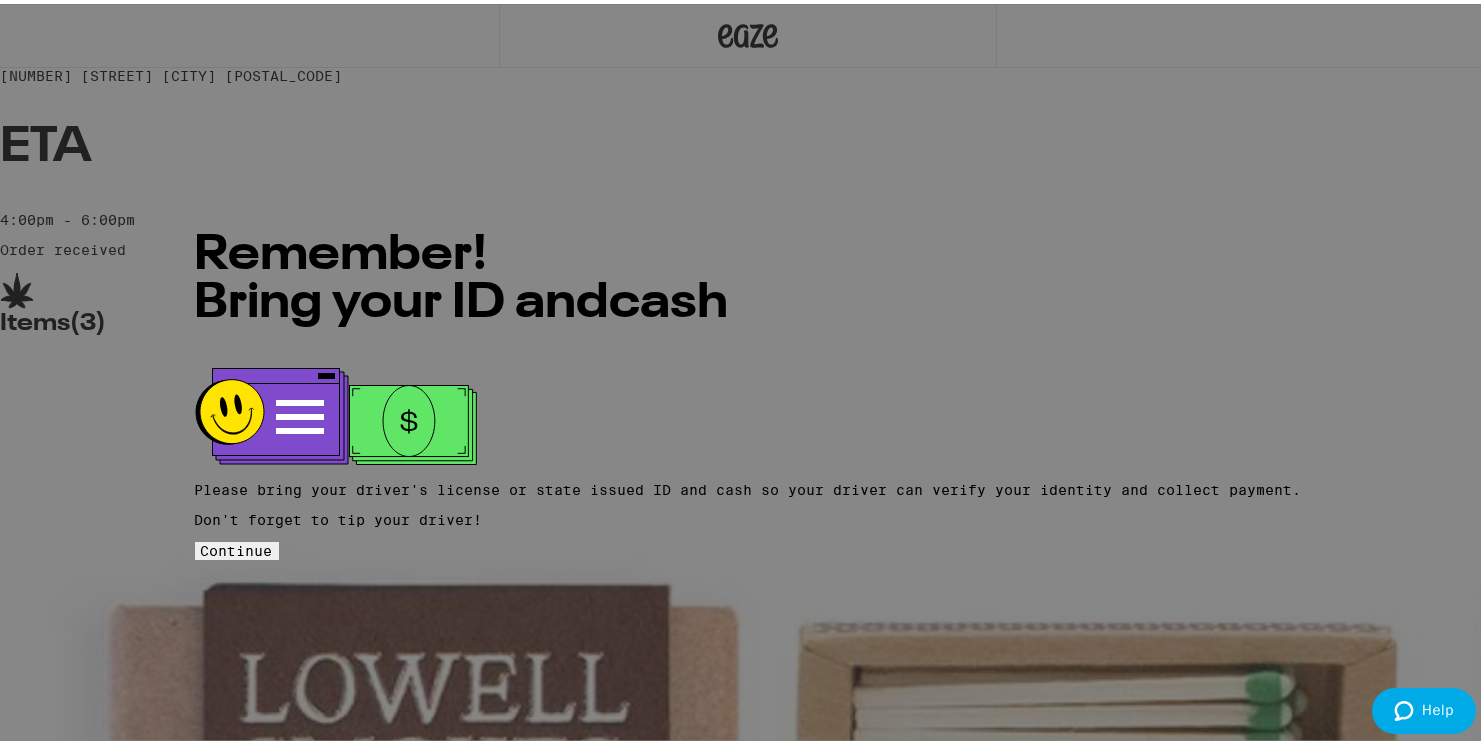 click on "Continue" at bounding box center [237, 547] 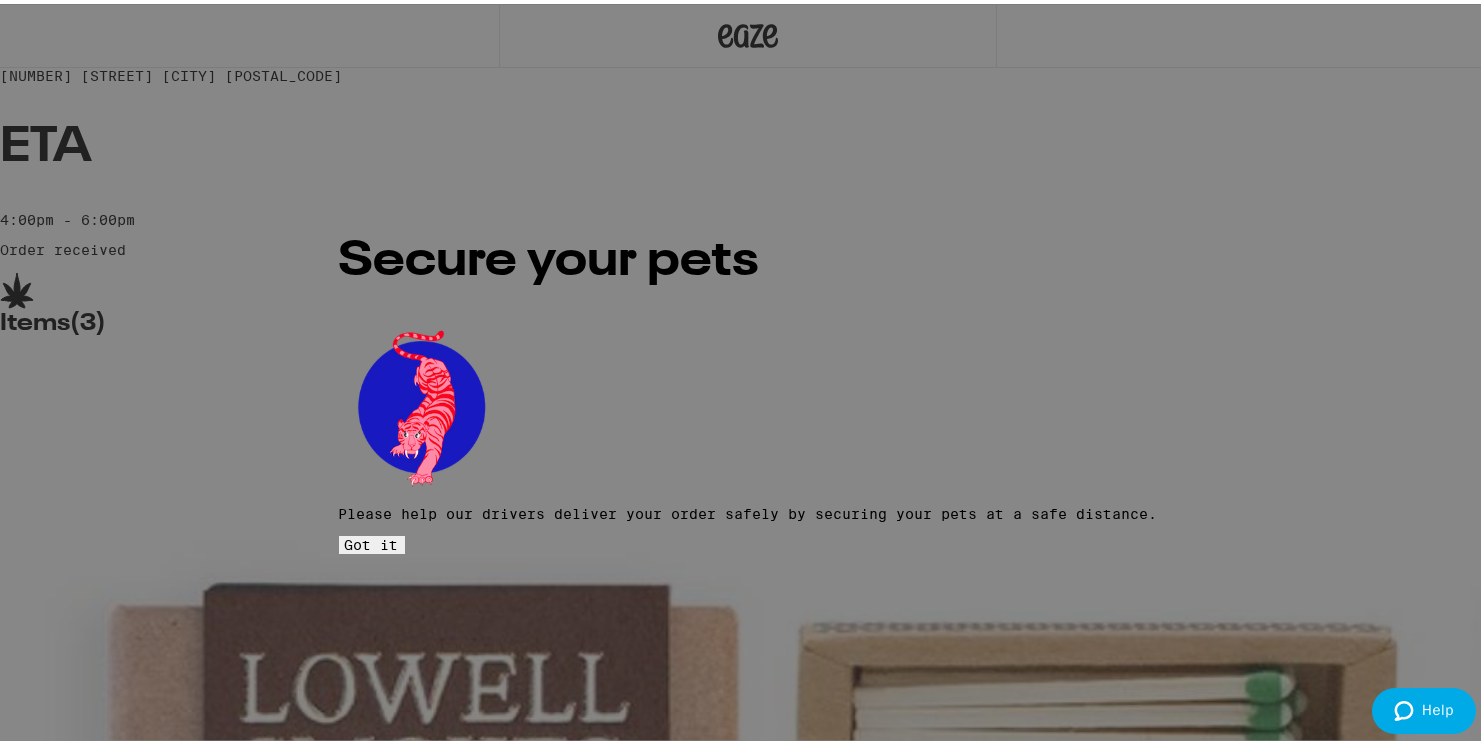 click on "Got it" at bounding box center [372, 541] 